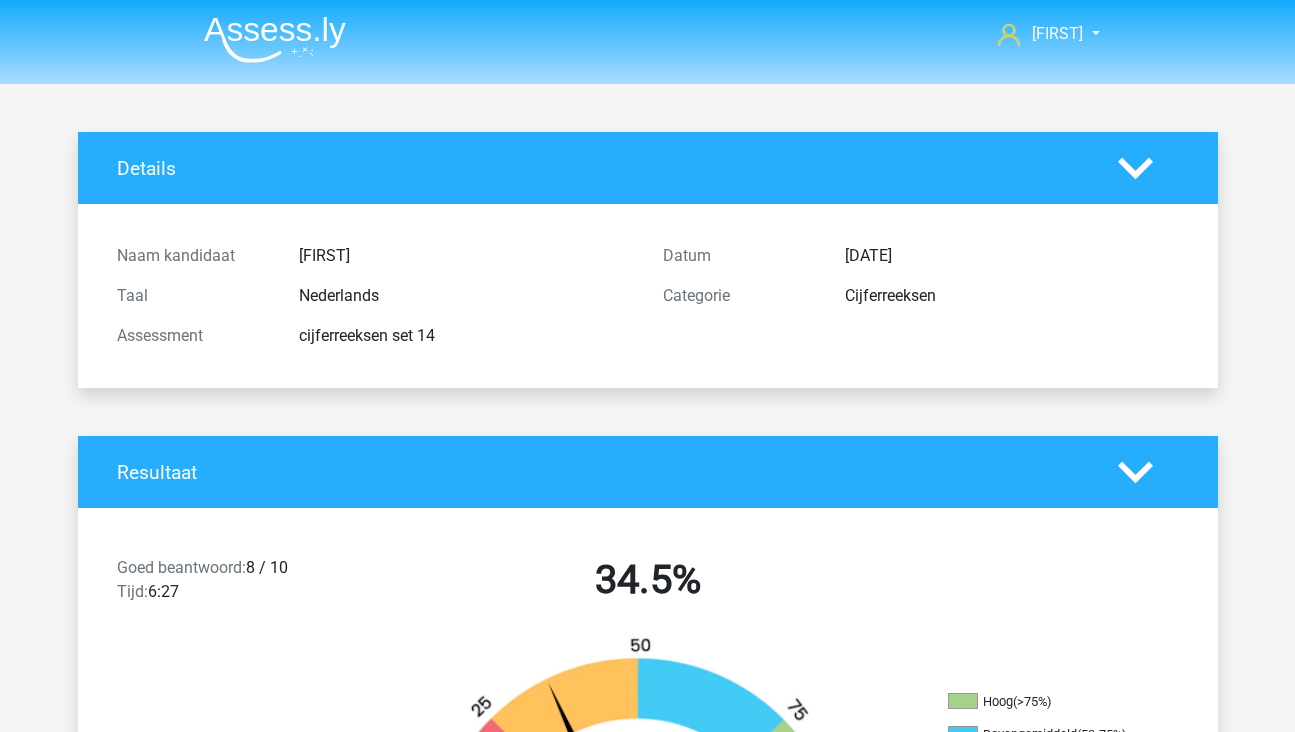 scroll, scrollTop: 0, scrollLeft: 0, axis: both 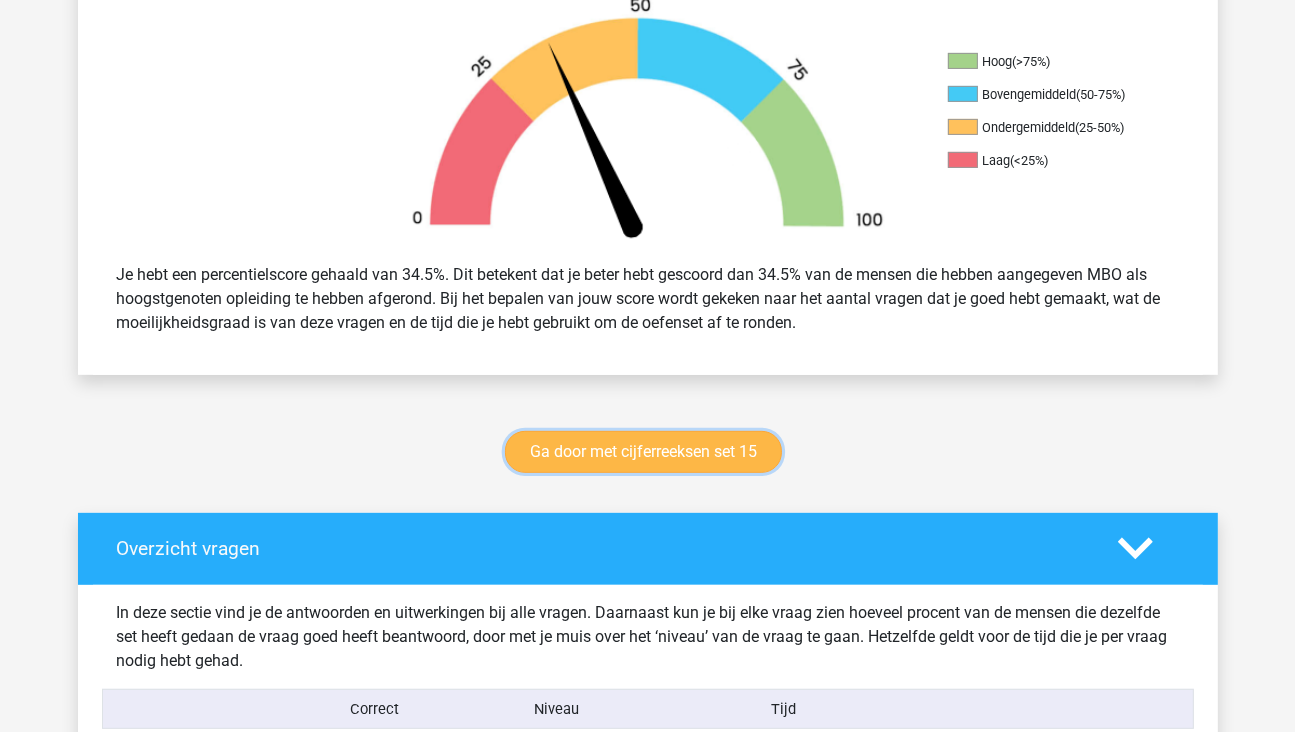 click on "Ga door met cijferreeksen set 15" at bounding box center [643, 452] 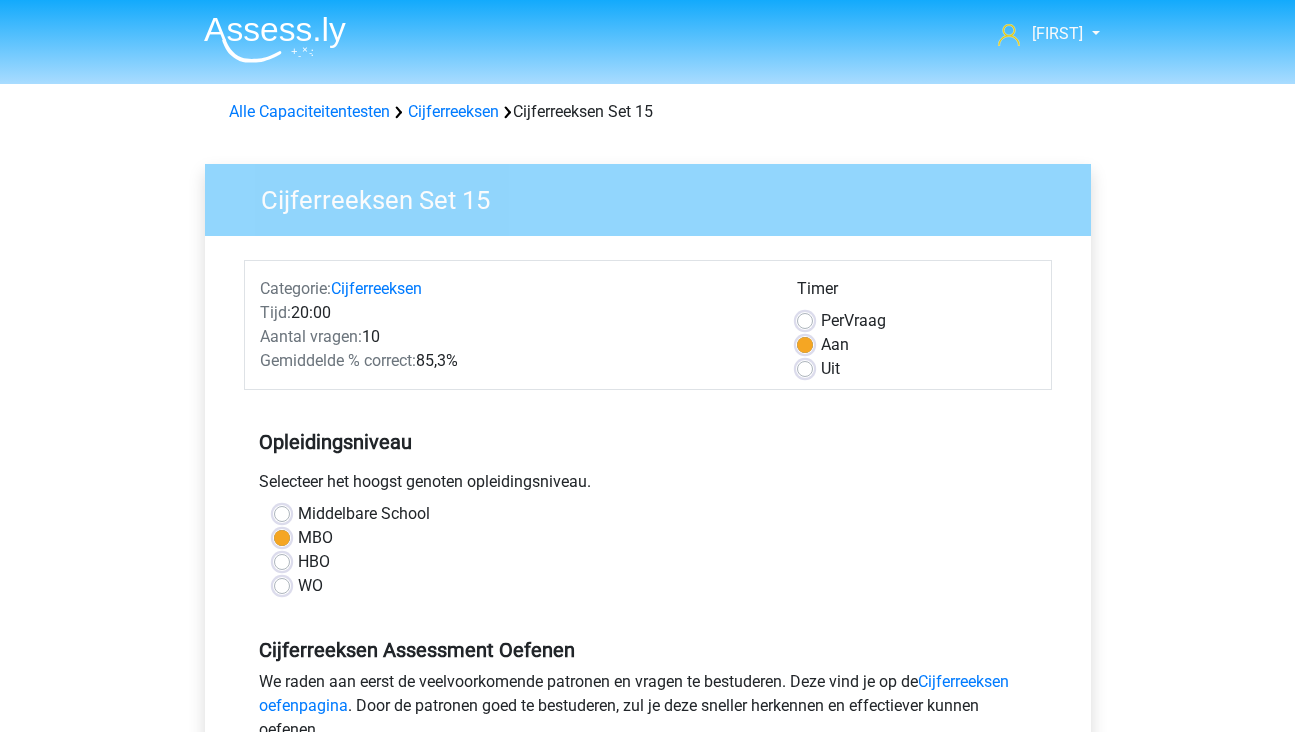scroll, scrollTop: 0, scrollLeft: 0, axis: both 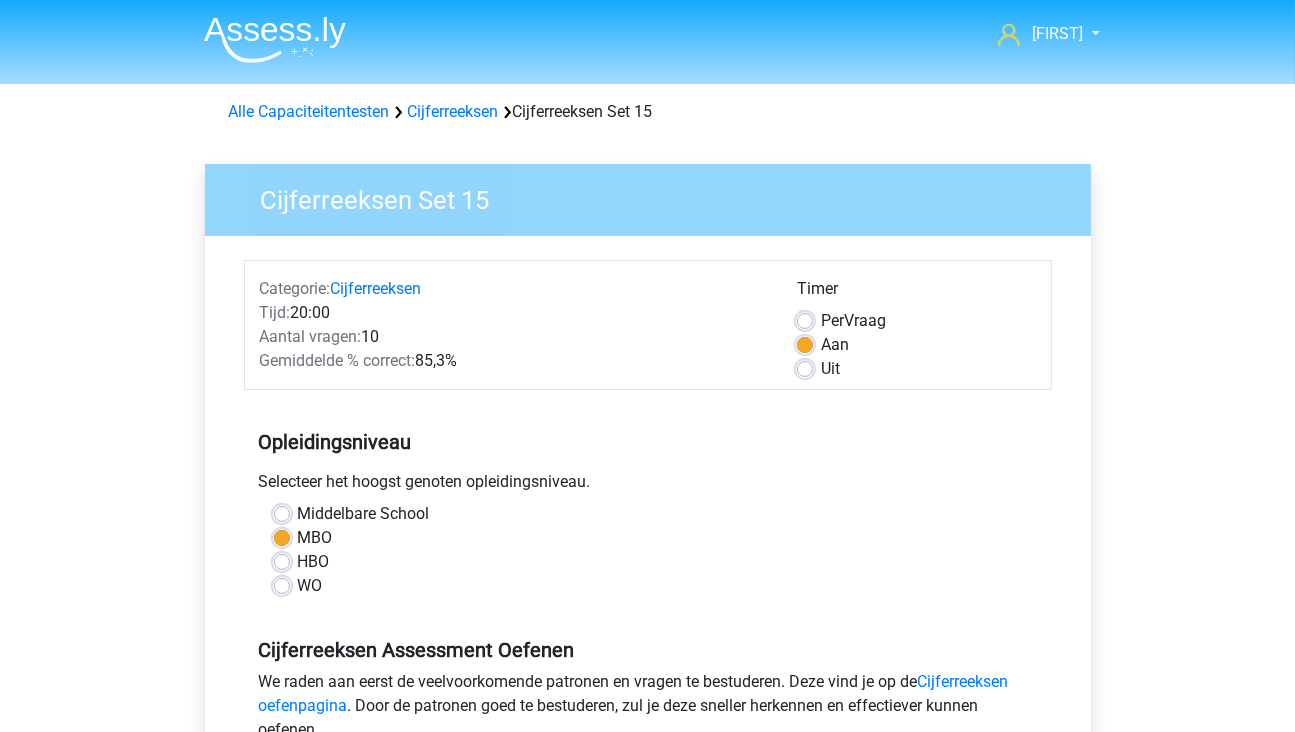 click on "Klaas
klaasenmargje@hotmail.com
Nederlands
English" at bounding box center (647, 790) 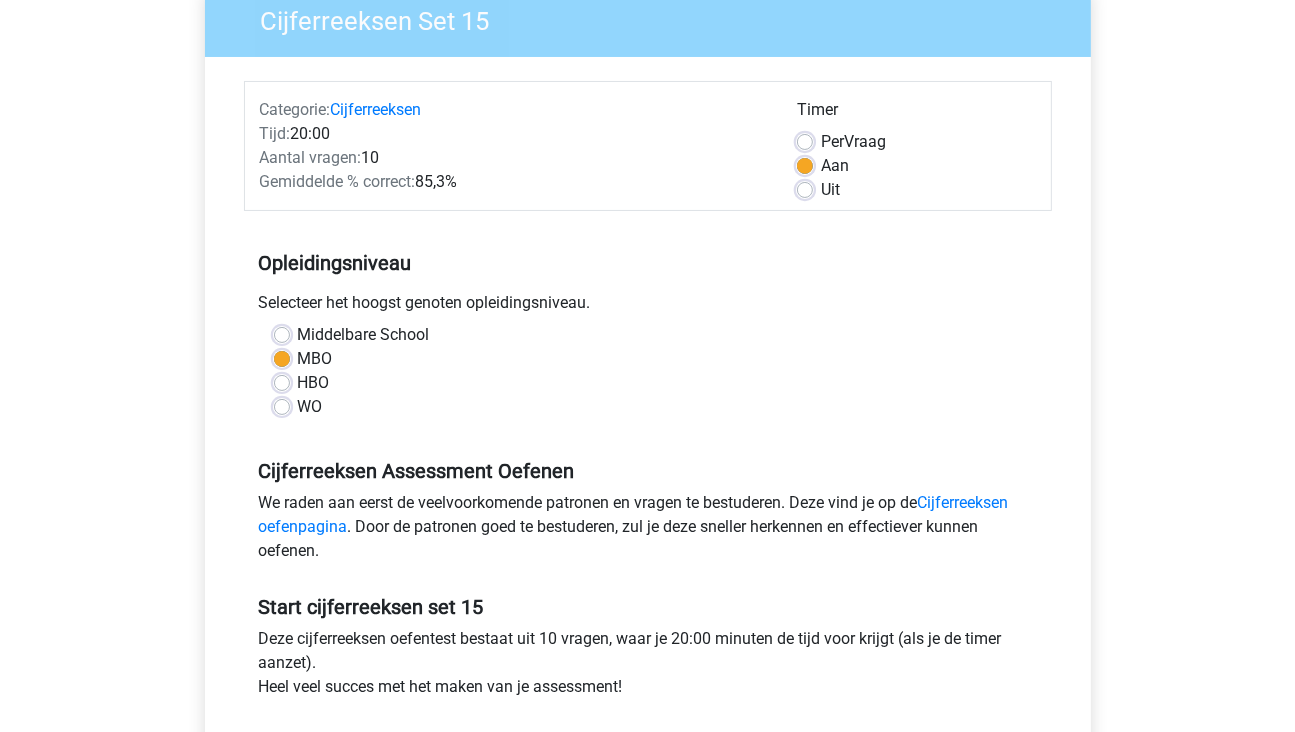 scroll, scrollTop: 600, scrollLeft: 0, axis: vertical 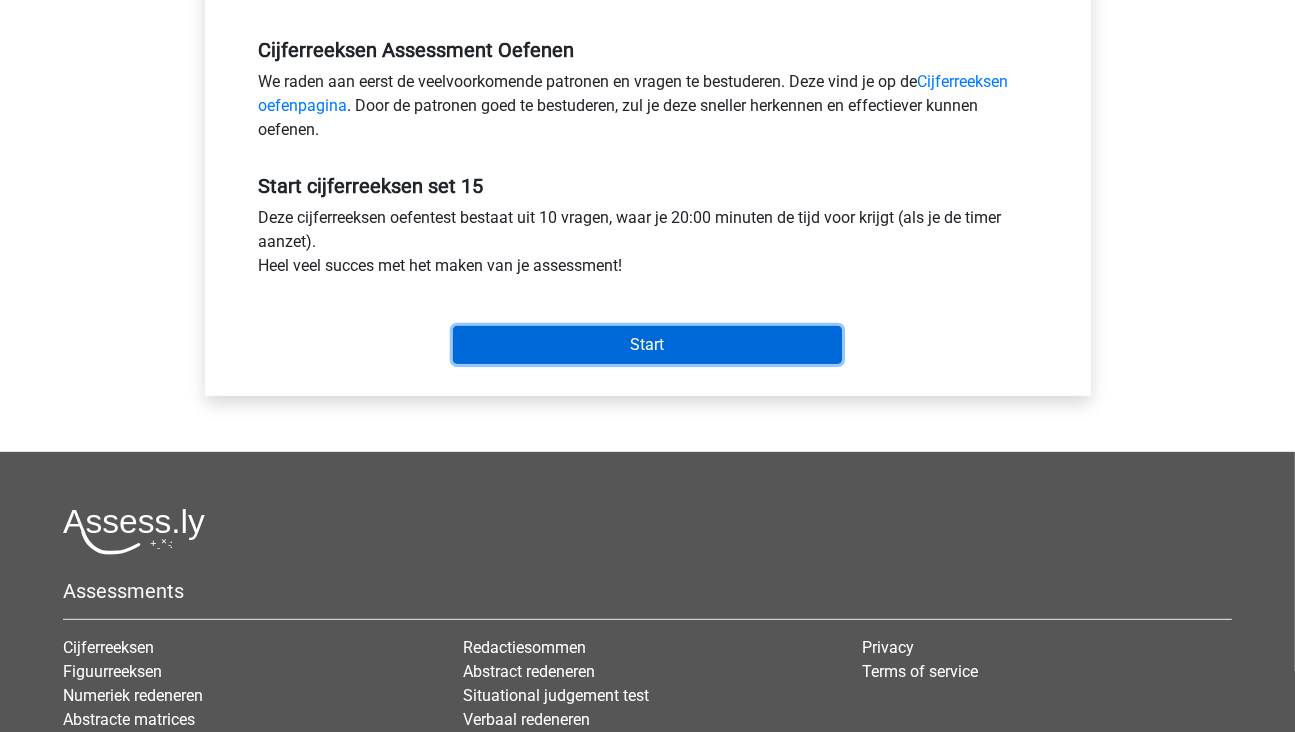 click on "Start" at bounding box center (647, 345) 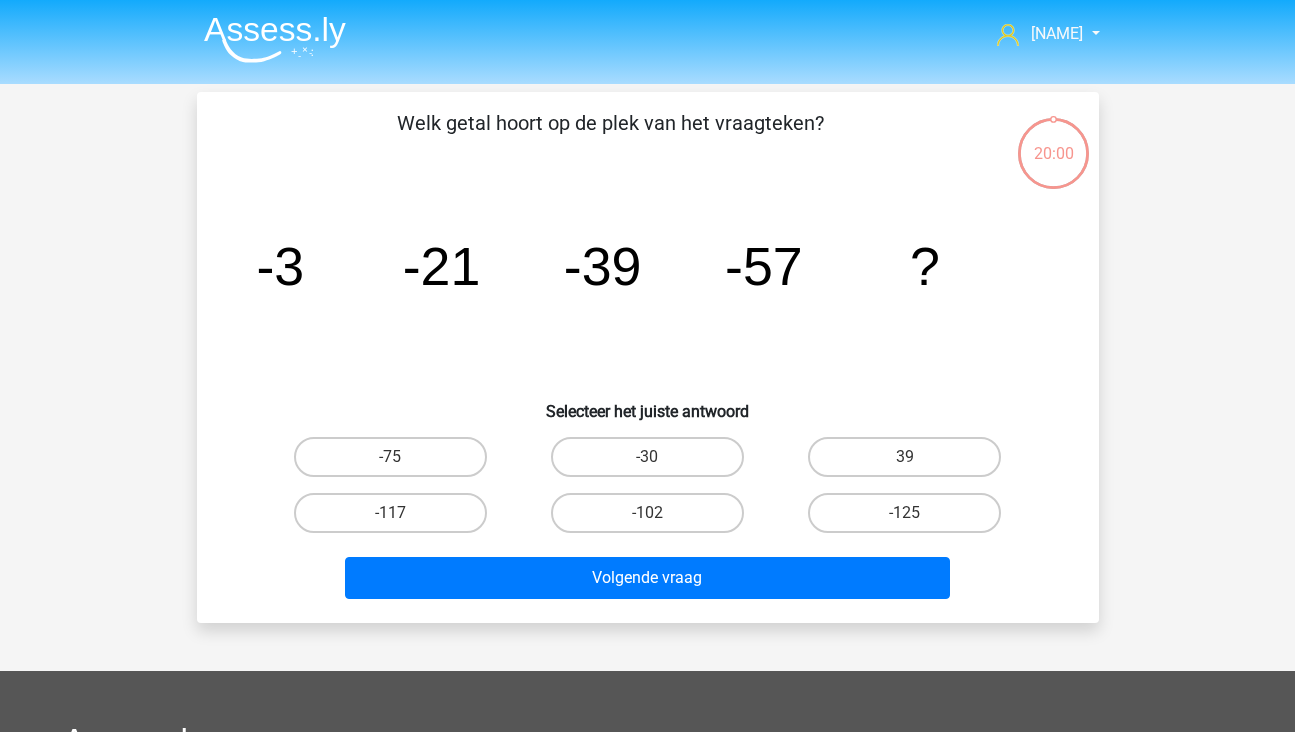 scroll, scrollTop: 0, scrollLeft: 0, axis: both 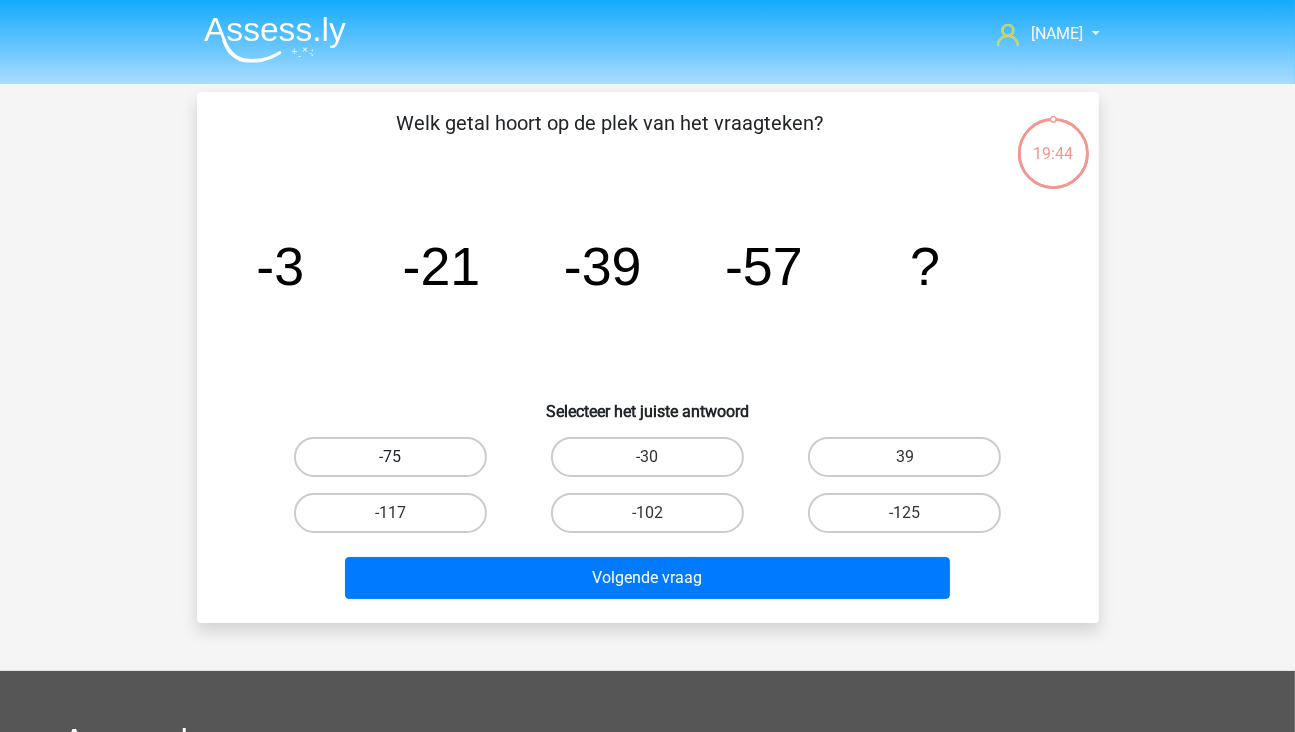 click on "-75" at bounding box center (390, 457) 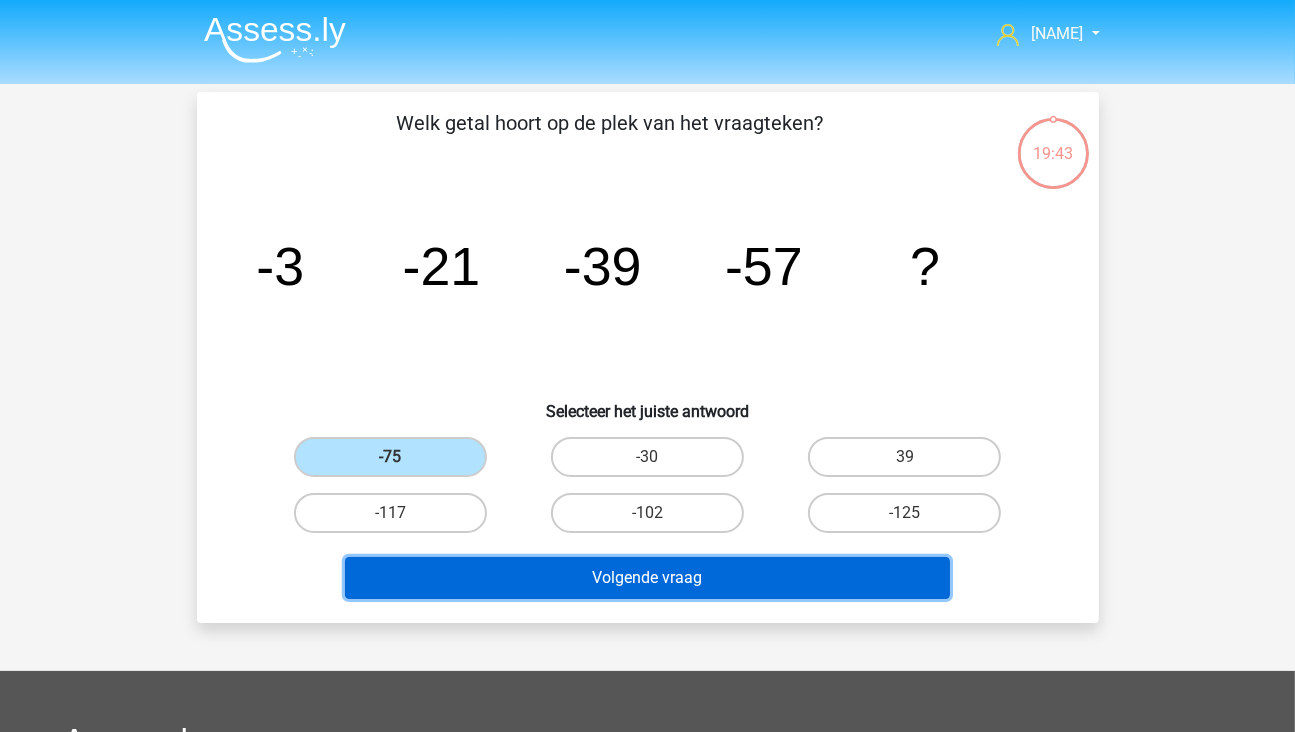 click on "Volgende vraag" at bounding box center [647, 578] 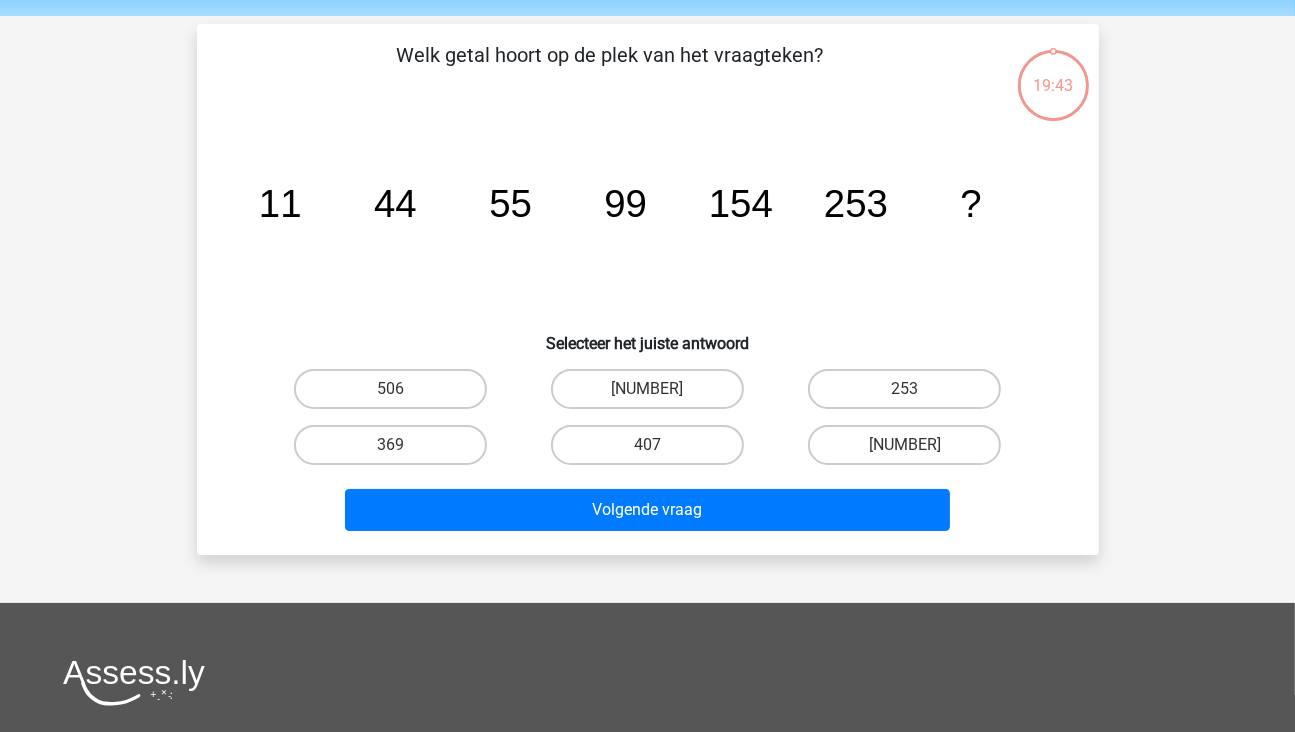 scroll, scrollTop: 92, scrollLeft: 0, axis: vertical 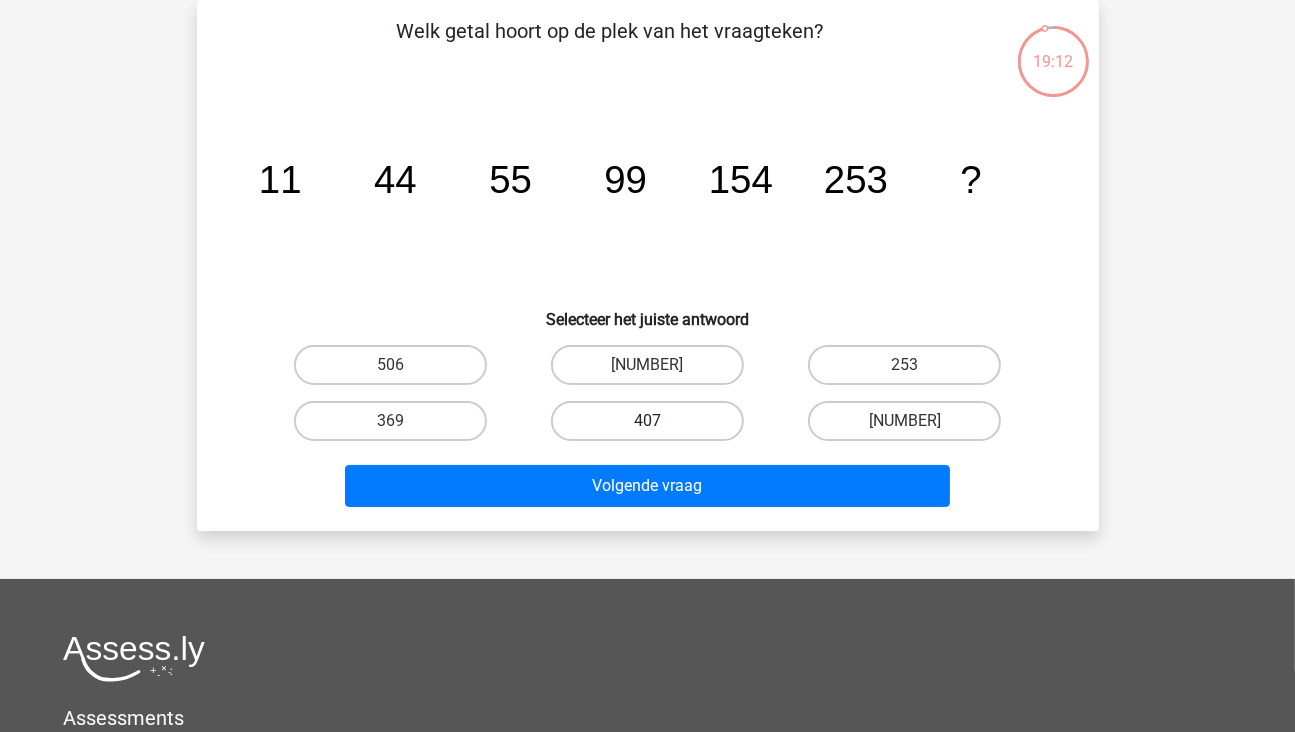 click on "407" at bounding box center [647, 421] 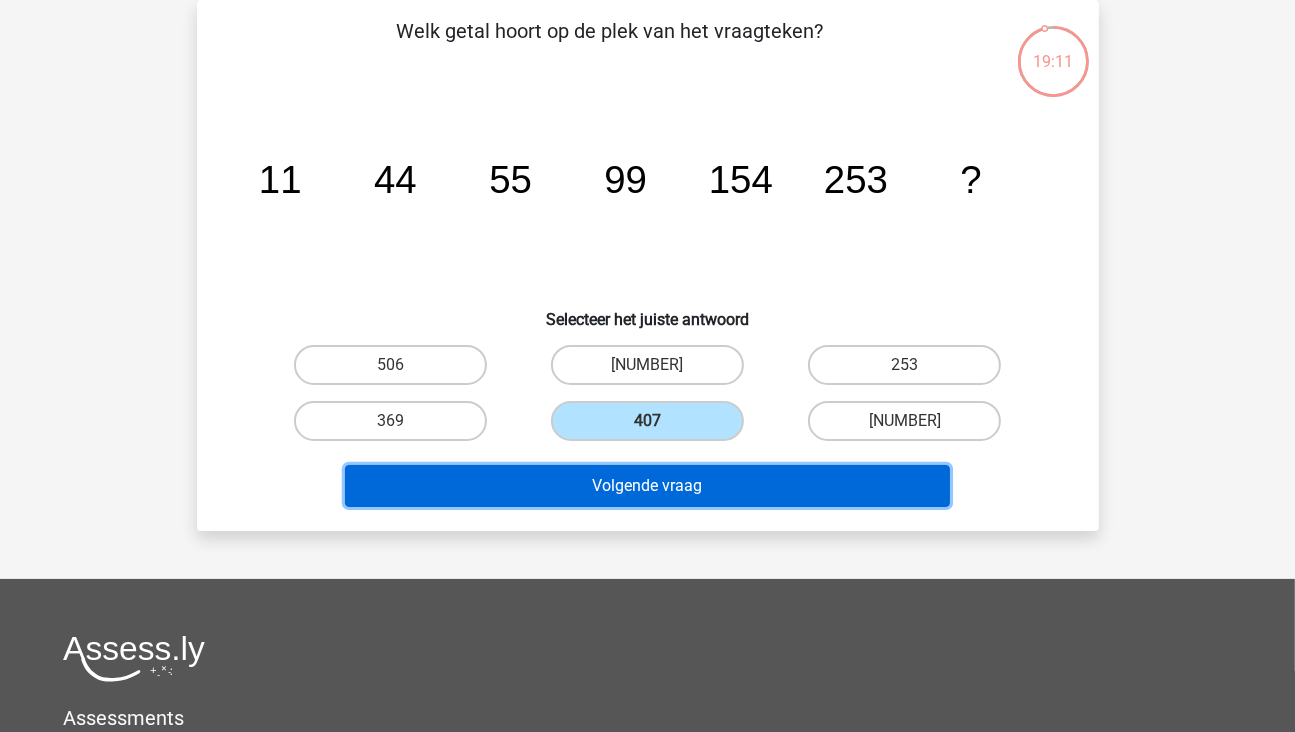 click on "Volgende vraag" at bounding box center [647, 486] 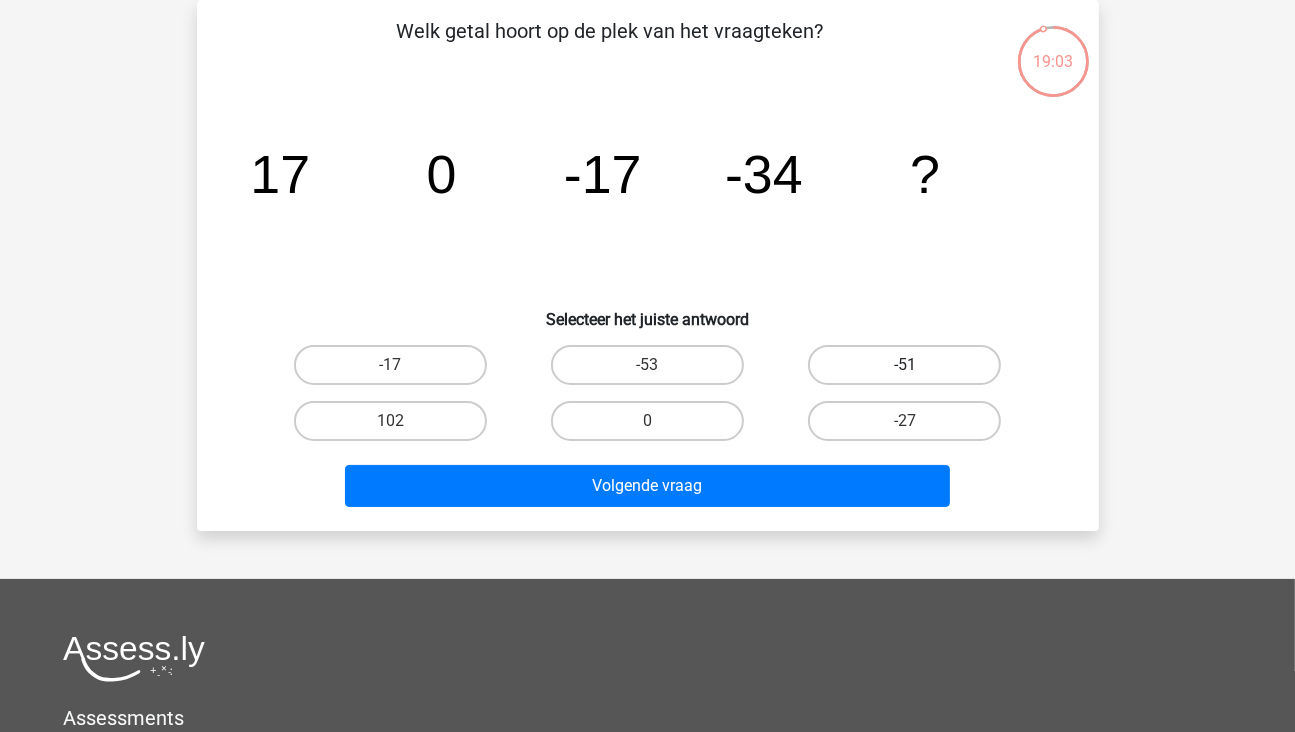 click on "-51" at bounding box center (904, 365) 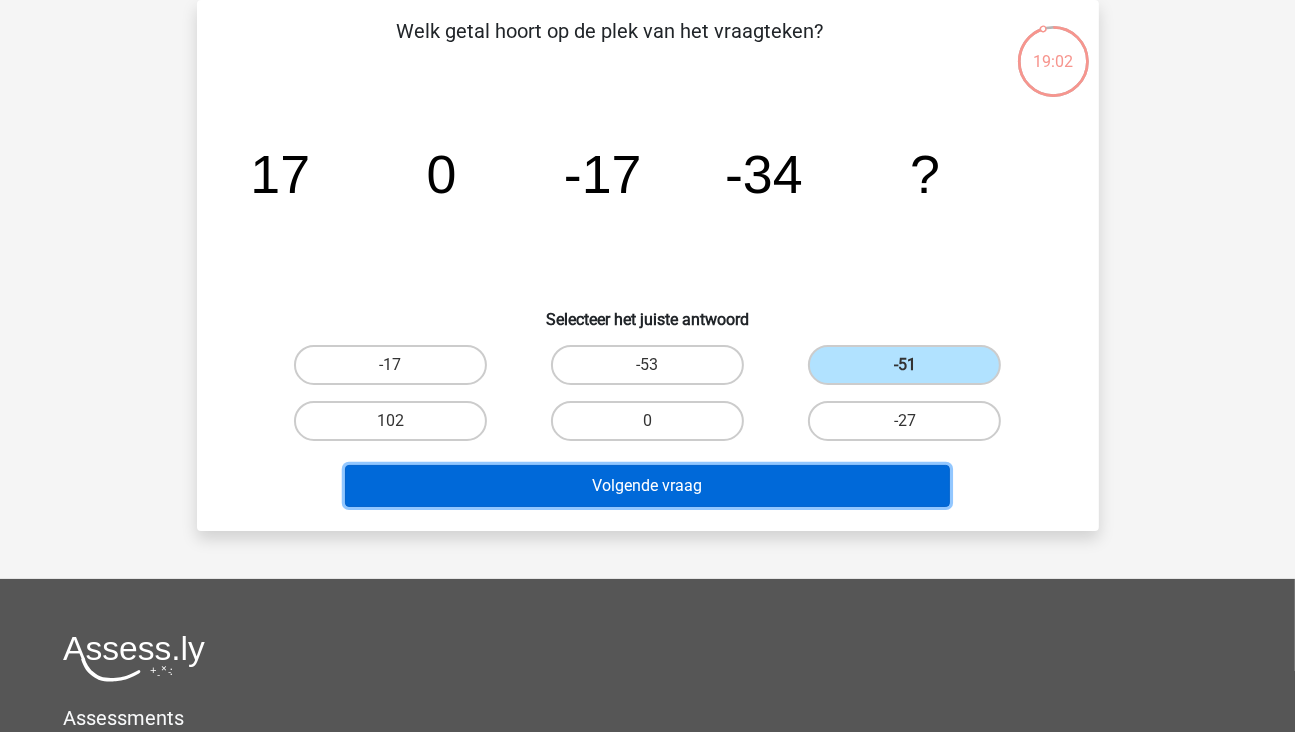 click on "Volgende vraag" at bounding box center (647, 486) 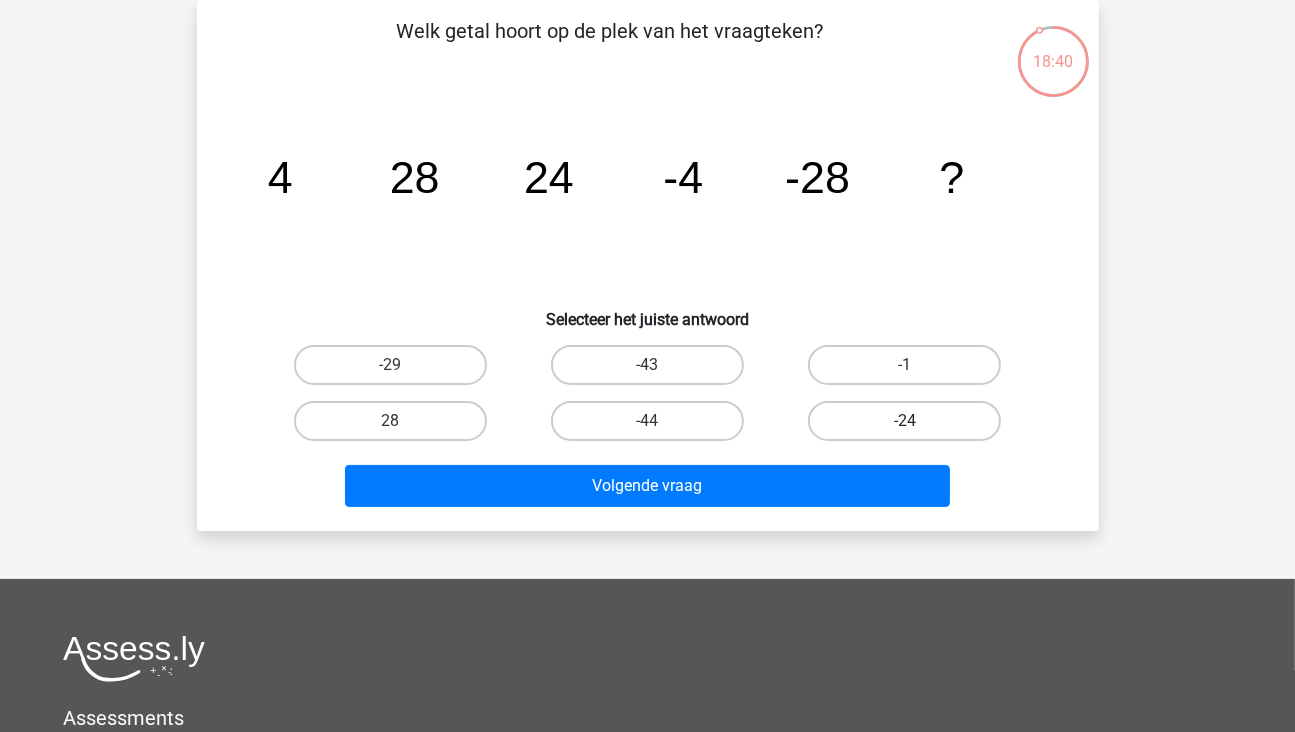 click on "-24" at bounding box center (904, 421) 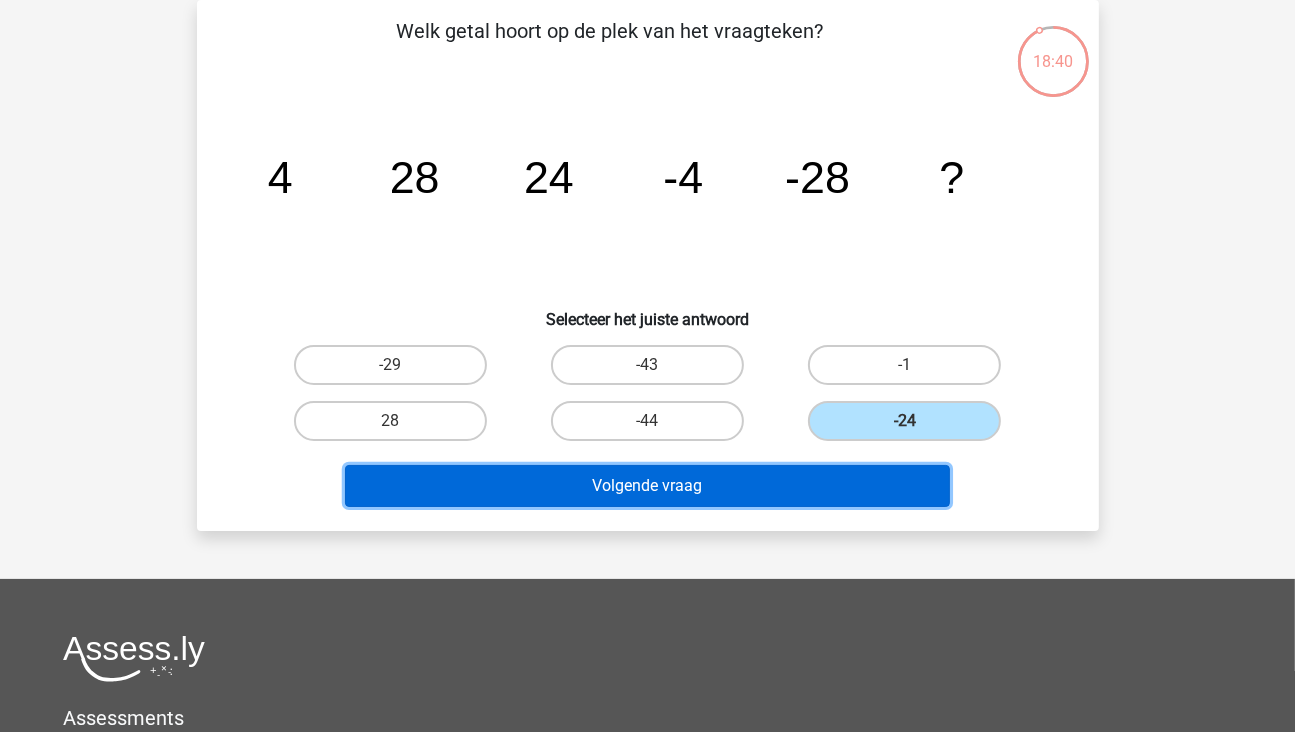 click on "Volgende vraag" at bounding box center [647, 486] 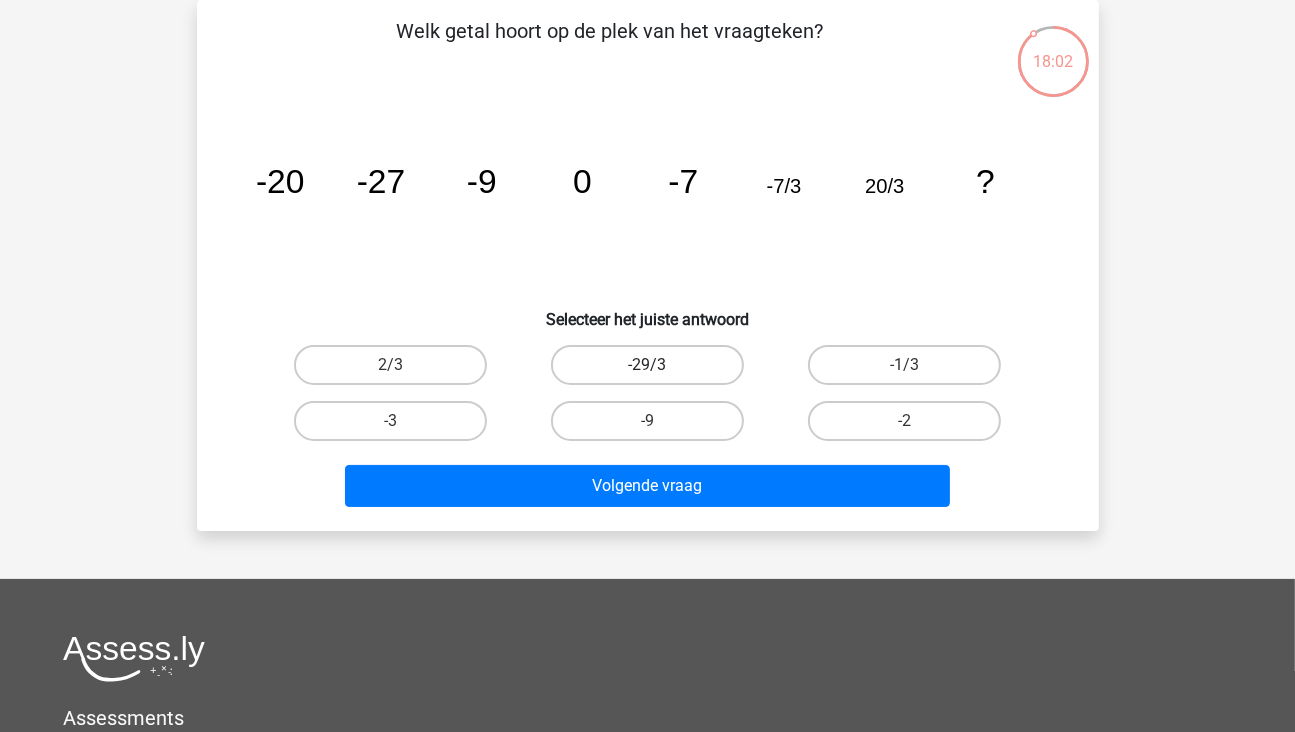 click on "-29/3" at bounding box center (647, 365) 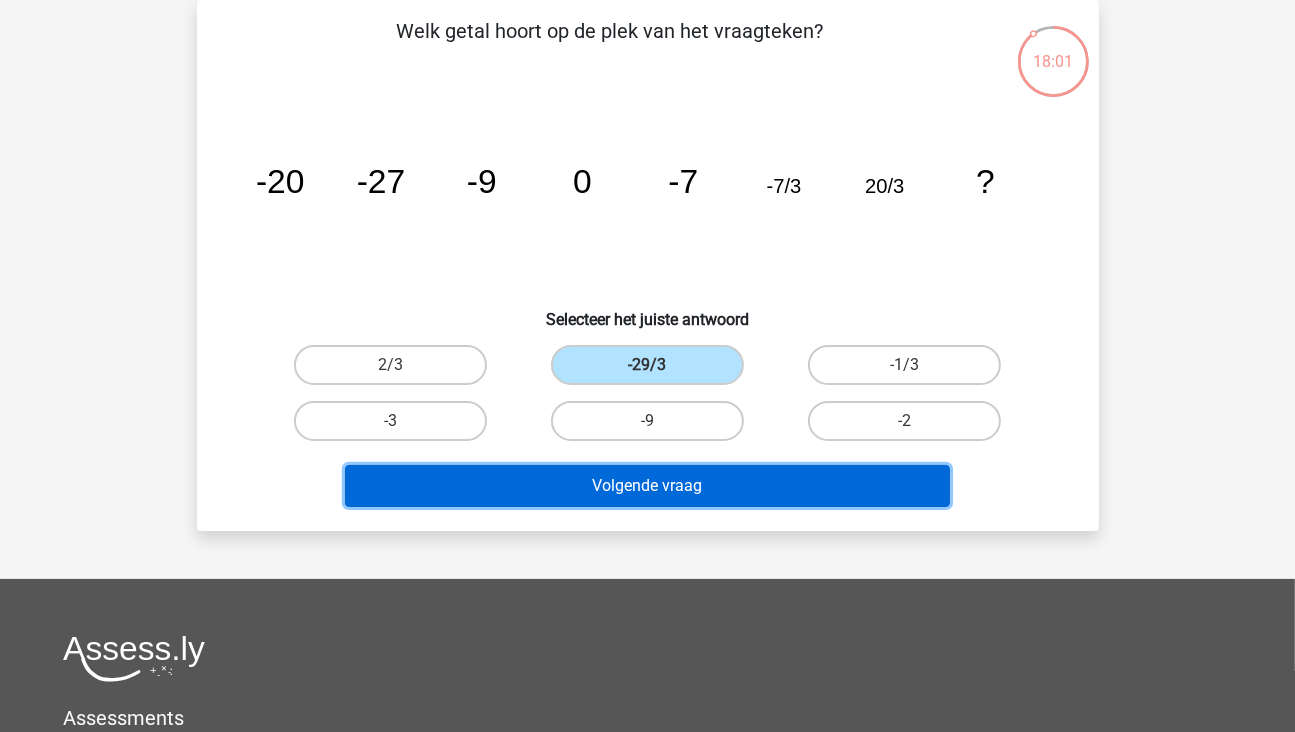click on "Volgende vraag" at bounding box center [647, 486] 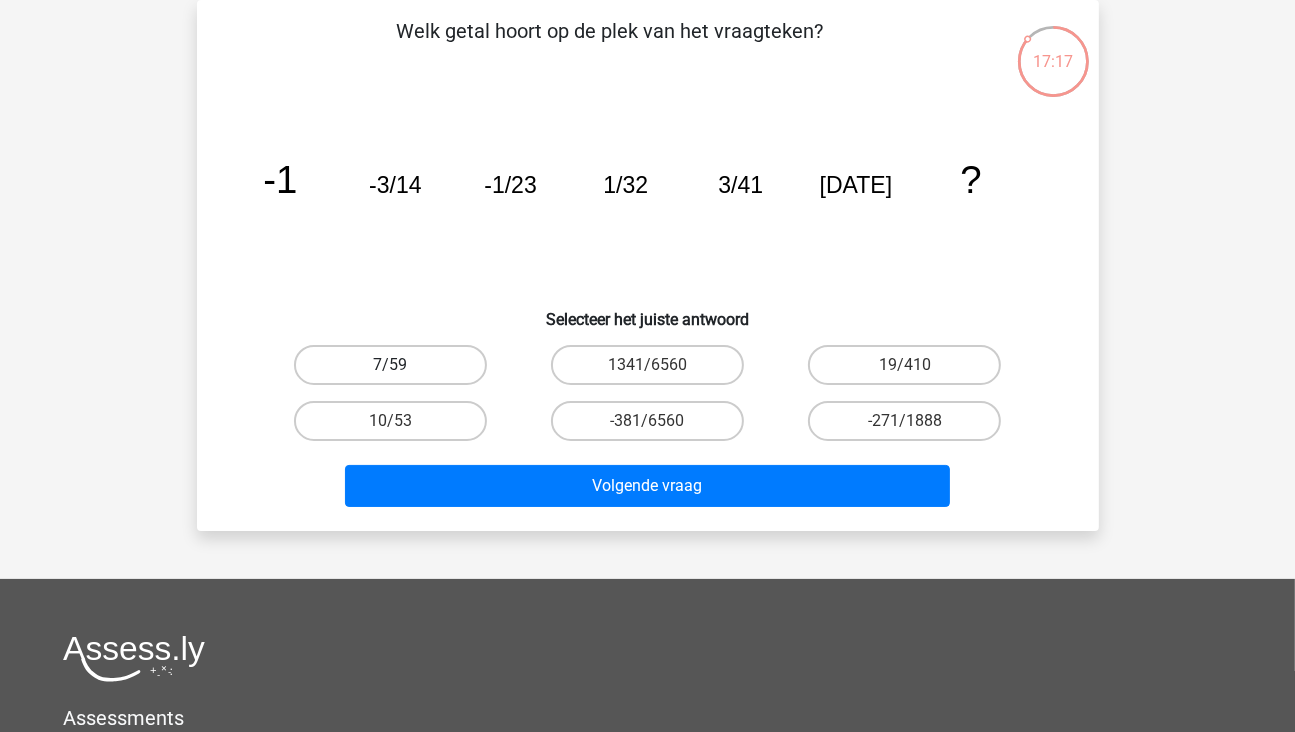 click on "7/59" at bounding box center [390, 365] 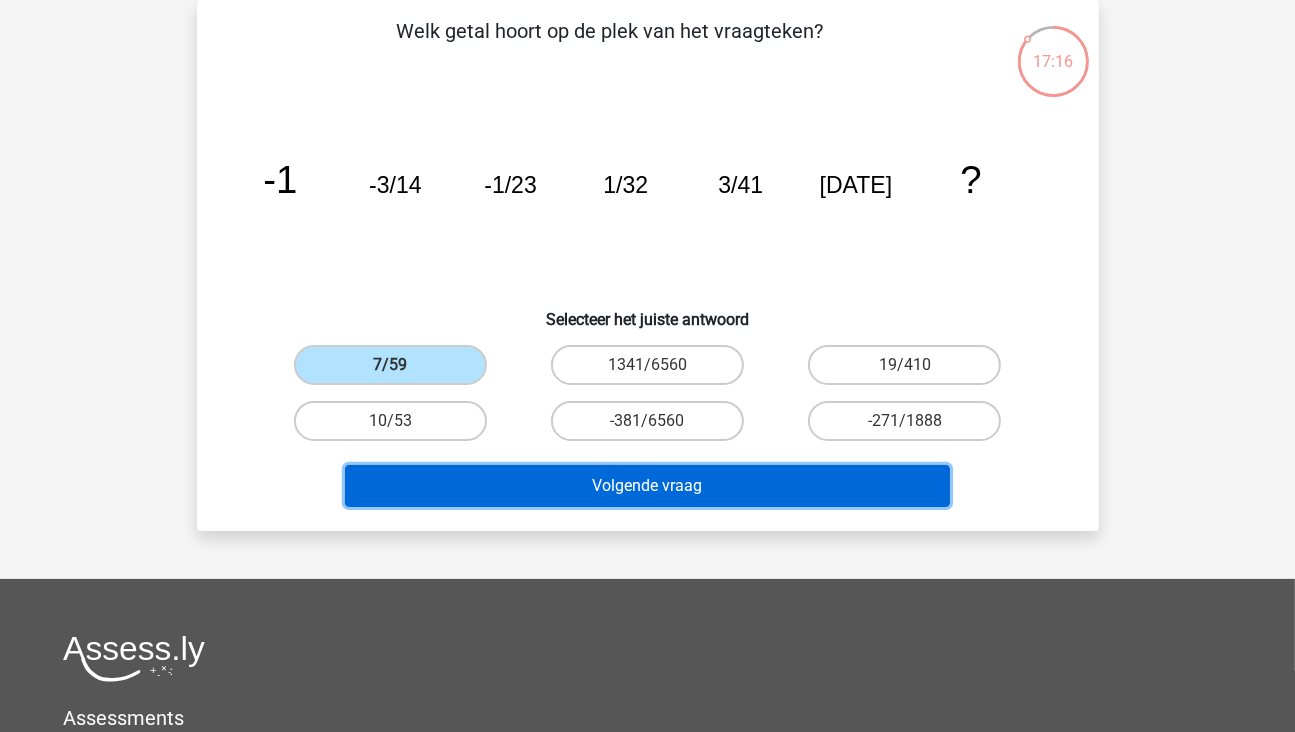 click on "Volgende vraag" at bounding box center [647, 486] 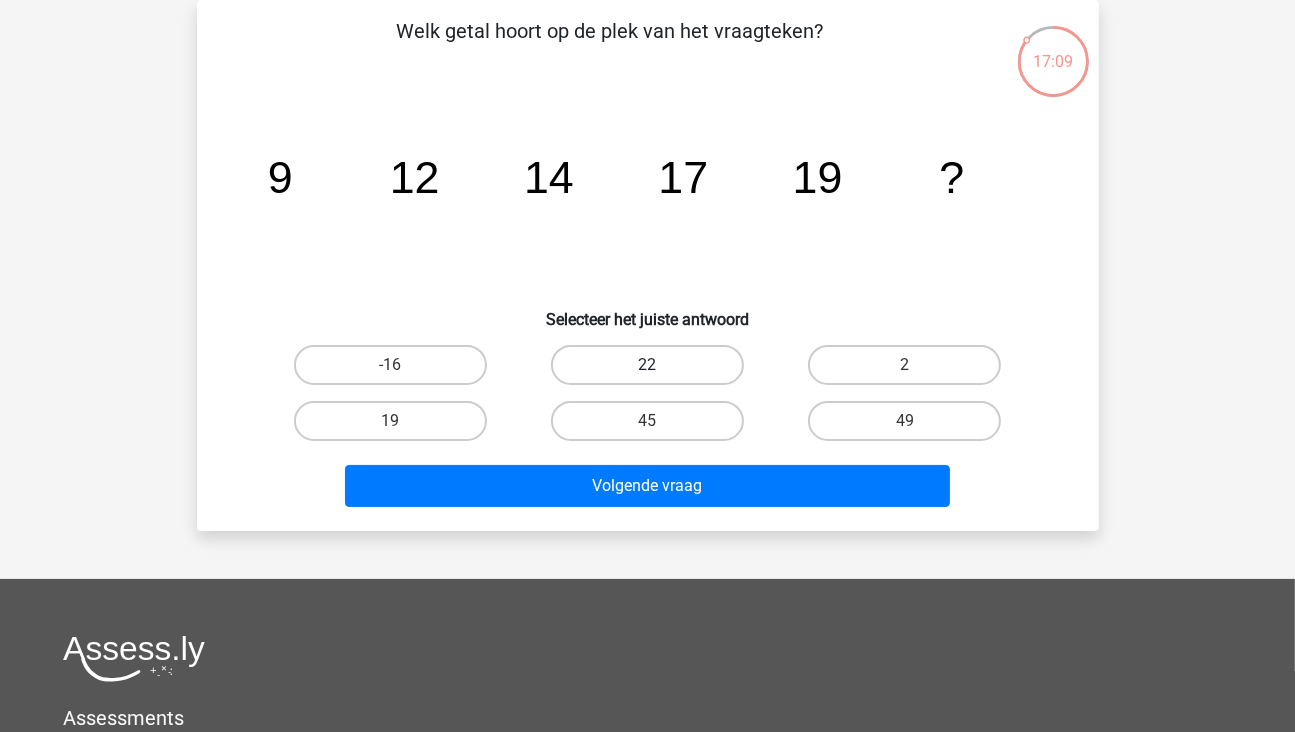 click on "22" at bounding box center [647, 365] 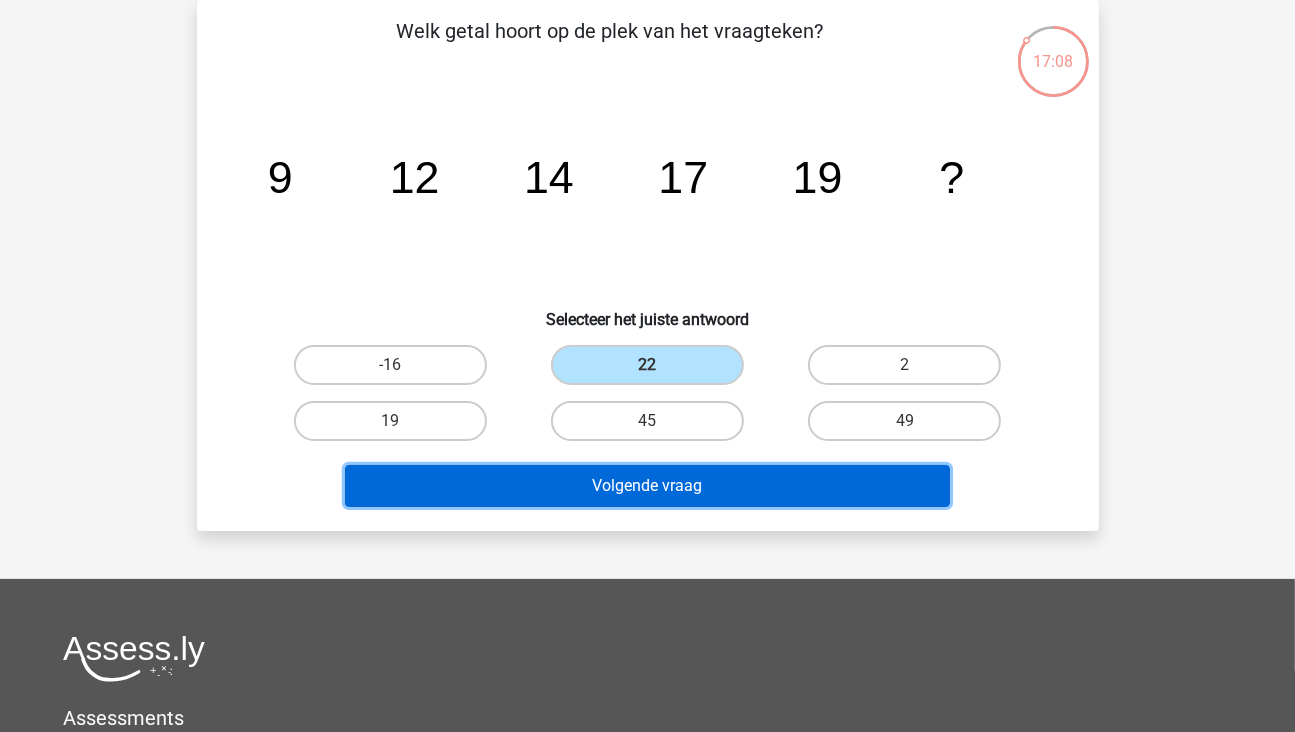 click on "Volgende vraag" at bounding box center [647, 486] 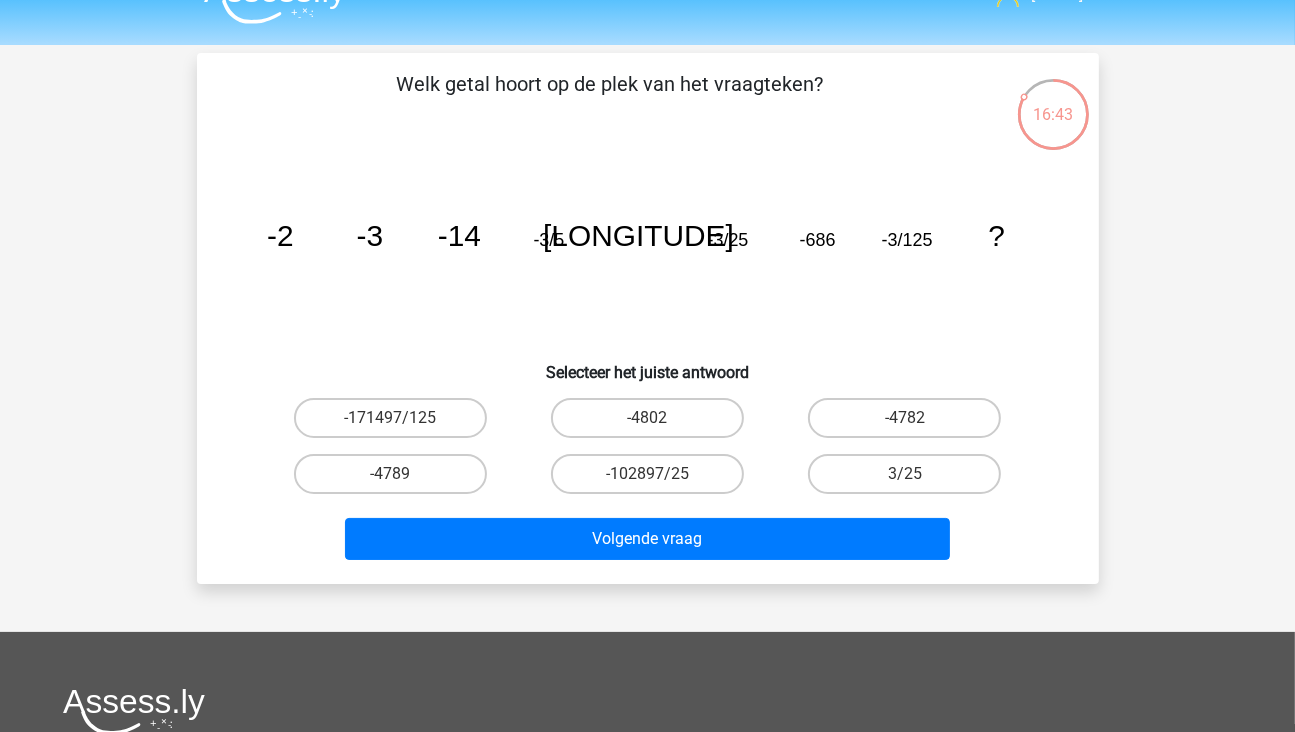 scroll, scrollTop: 0, scrollLeft: 0, axis: both 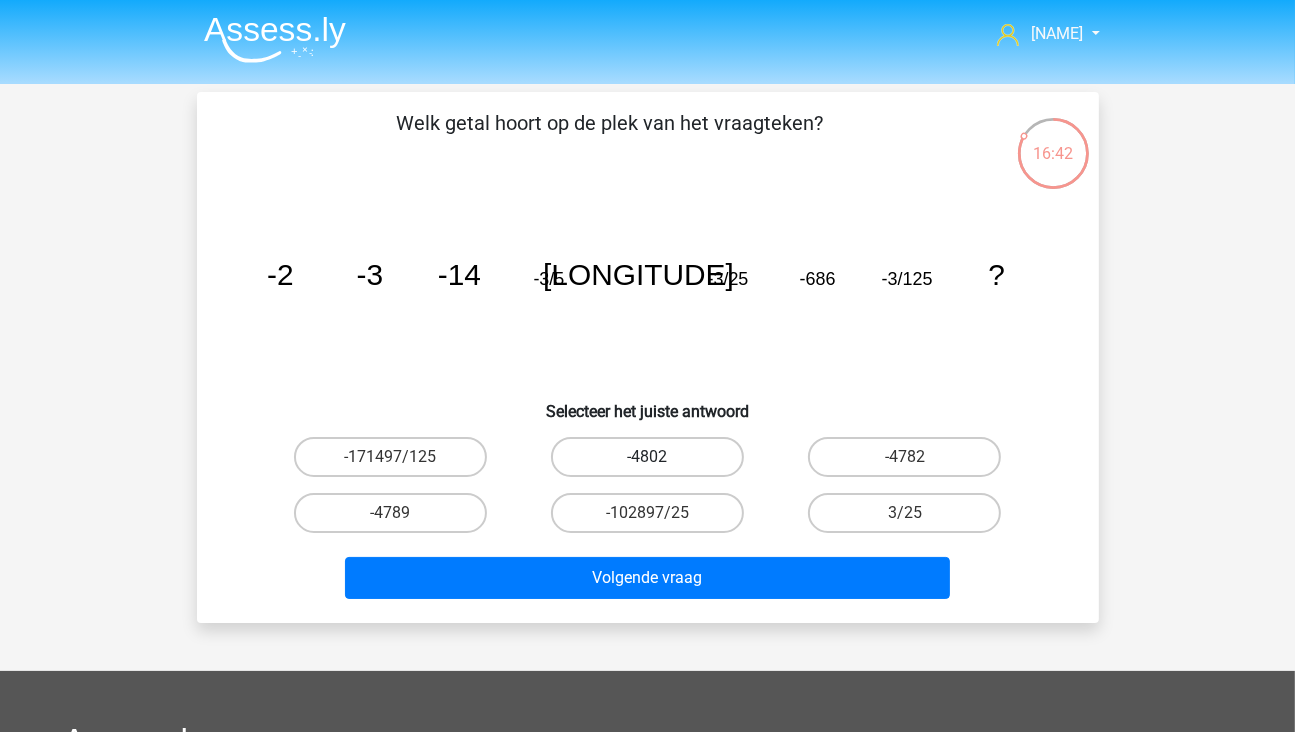 click on "-4802" at bounding box center (647, 457) 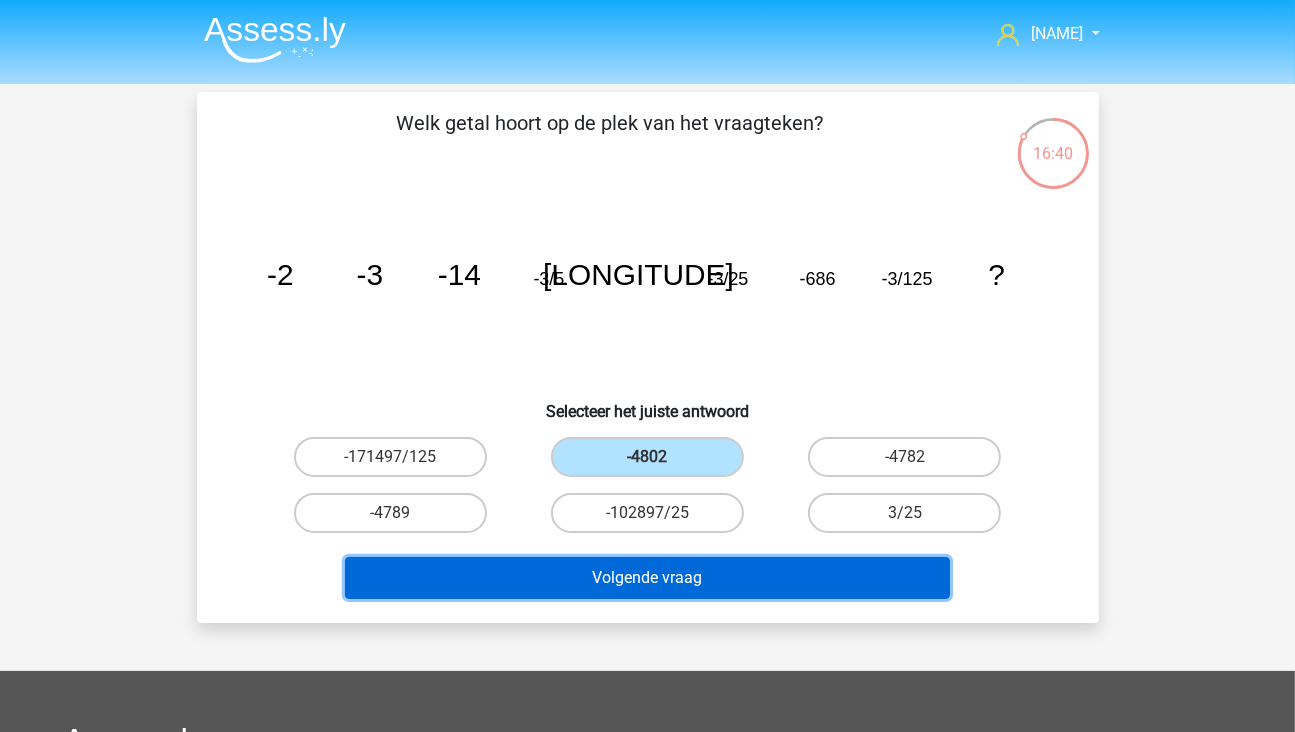 click on "Volgende vraag" at bounding box center (647, 578) 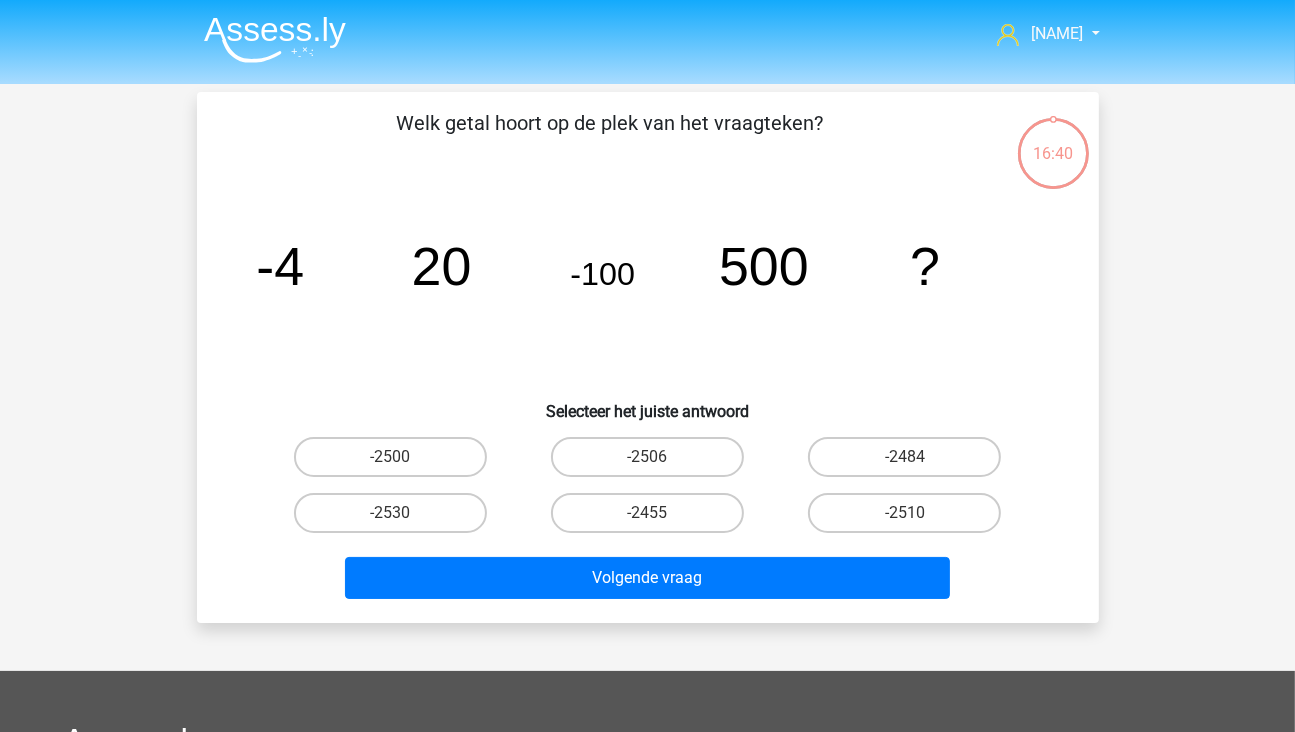 scroll, scrollTop: 92, scrollLeft: 0, axis: vertical 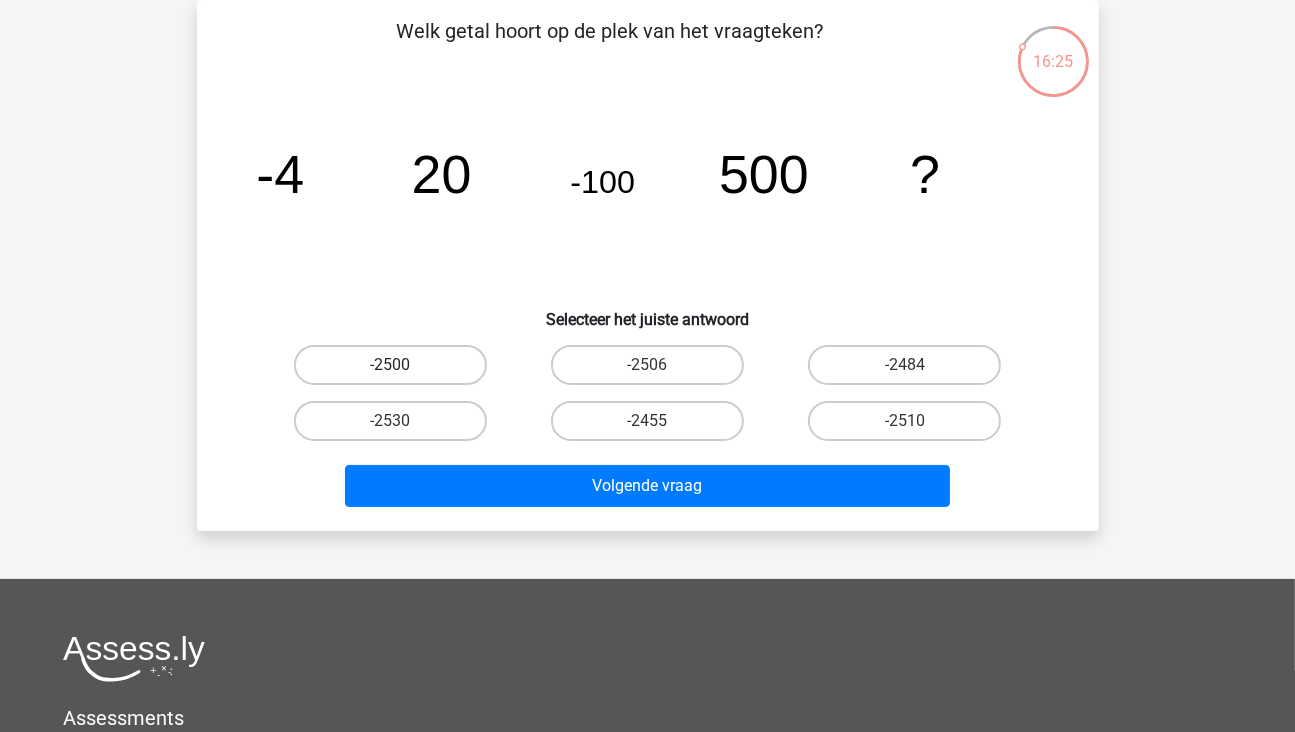 click on "-2500" at bounding box center (390, 365) 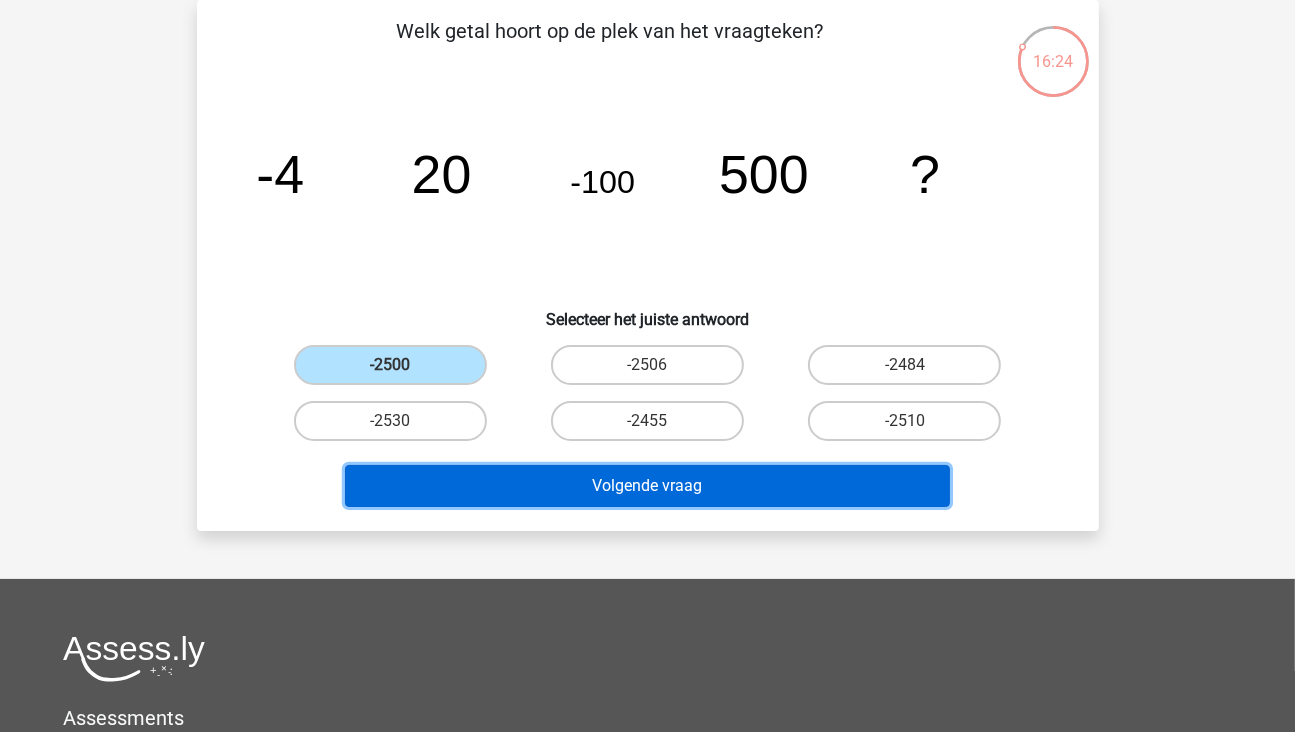 click on "Volgende vraag" at bounding box center [647, 486] 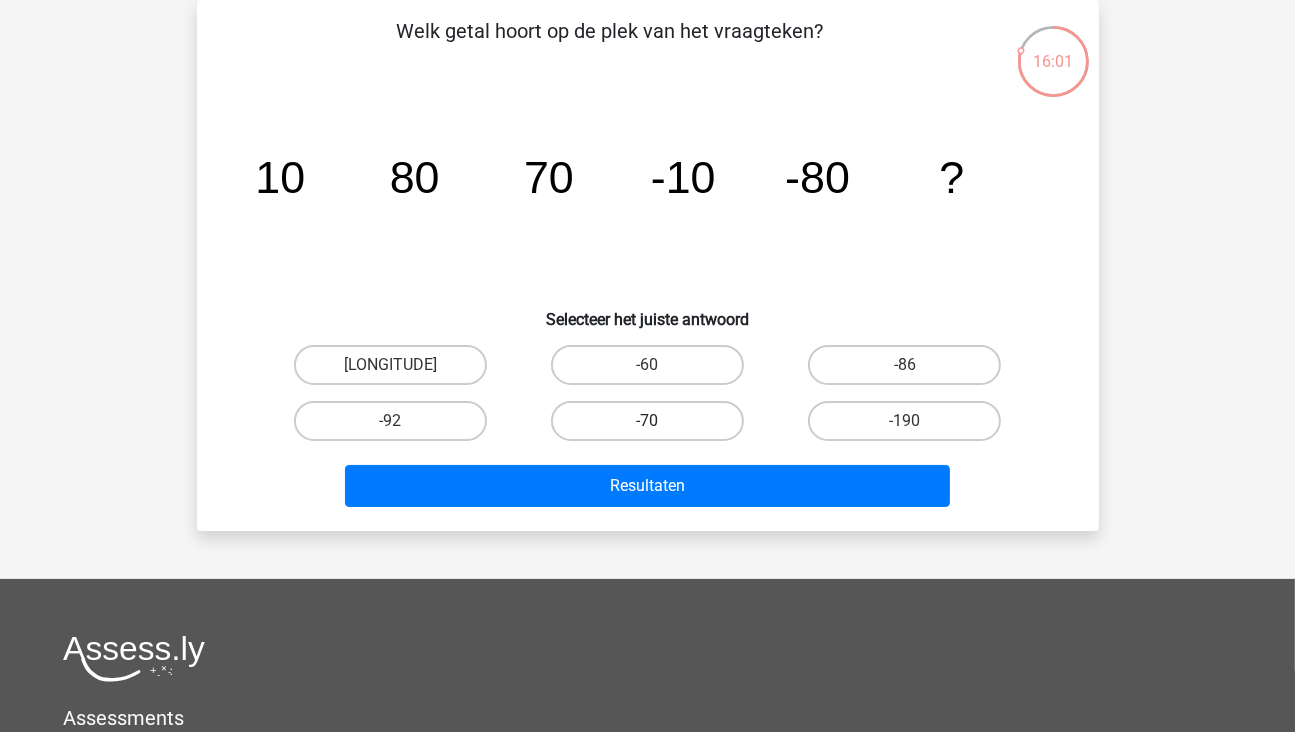 click on "-70" at bounding box center (647, 421) 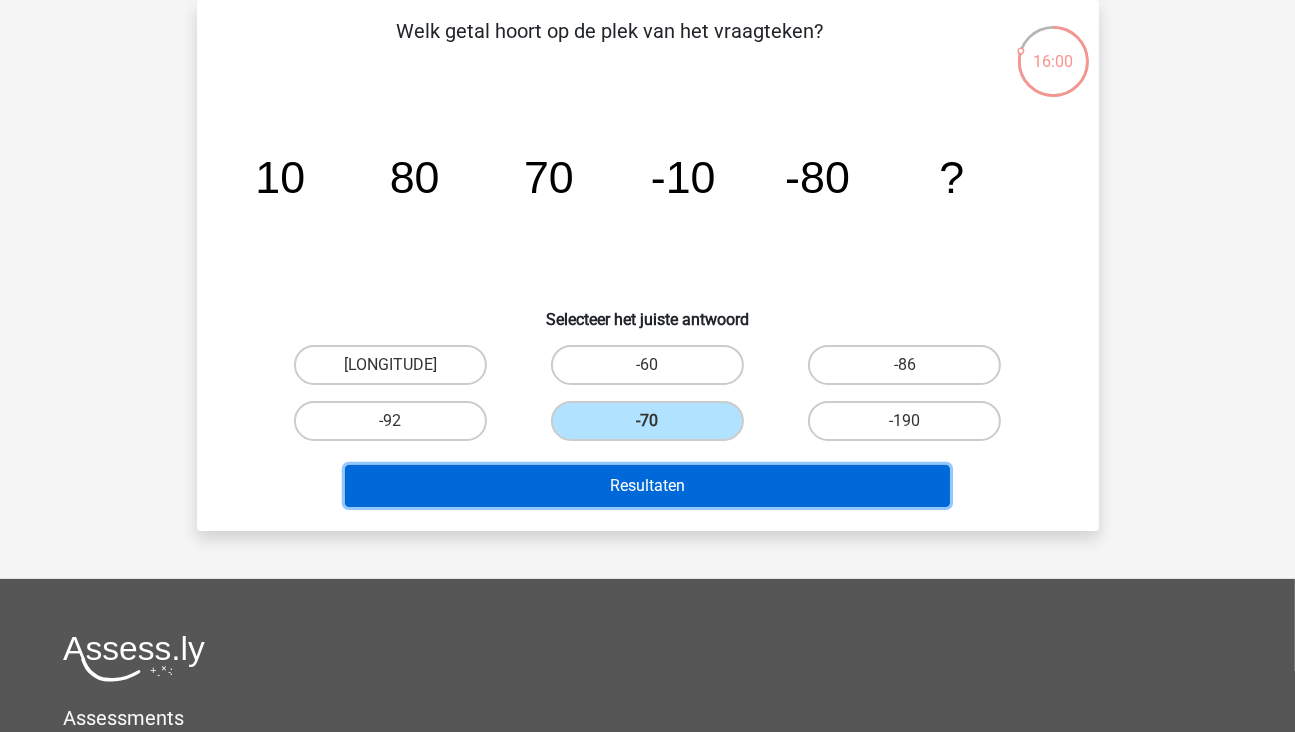 click on "Resultaten" at bounding box center (647, 486) 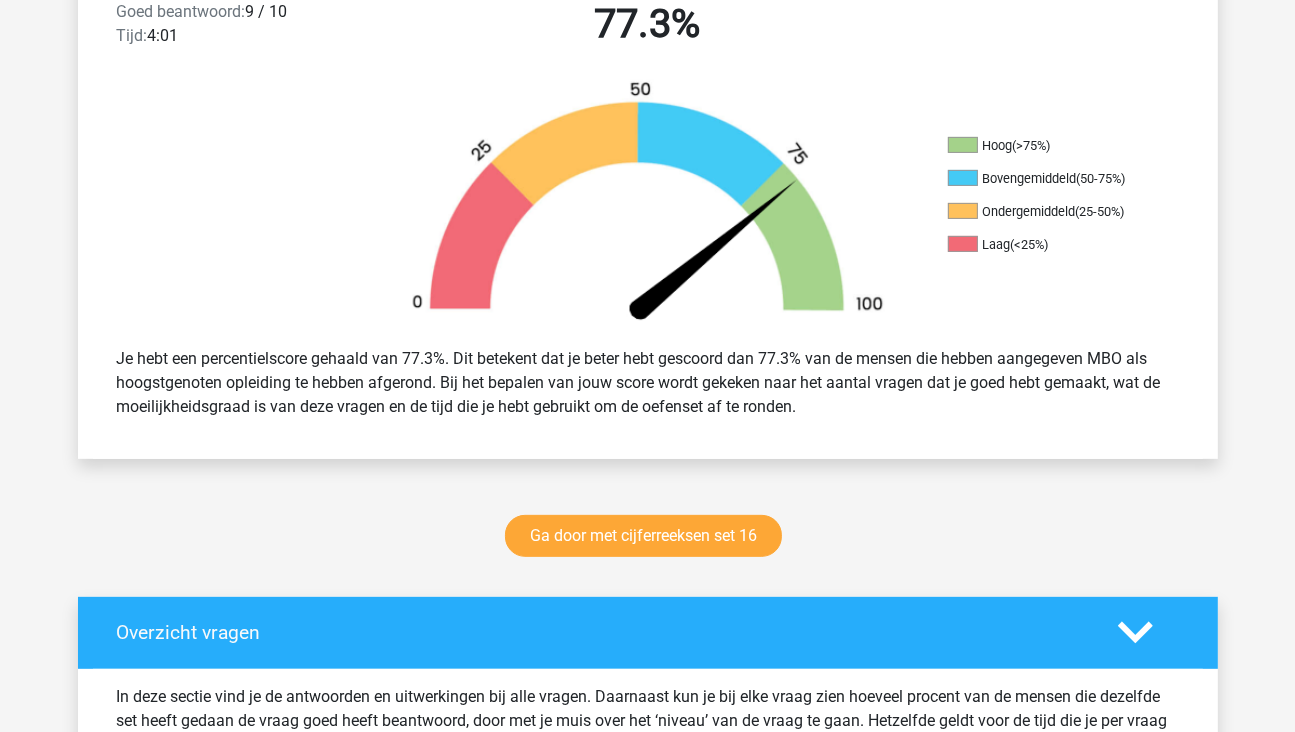 scroll, scrollTop: 600, scrollLeft: 0, axis: vertical 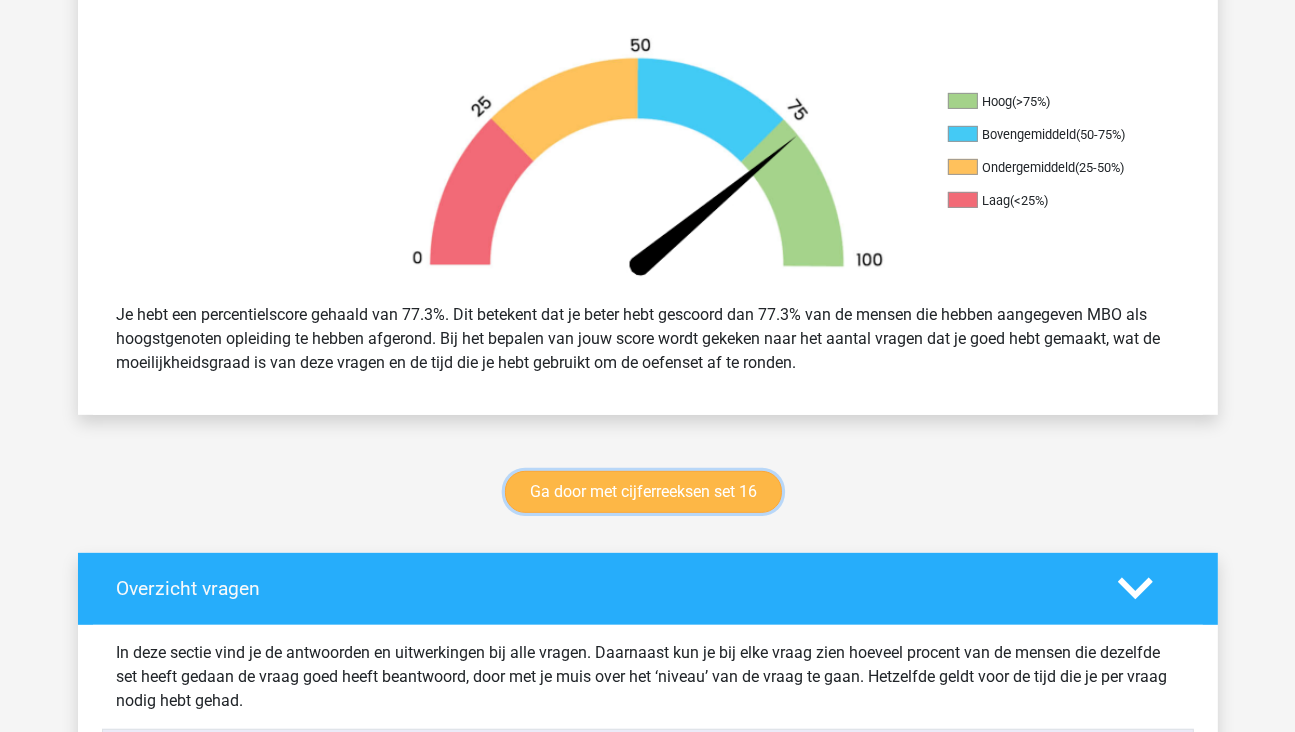 click on "Ga door met cijferreeksen set 16" at bounding box center [643, 492] 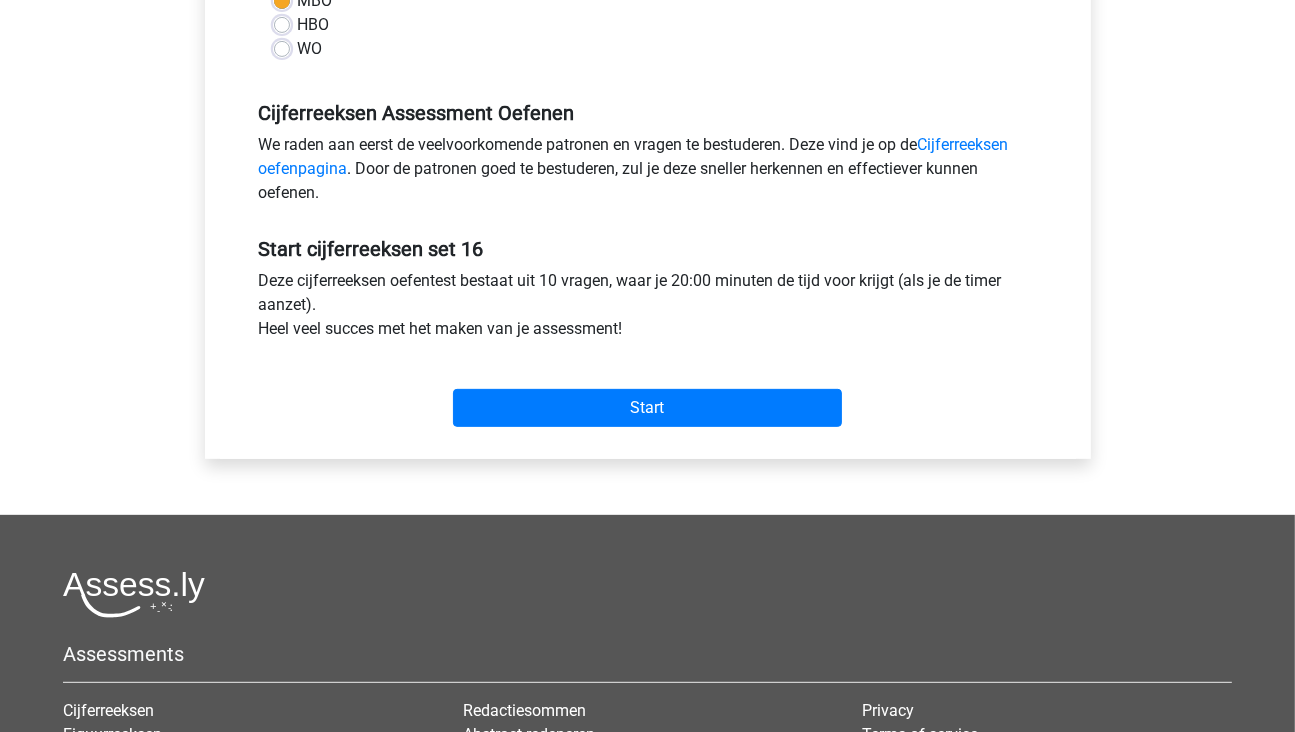 scroll, scrollTop: 600, scrollLeft: 0, axis: vertical 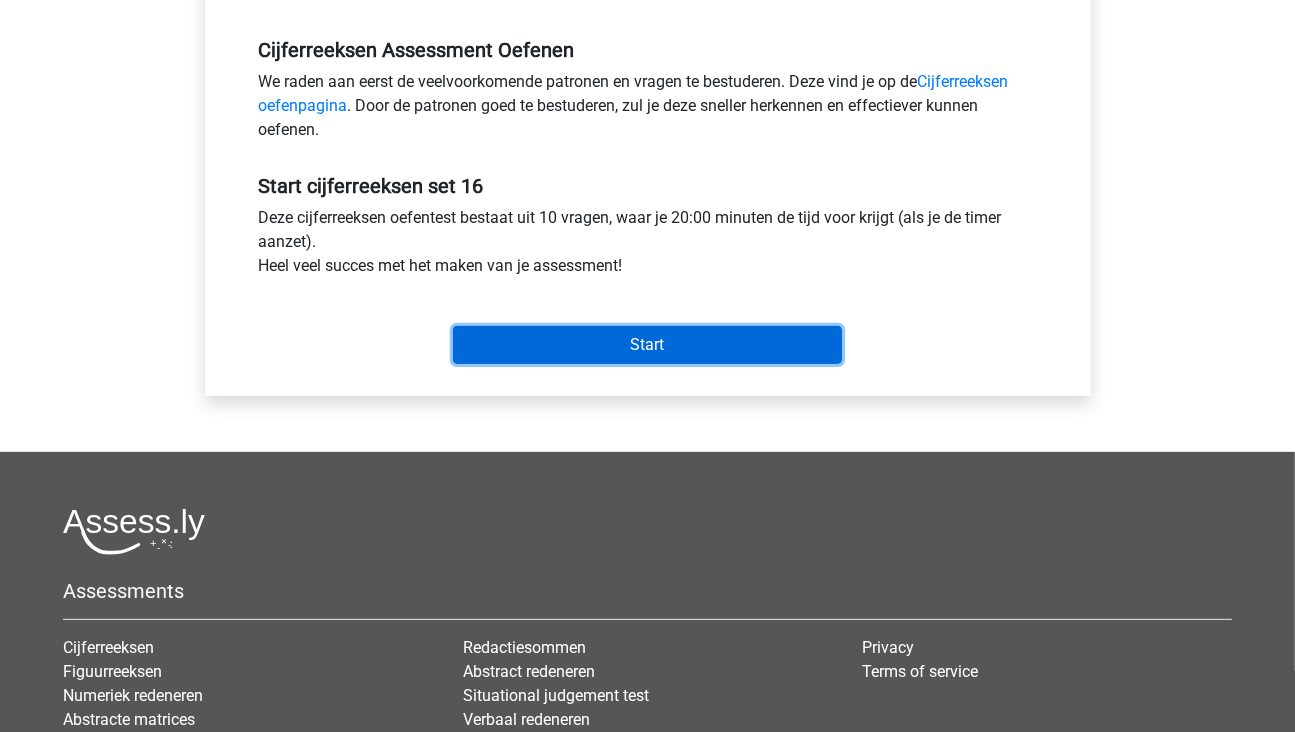 click on "Start" at bounding box center (647, 345) 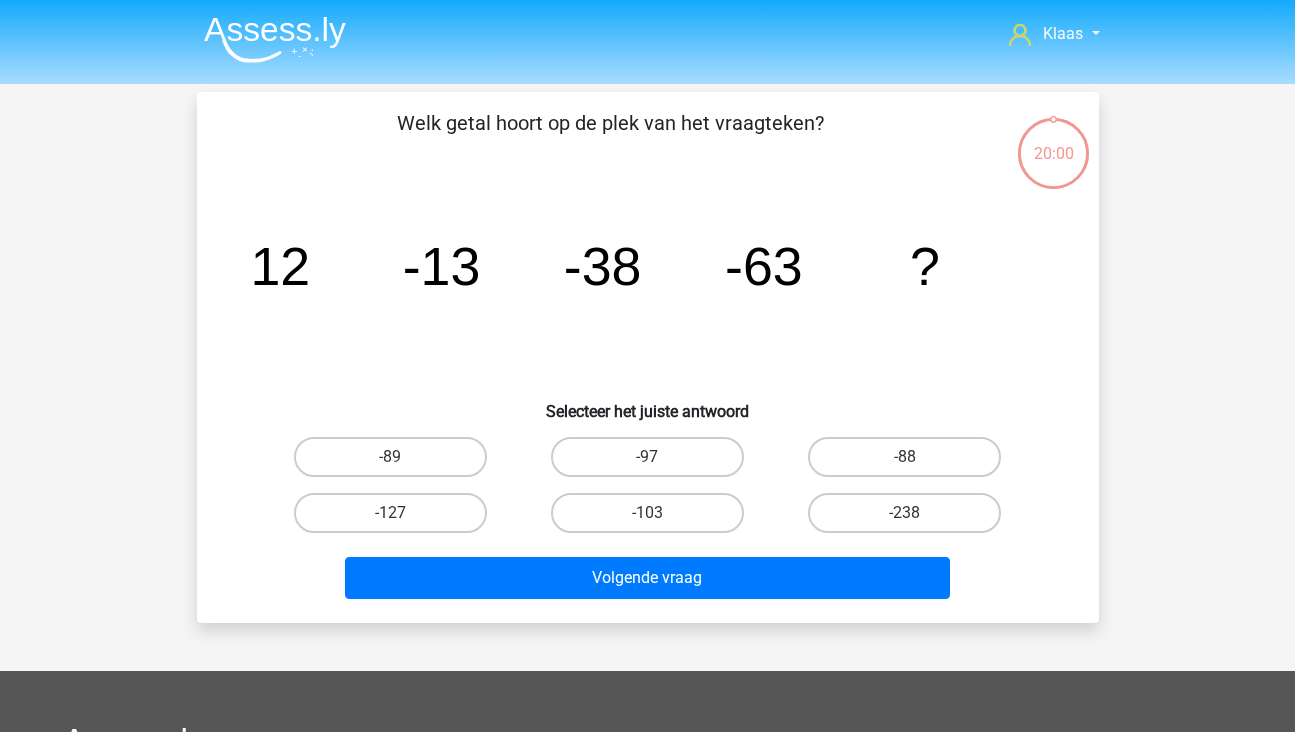 scroll, scrollTop: 0, scrollLeft: 0, axis: both 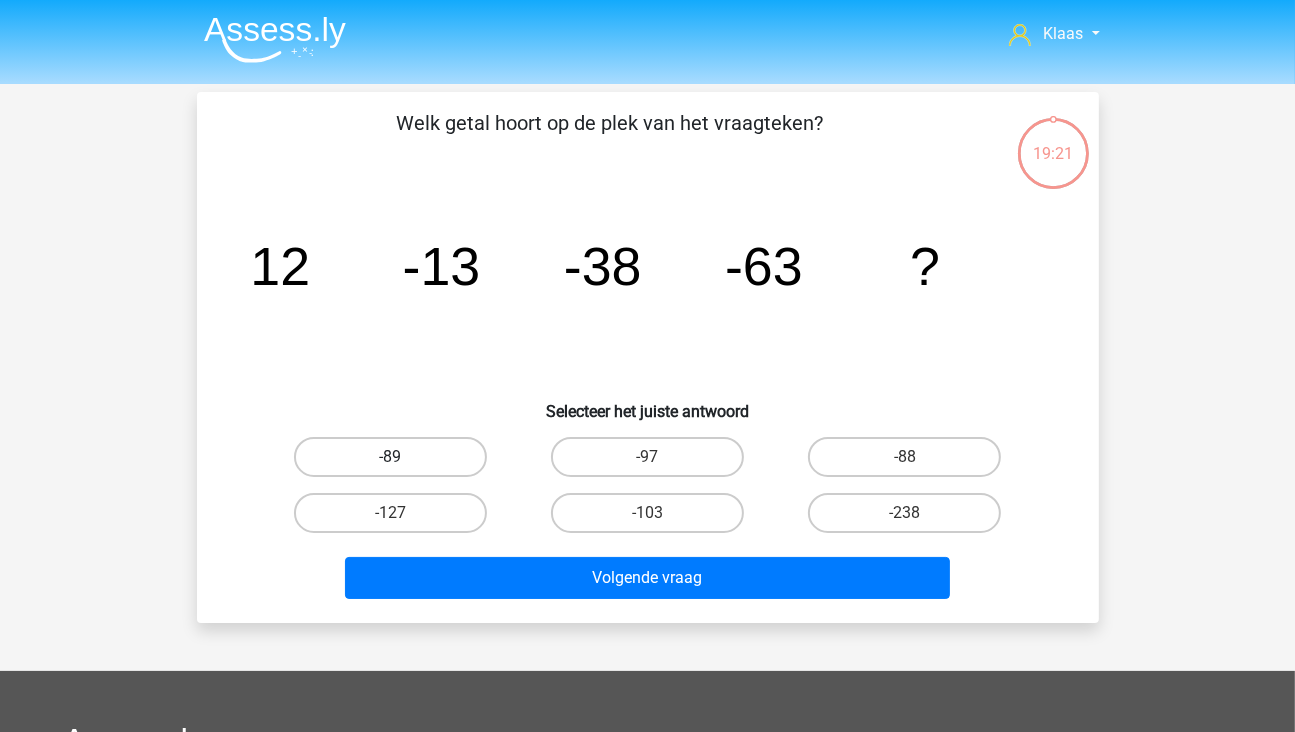 click on "-89" at bounding box center [390, 457] 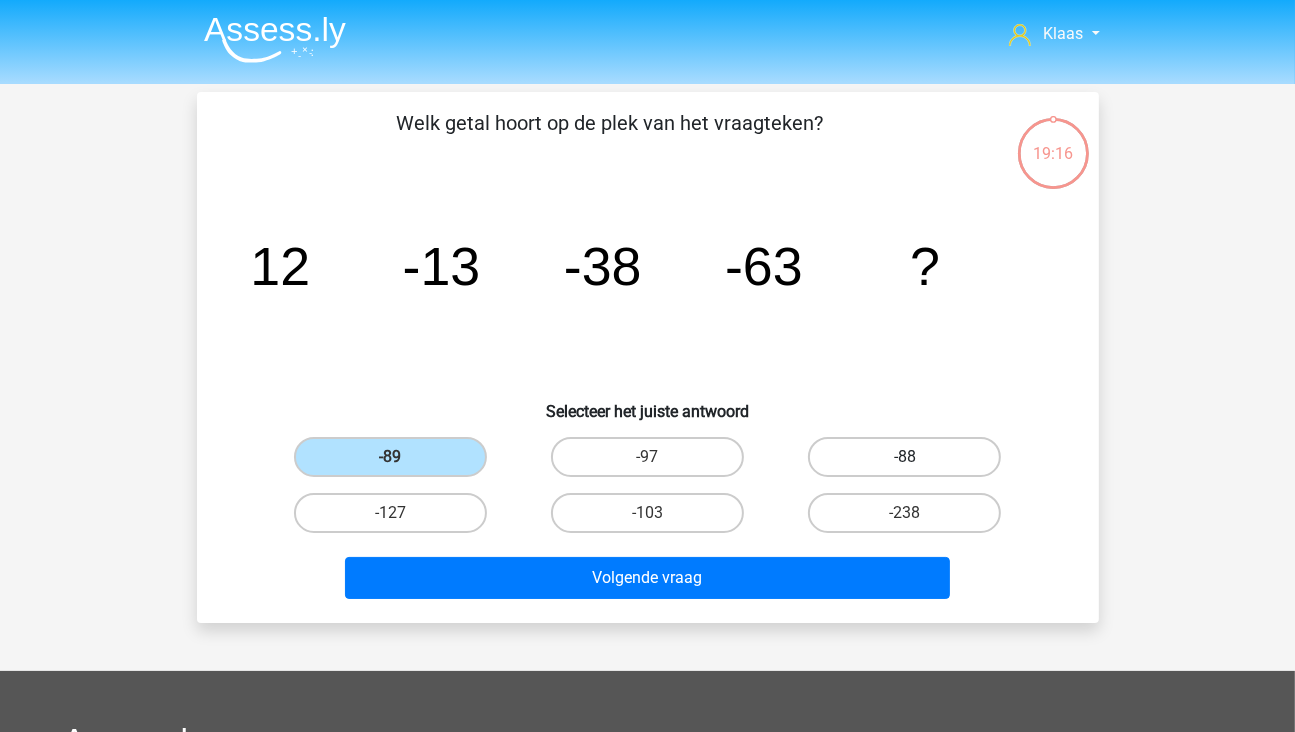 click on "-88" at bounding box center [904, 457] 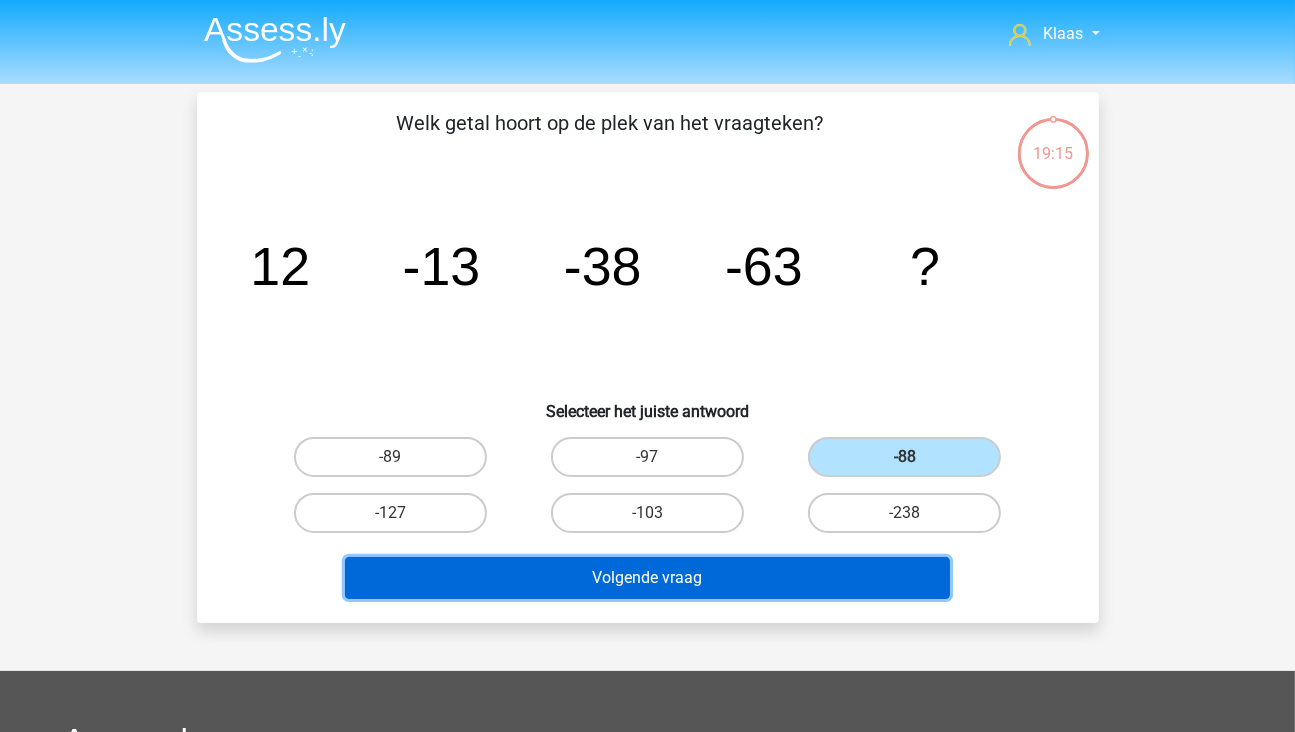 click on "Volgende vraag" at bounding box center [647, 578] 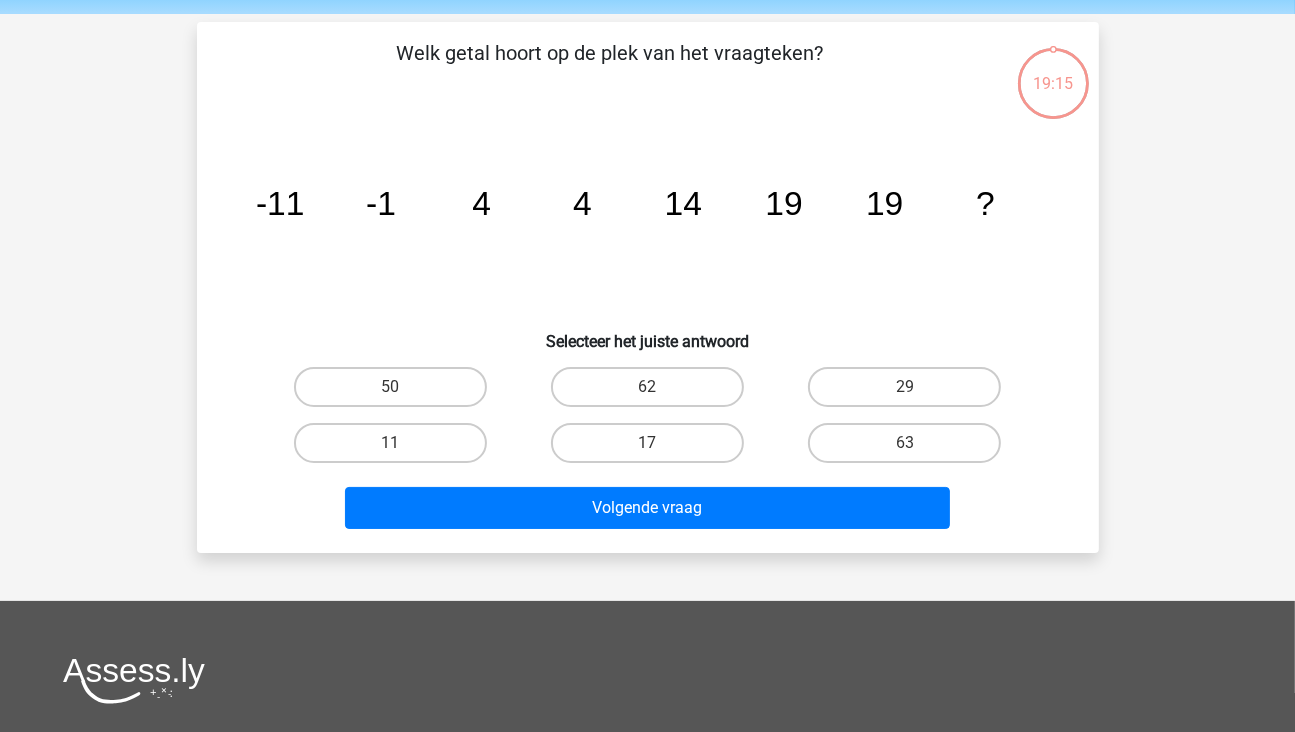 scroll, scrollTop: 92, scrollLeft: 0, axis: vertical 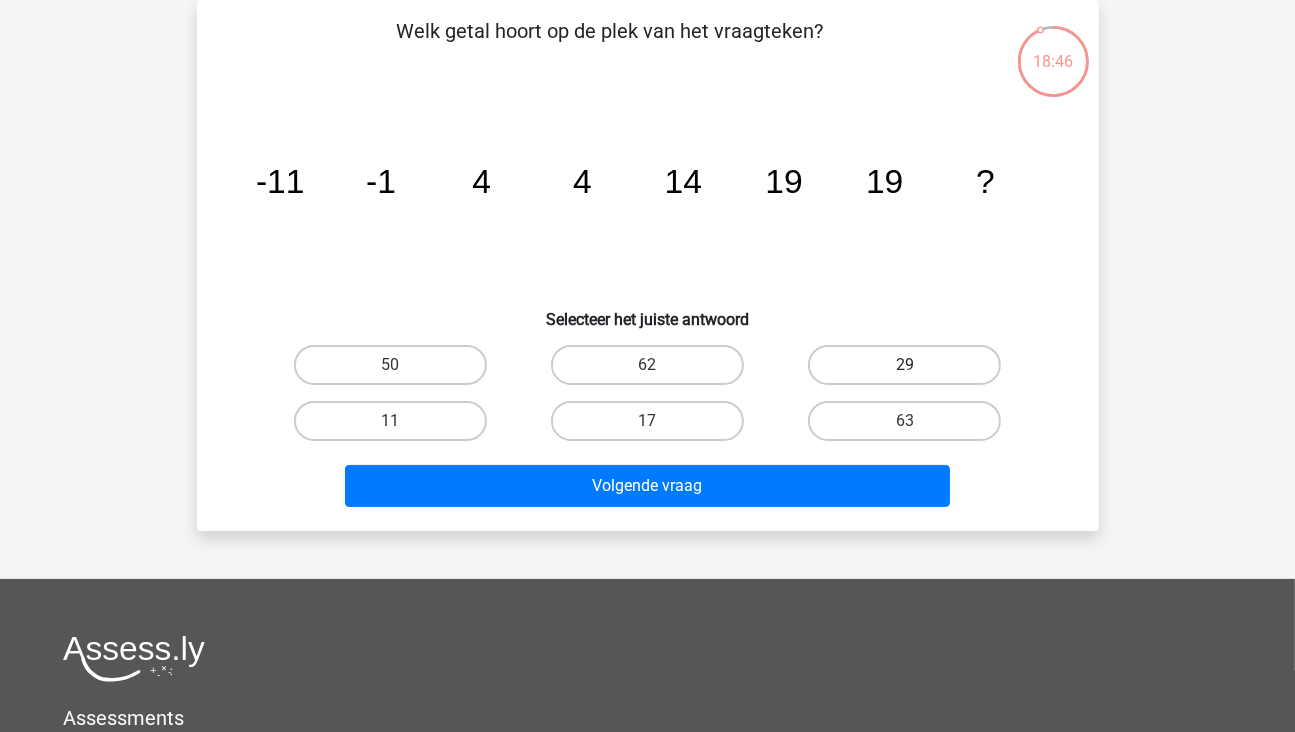 click on "29" at bounding box center [904, 365] 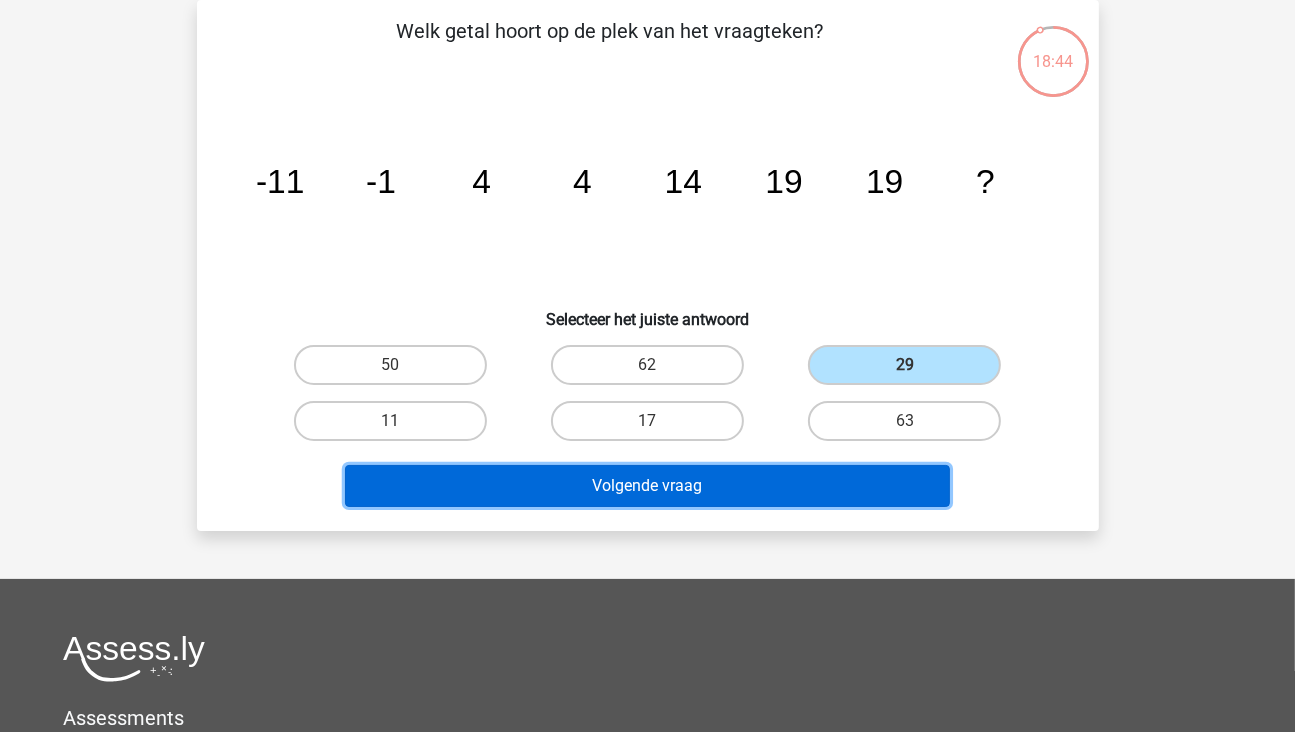 click on "Volgende vraag" at bounding box center (647, 486) 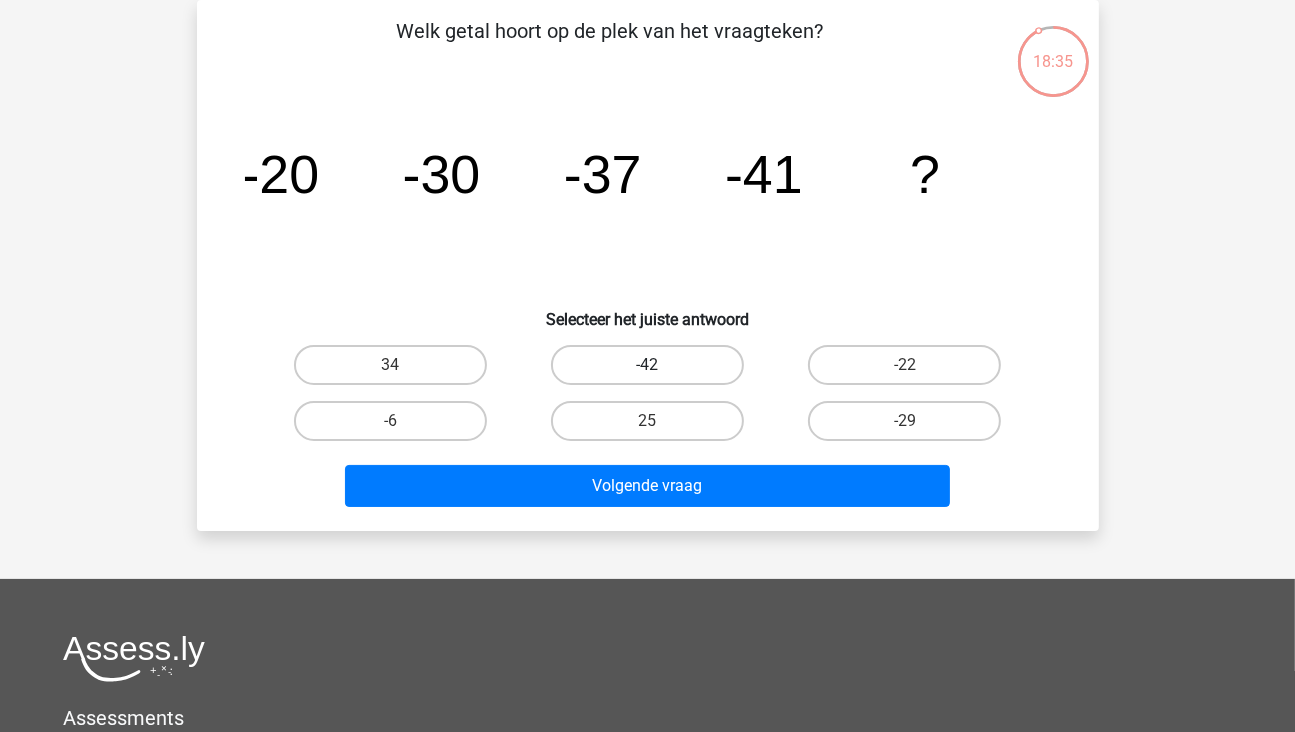 click on "-42" at bounding box center (647, 365) 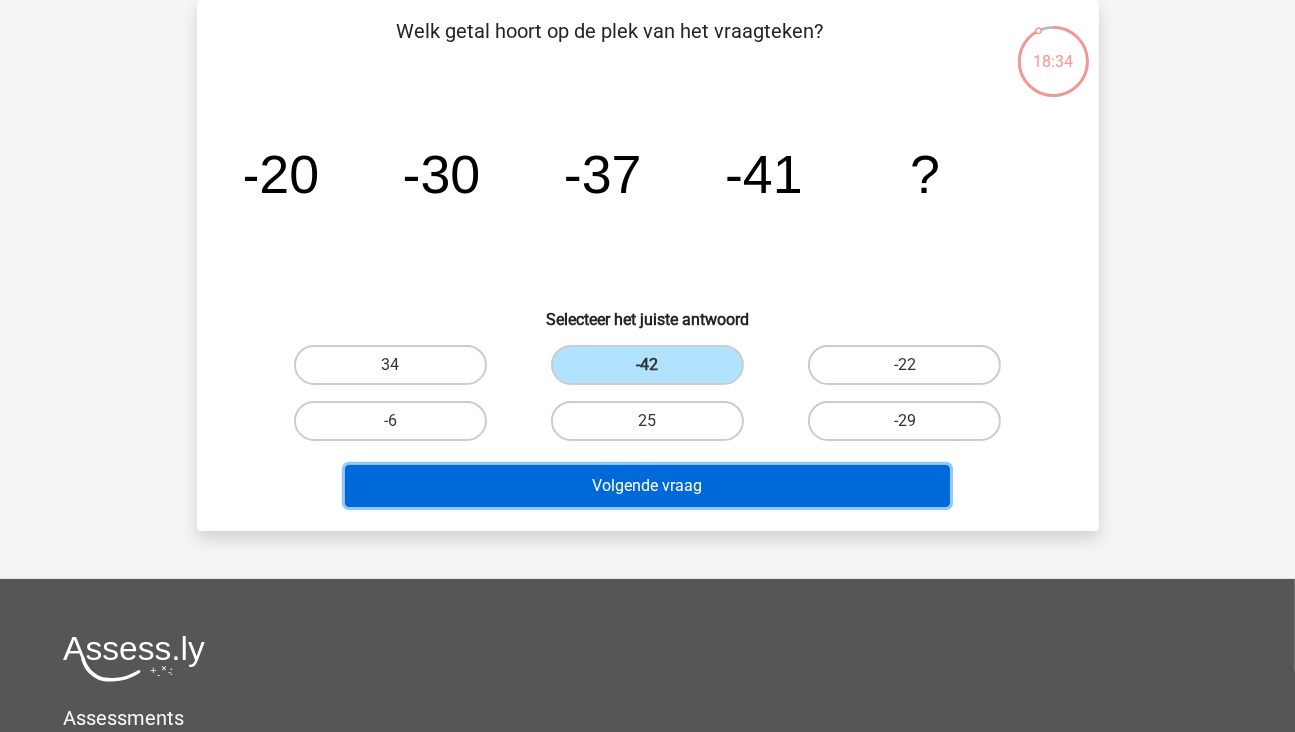 click on "Volgende vraag" at bounding box center [647, 486] 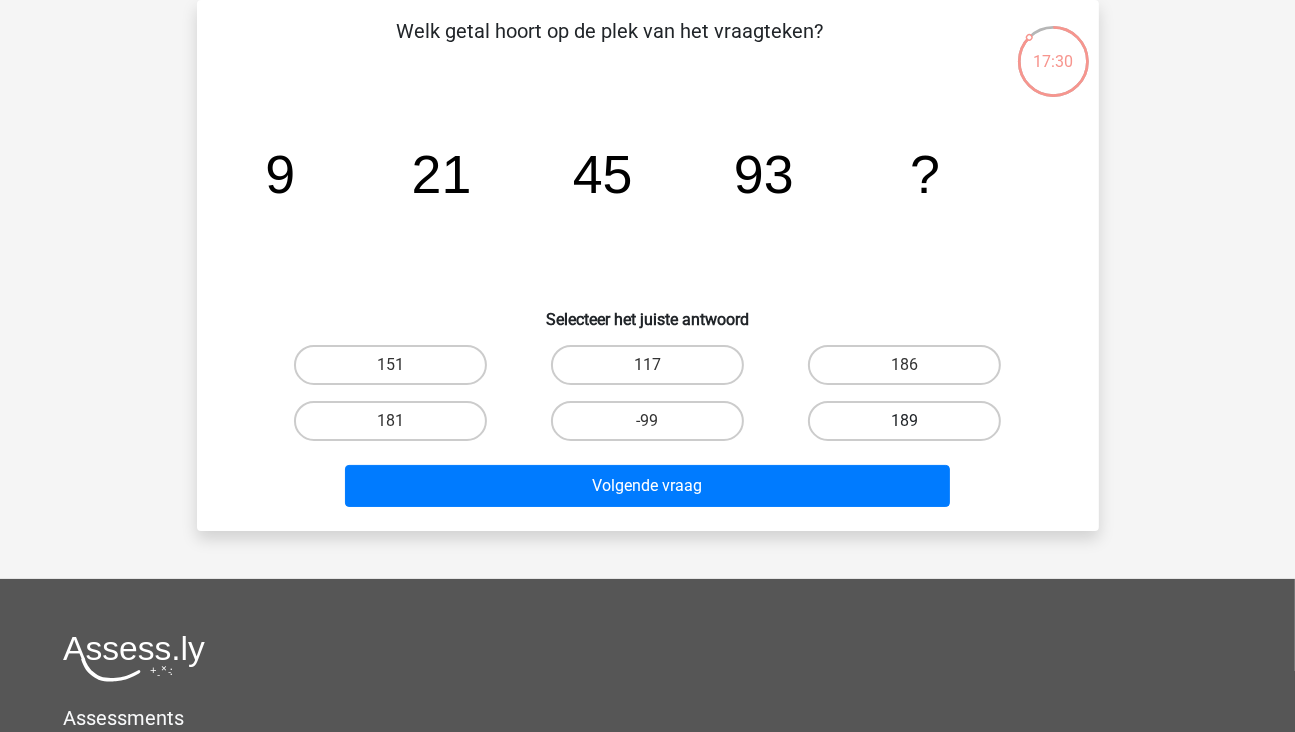 click on "189" at bounding box center [904, 421] 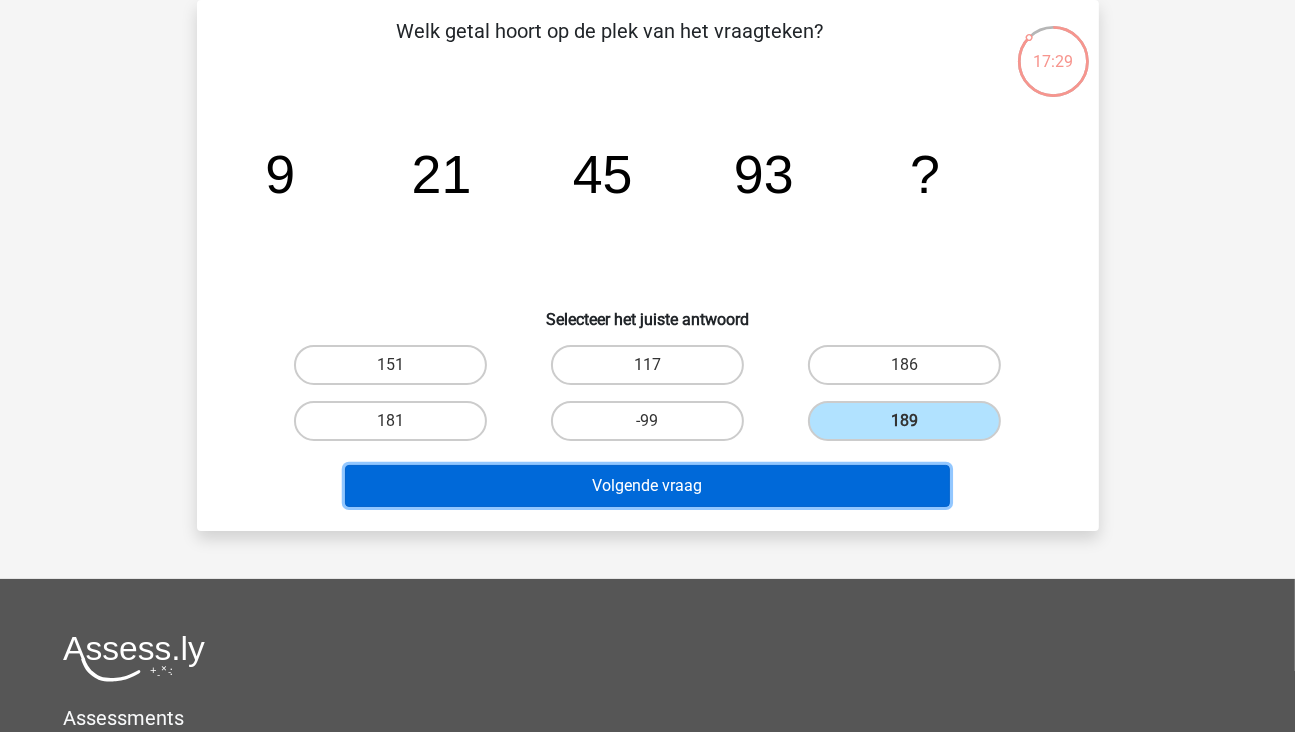 click on "Volgende vraag" at bounding box center (647, 486) 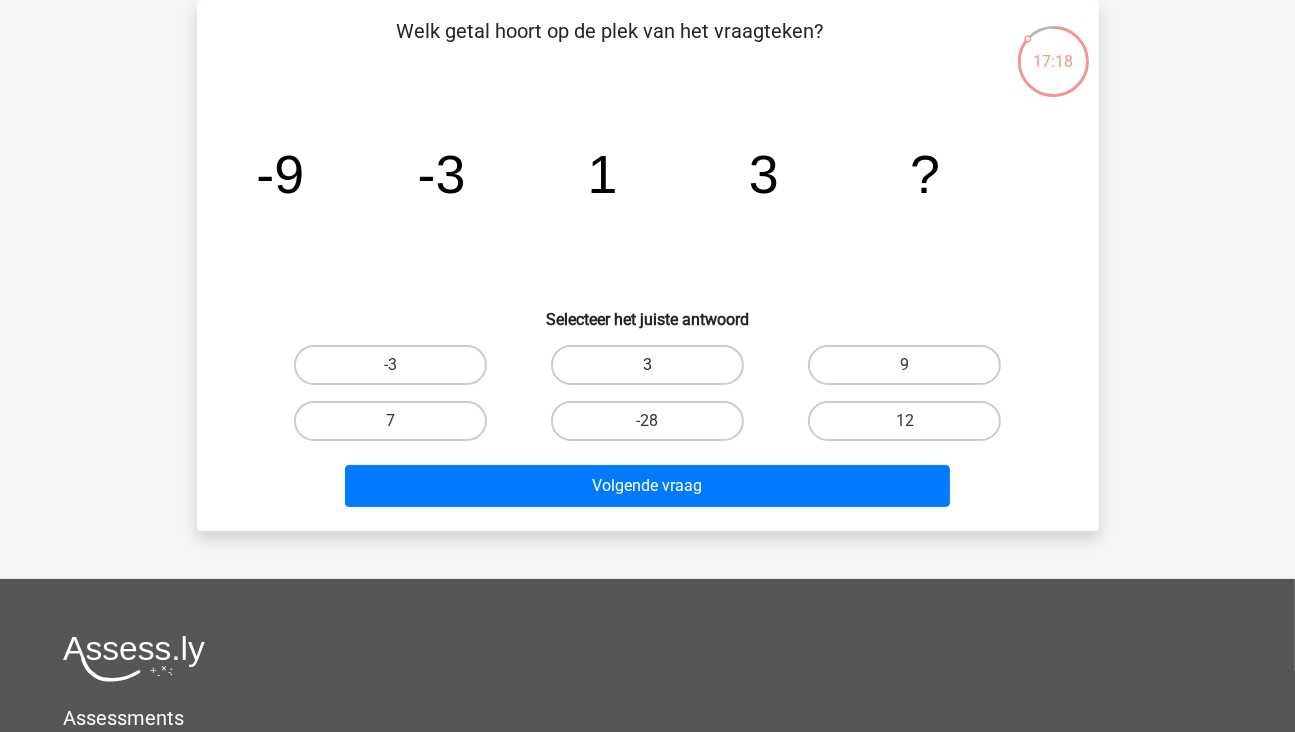 click on "3" at bounding box center (647, 365) 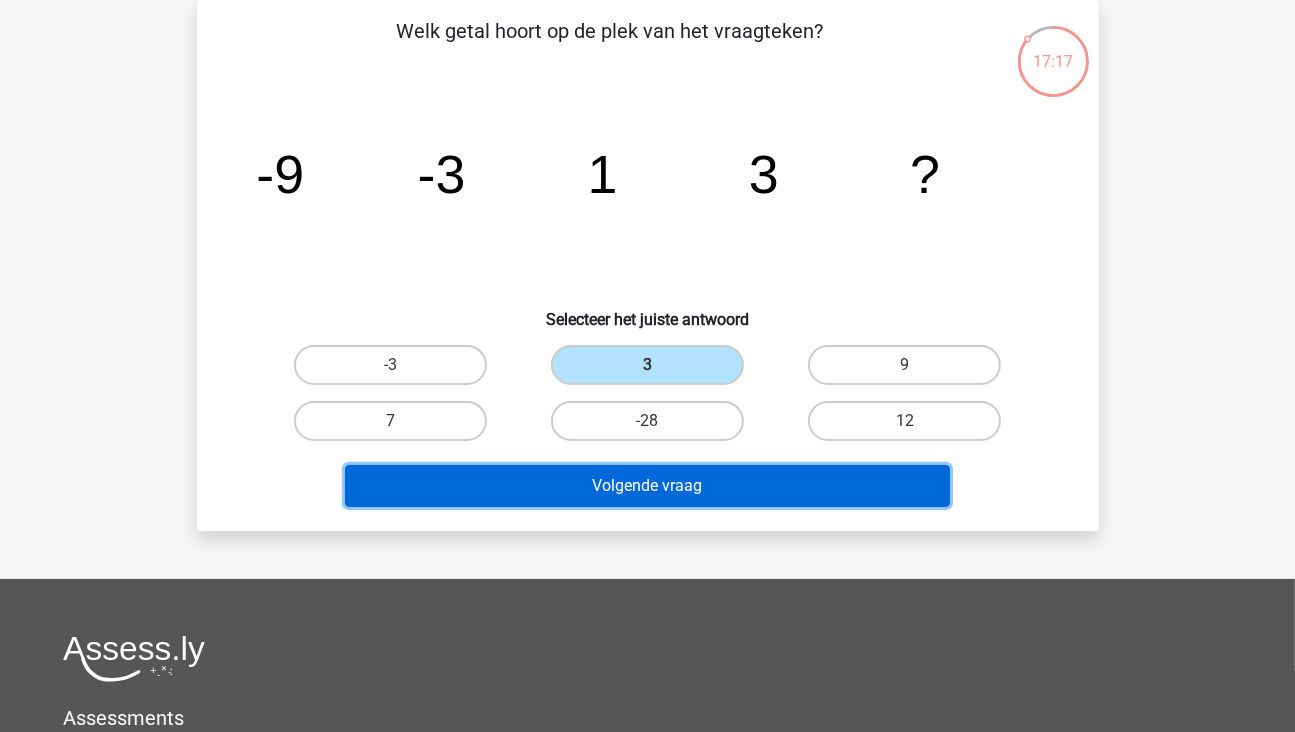 click on "Volgende vraag" at bounding box center [647, 486] 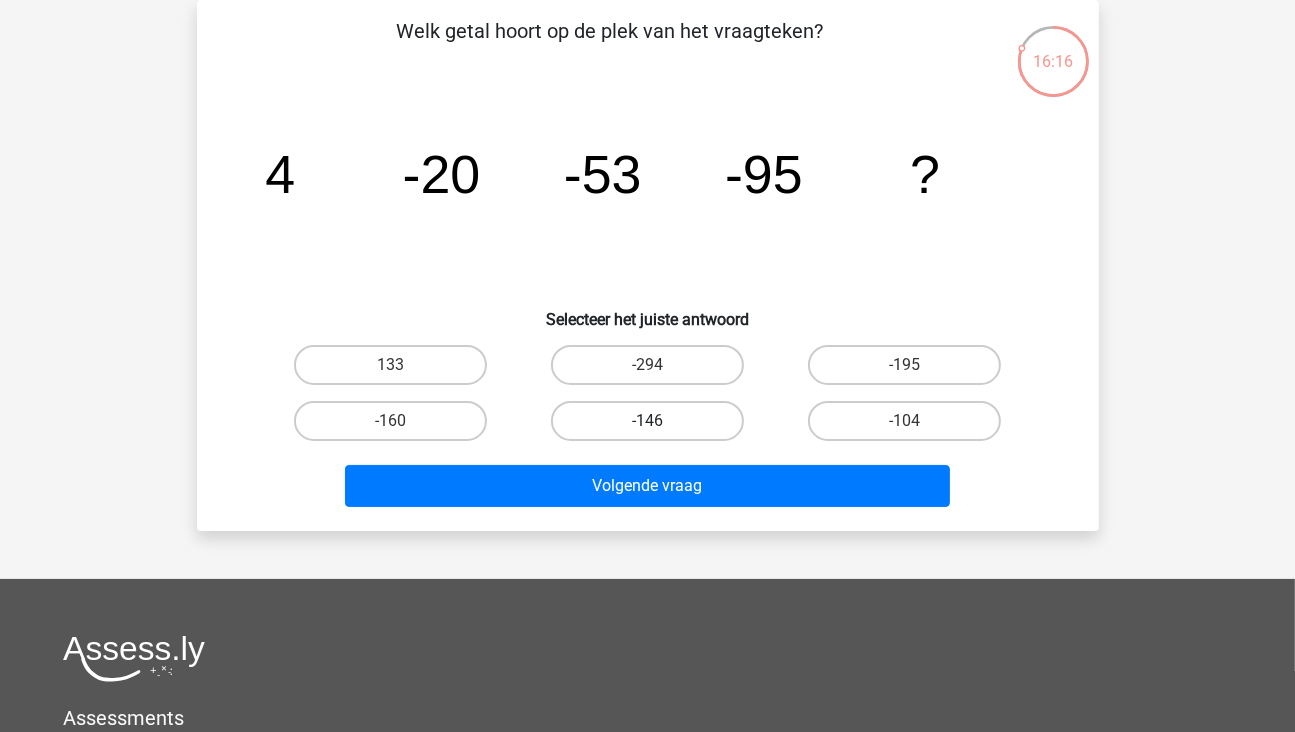 click on "-146" at bounding box center (647, 421) 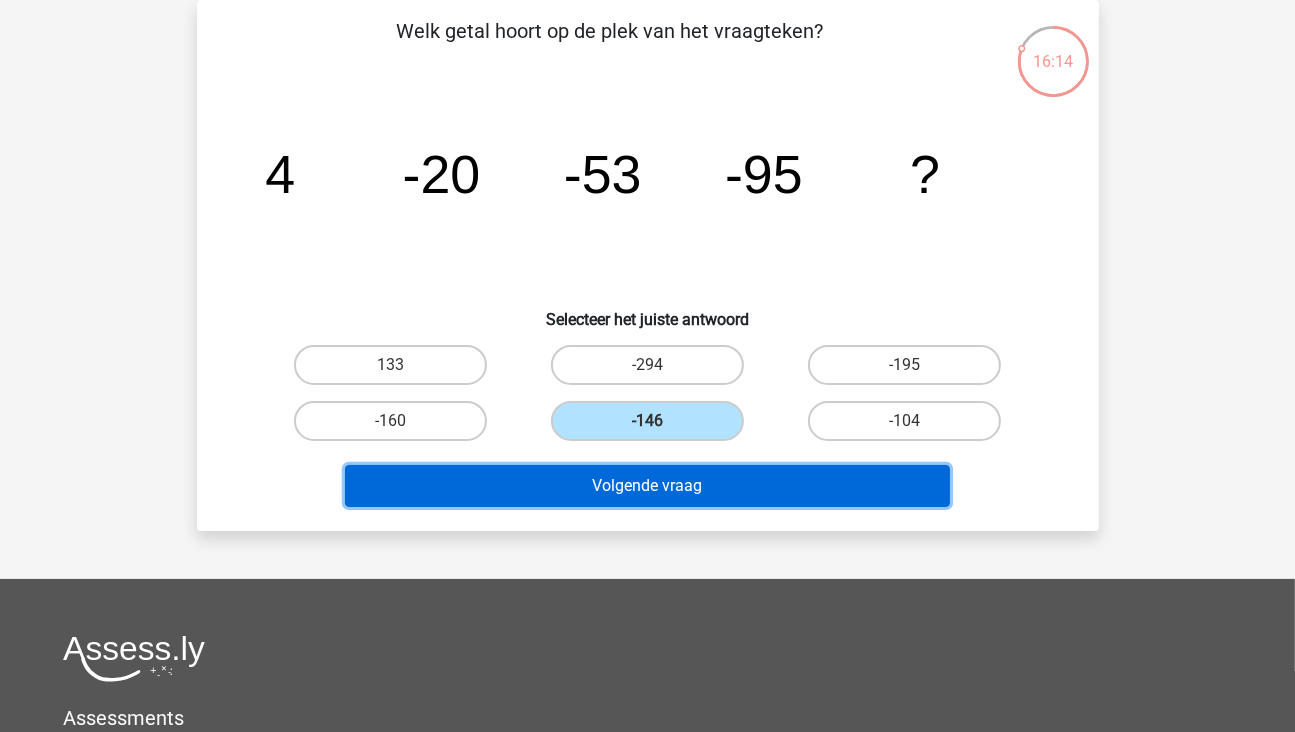 click on "Volgende vraag" at bounding box center [647, 486] 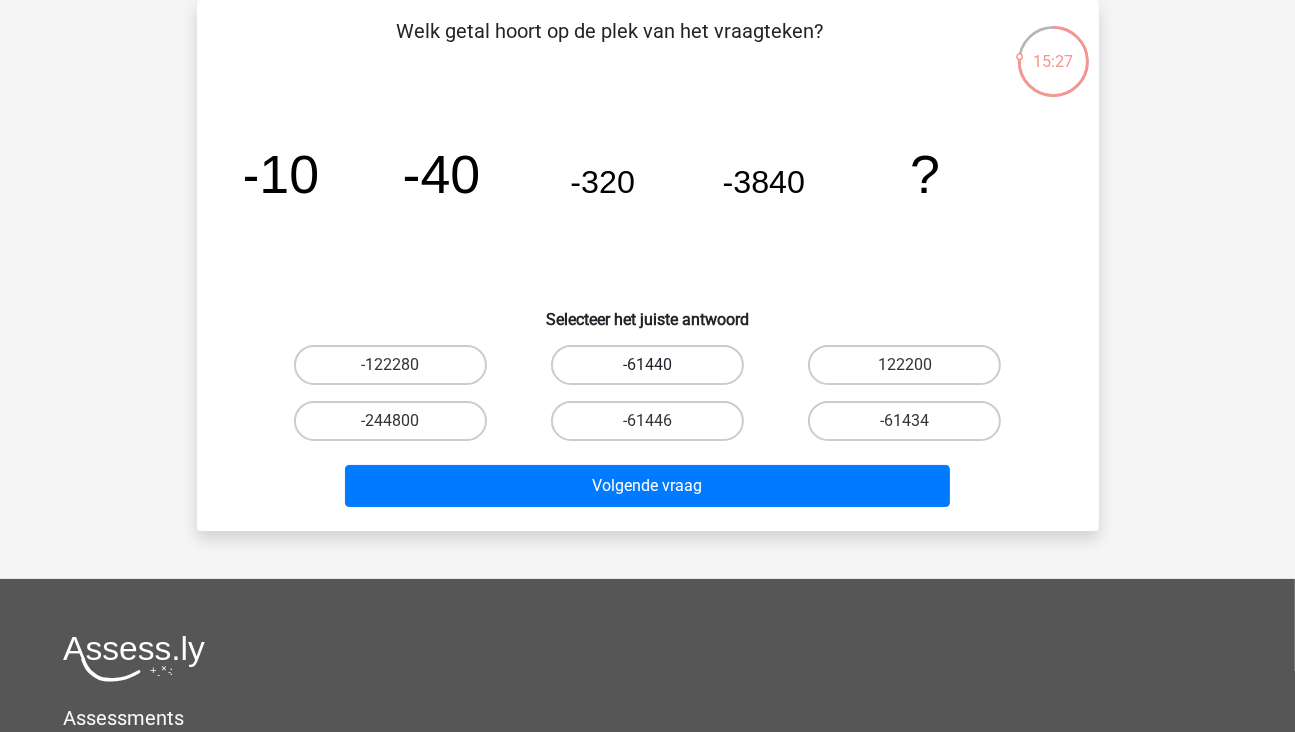 click on "-61440" at bounding box center (647, 365) 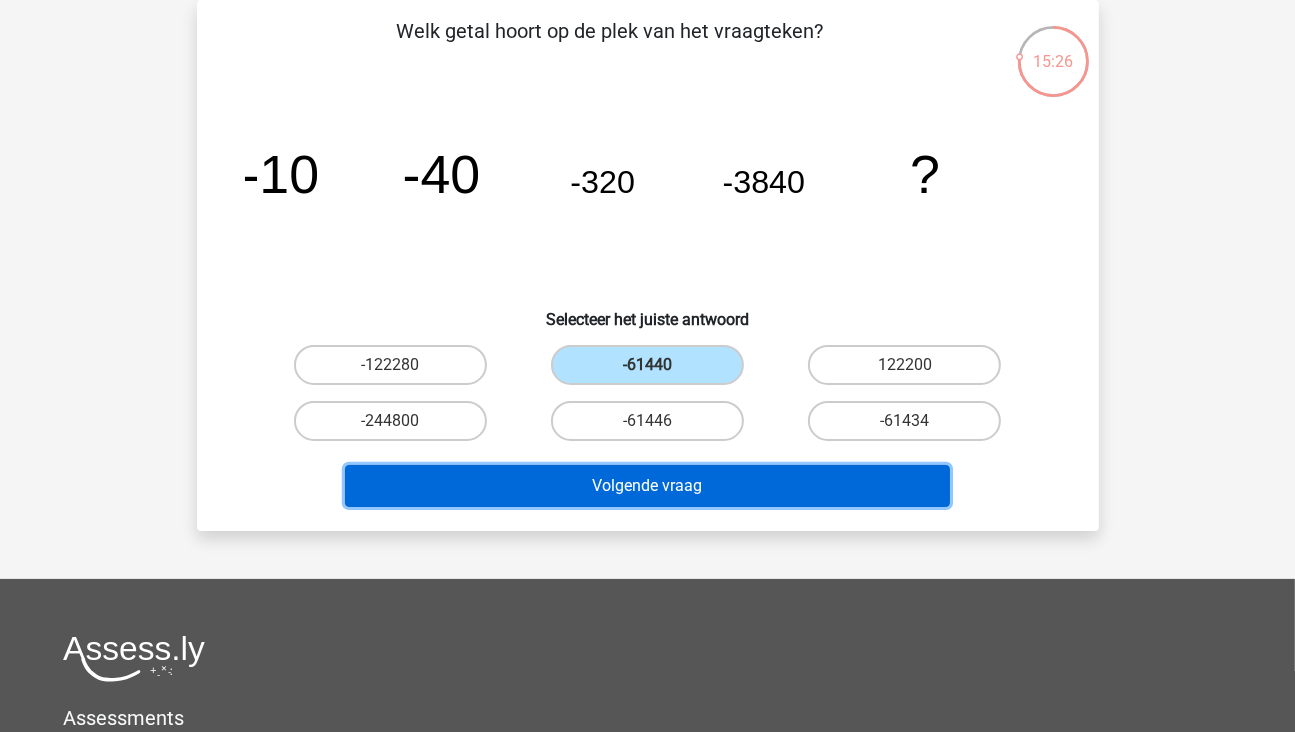 click on "Volgende vraag" at bounding box center (647, 486) 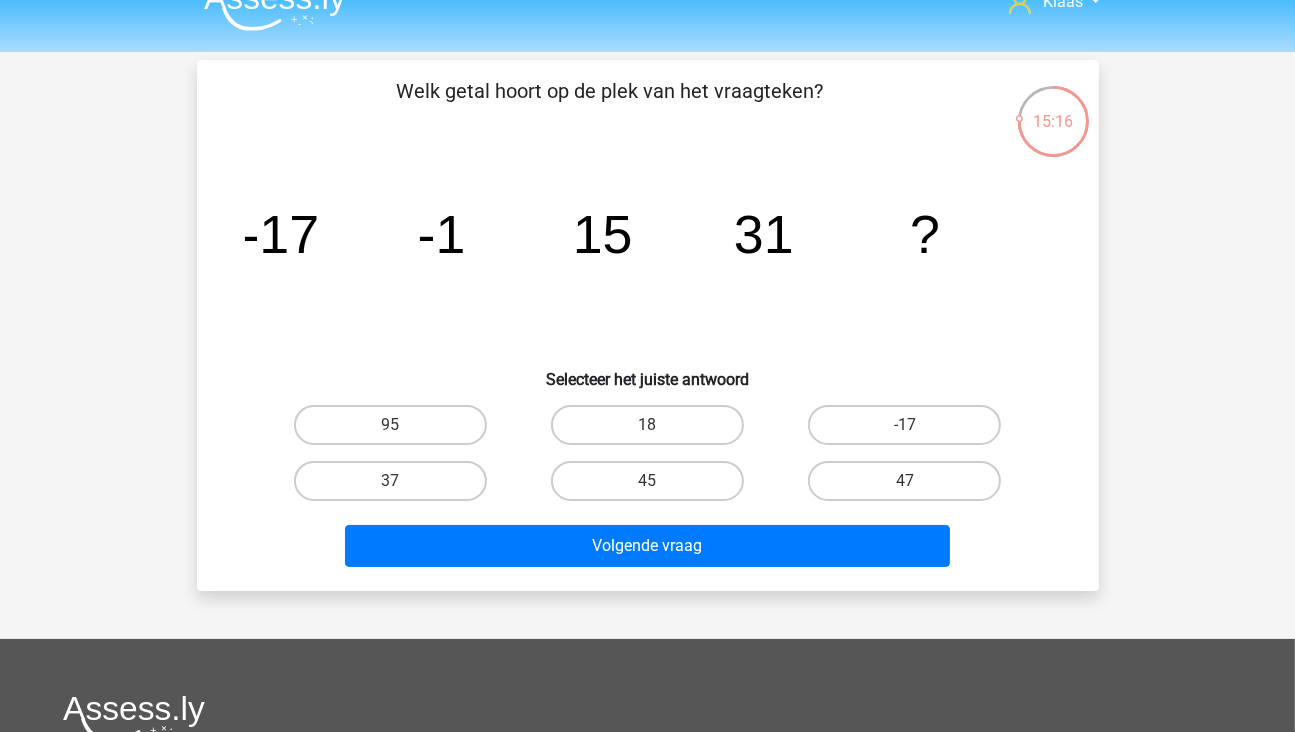 scroll, scrollTop: 0, scrollLeft: 0, axis: both 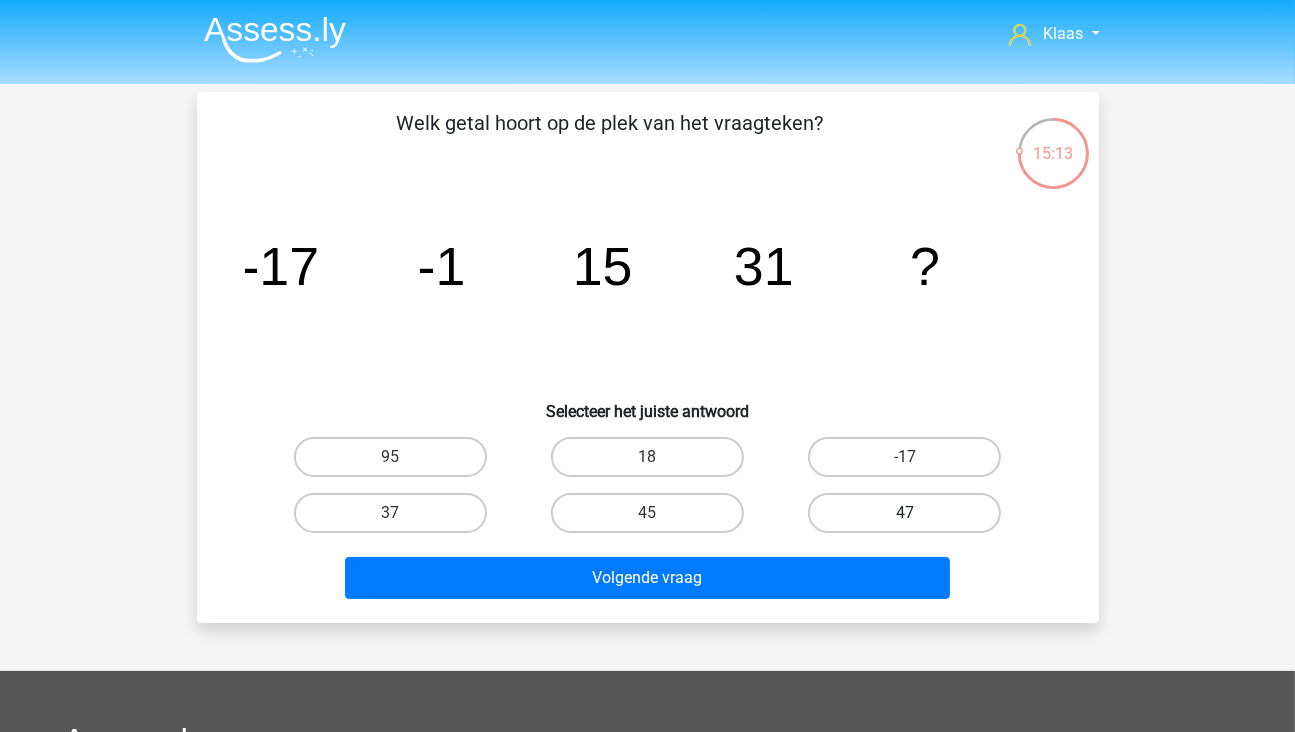 click on "47" at bounding box center [904, 513] 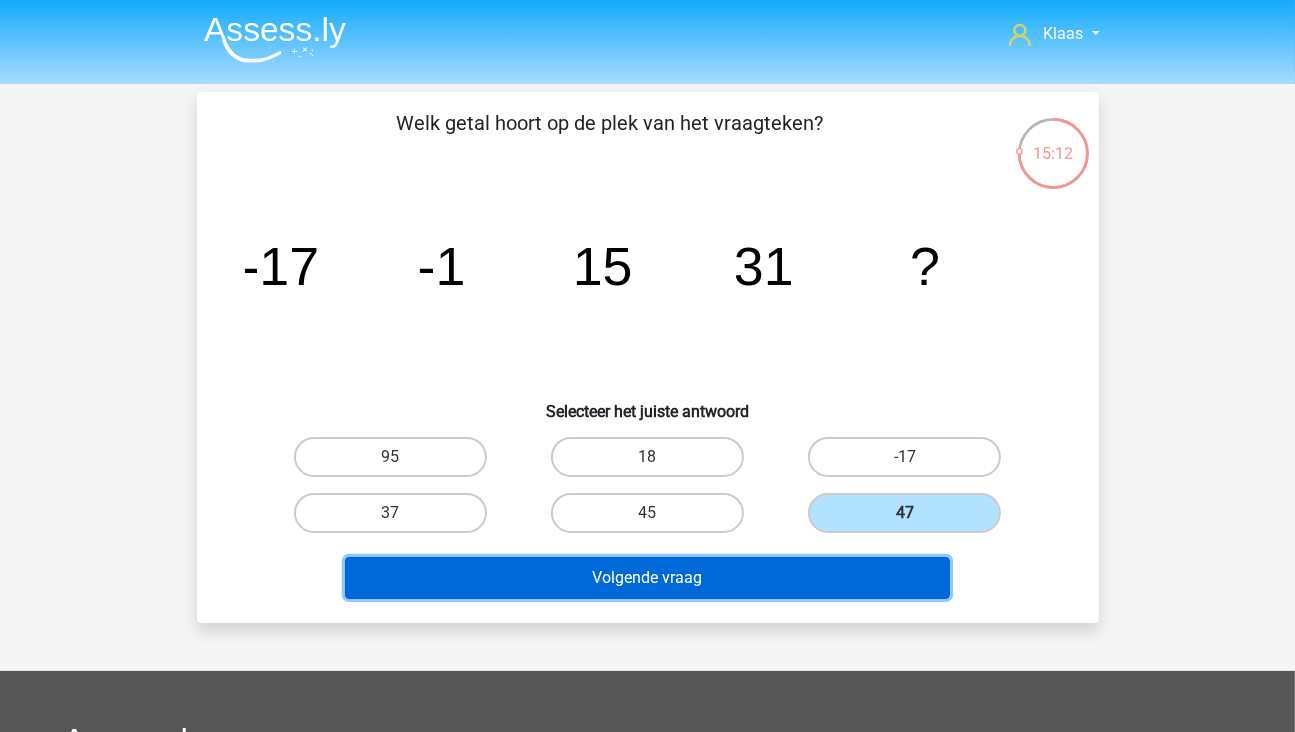click on "Volgende vraag" at bounding box center [647, 578] 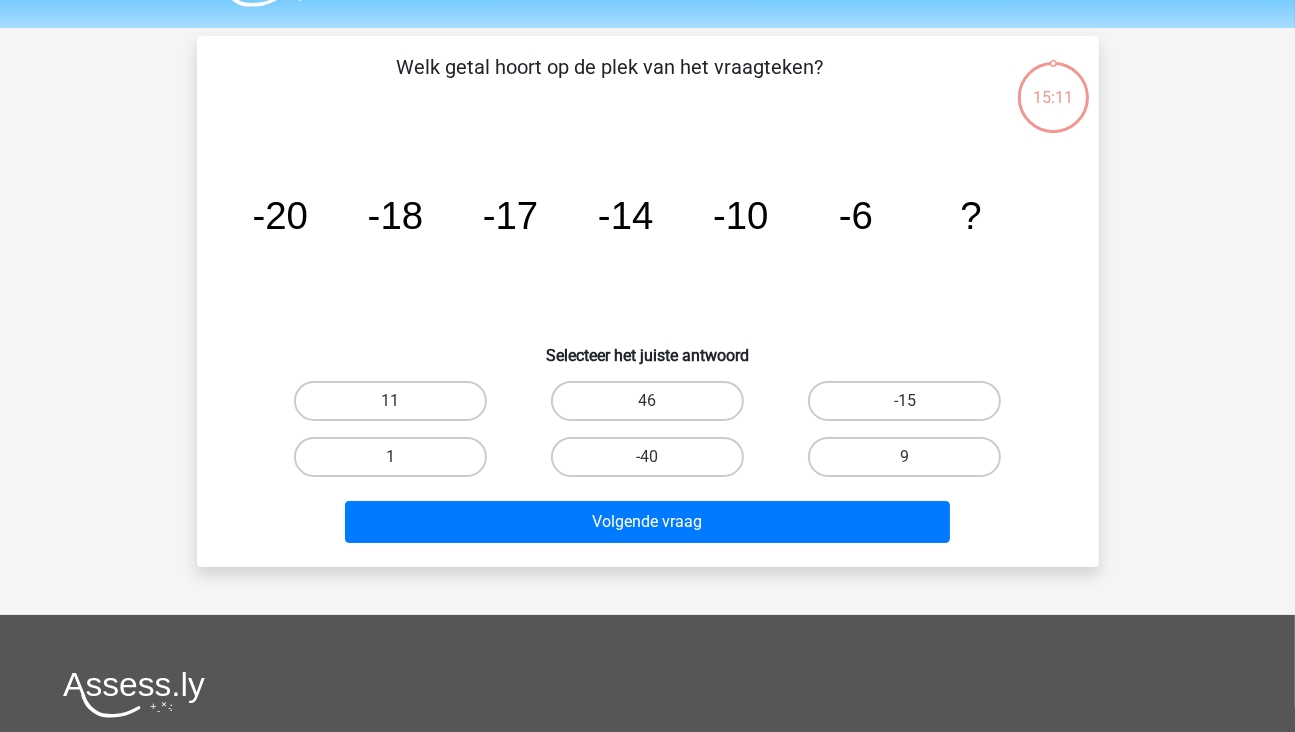 scroll, scrollTop: 92, scrollLeft: 0, axis: vertical 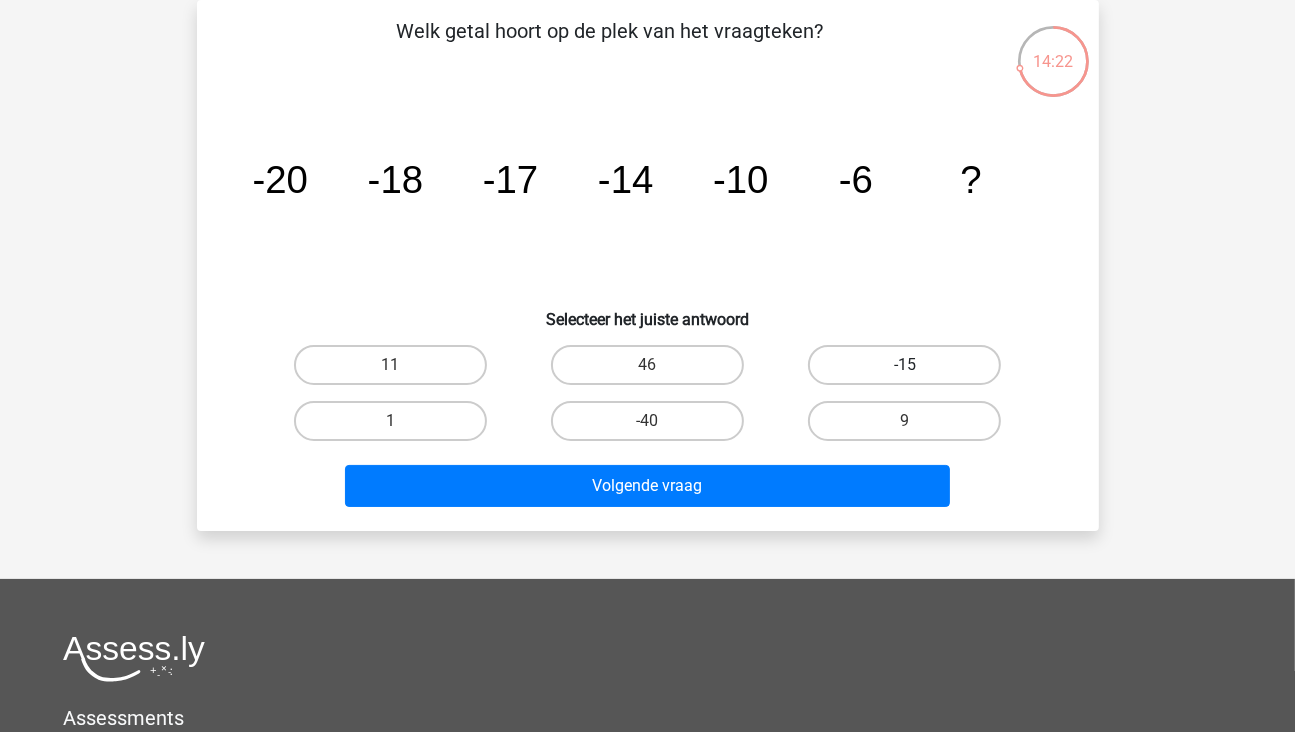 click on "-15" at bounding box center [904, 365] 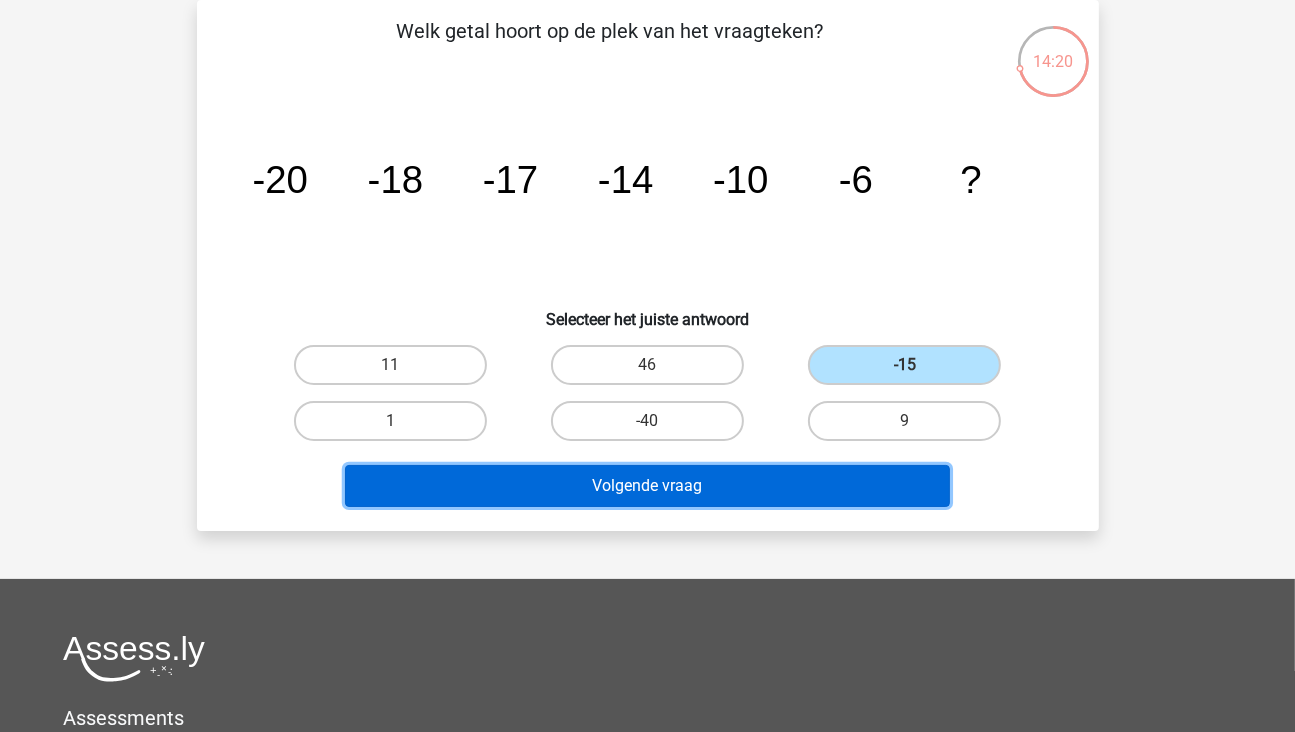 click on "Volgende vraag" at bounding box center [647, 486] 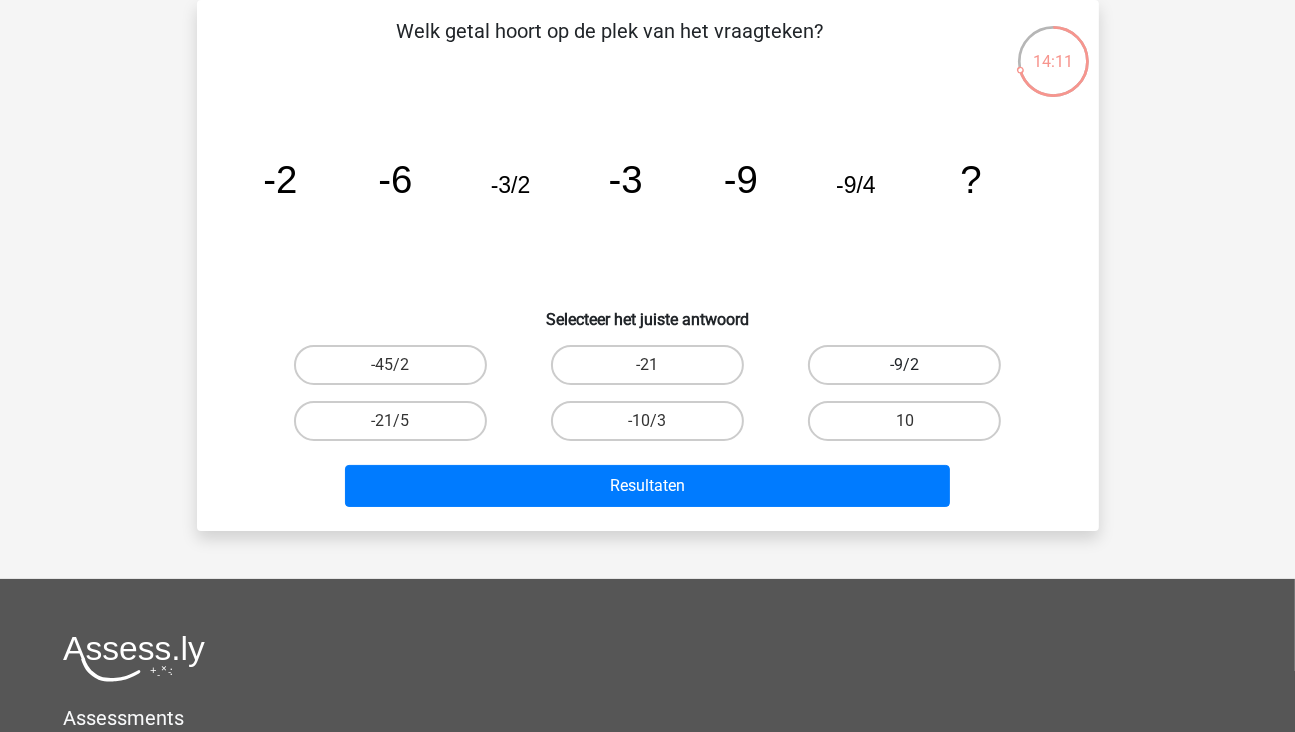 click on "-9/2" at bounding box center (904, 365) 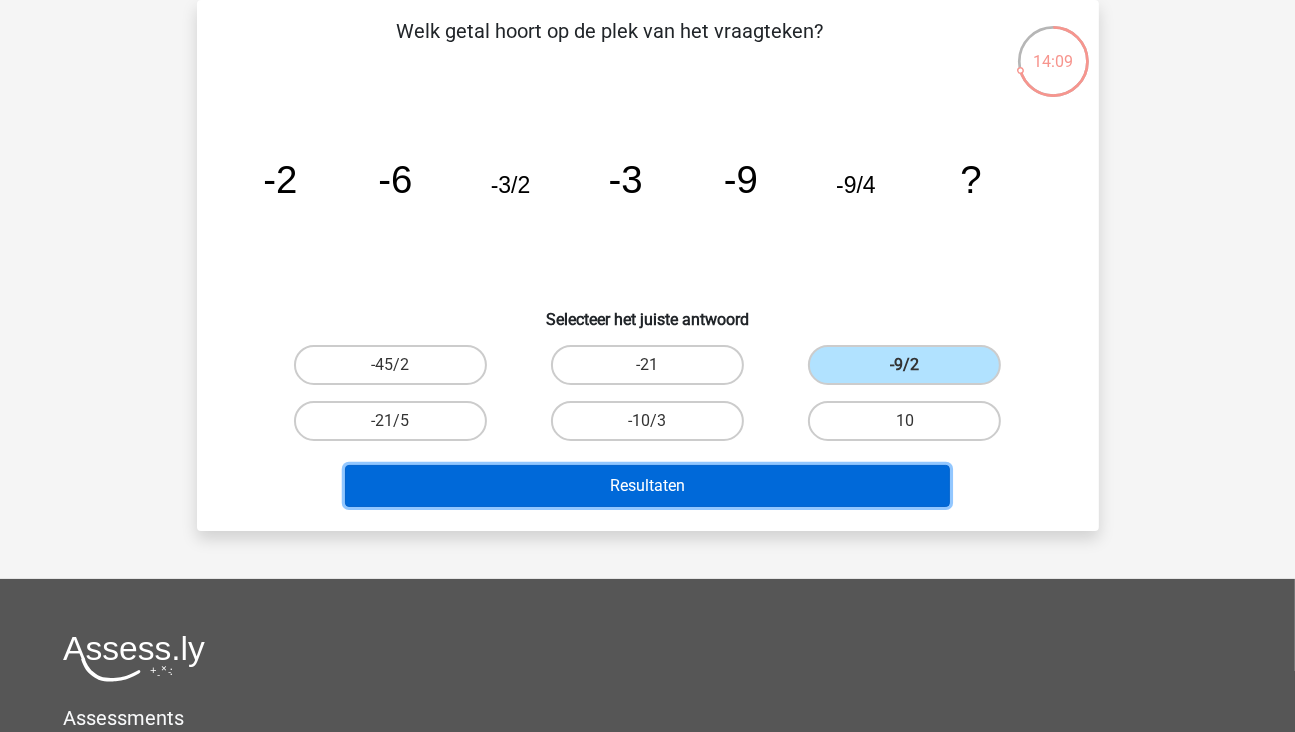 click on "Resultaten" at bounding box center (647, 486) 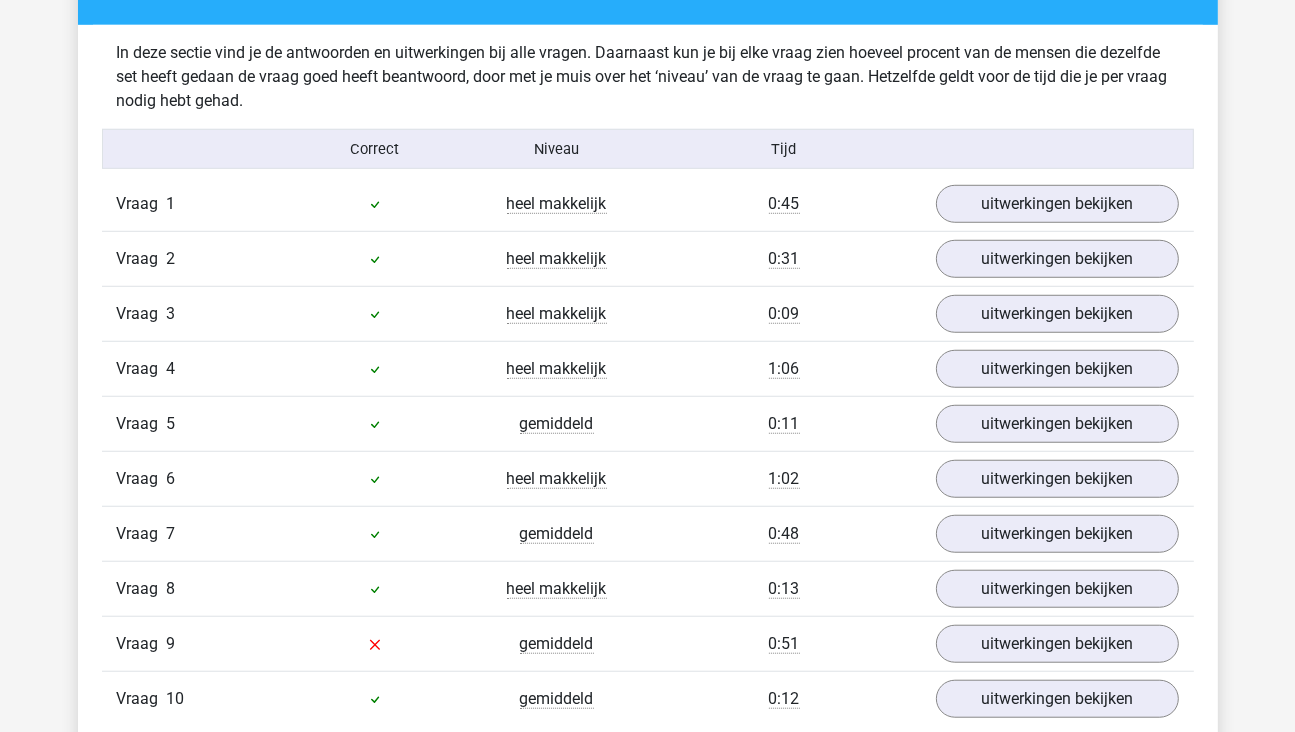 scroll, scrollTop: 1400, scrollLeft: 0, axis: vertical 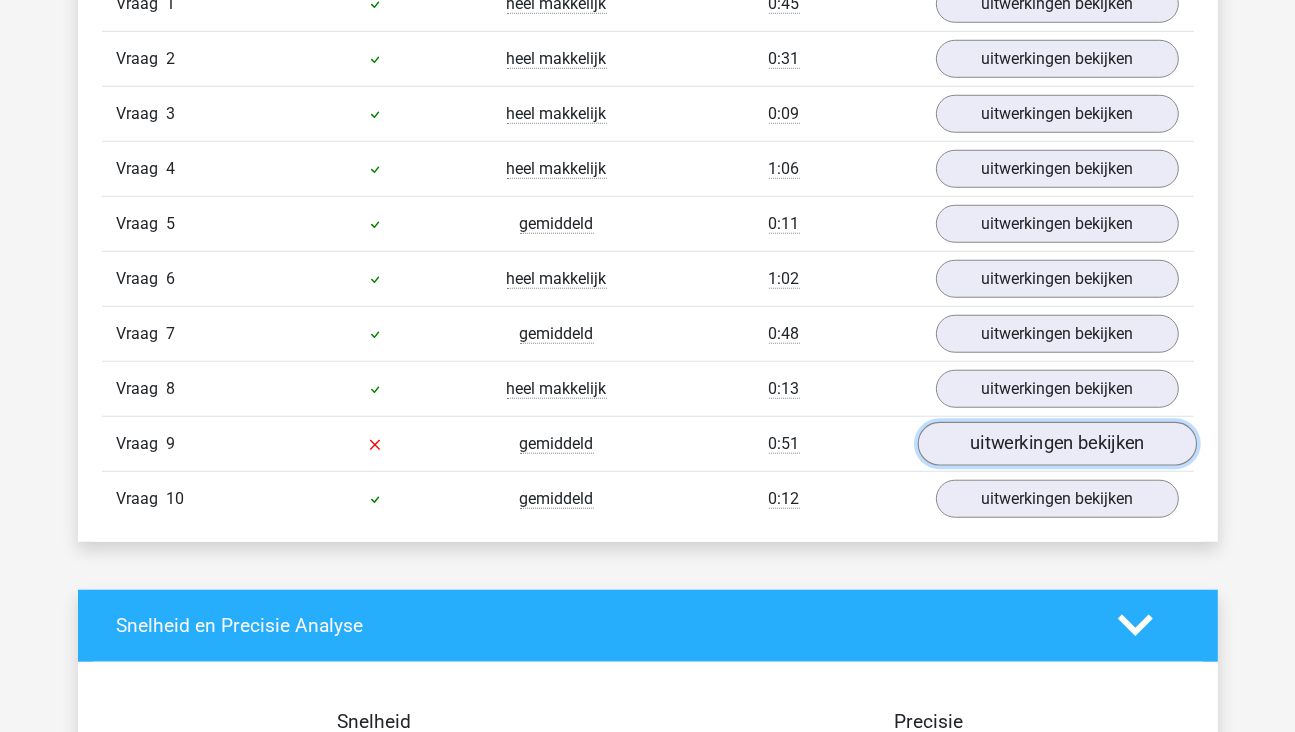 click on "uitwerkingen bekijken" at bounding box center (1056, 444) 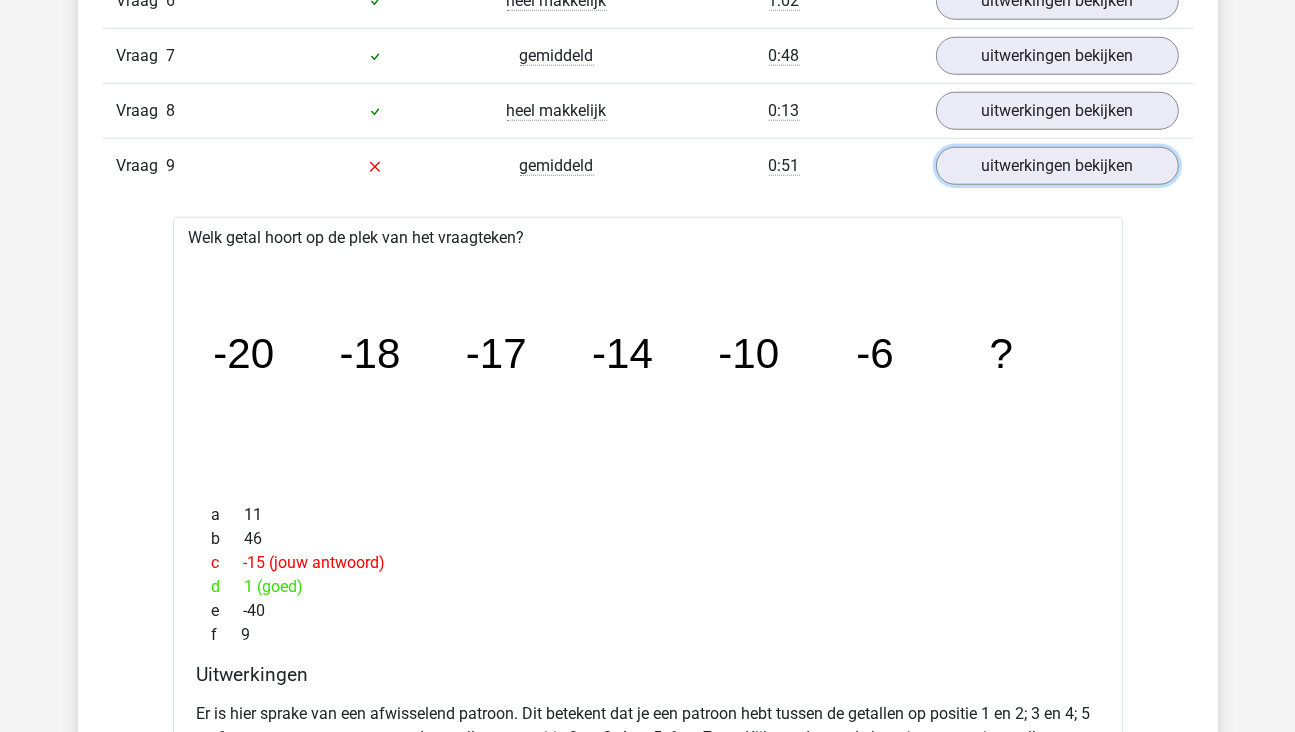 scroll, scrollTop: 1600, scrollLeft: 0, axis: vertical 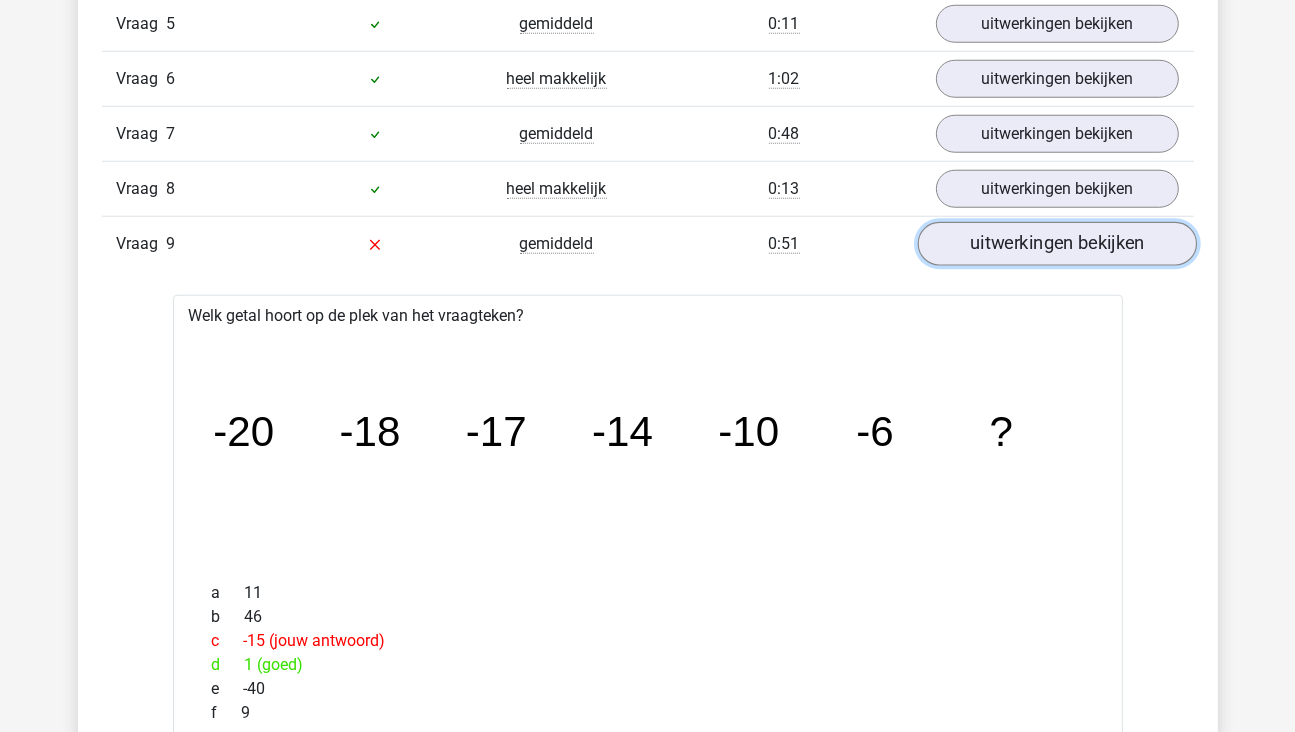 click on "uitwerkingen bekijken" at bounding box center (1056, 244) 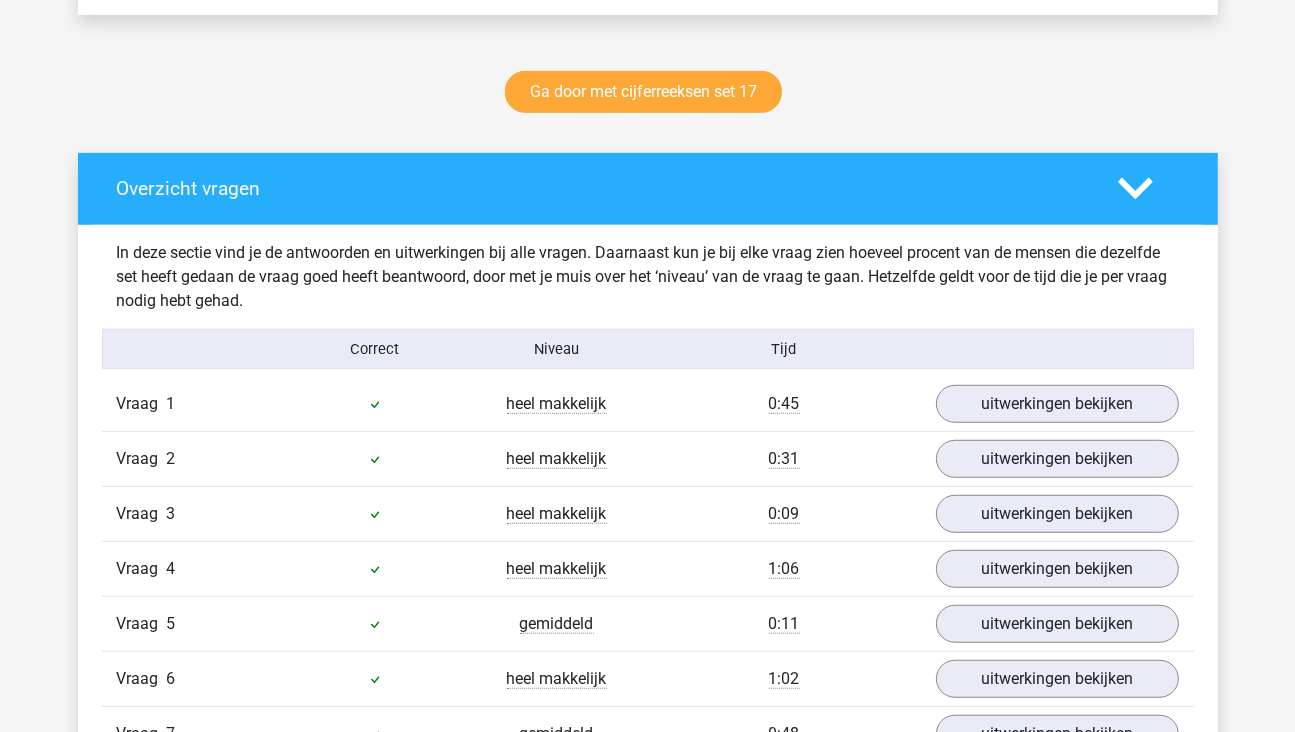 scroll, scrollTop: 1000, scrollLeft: 0, axis: vertical 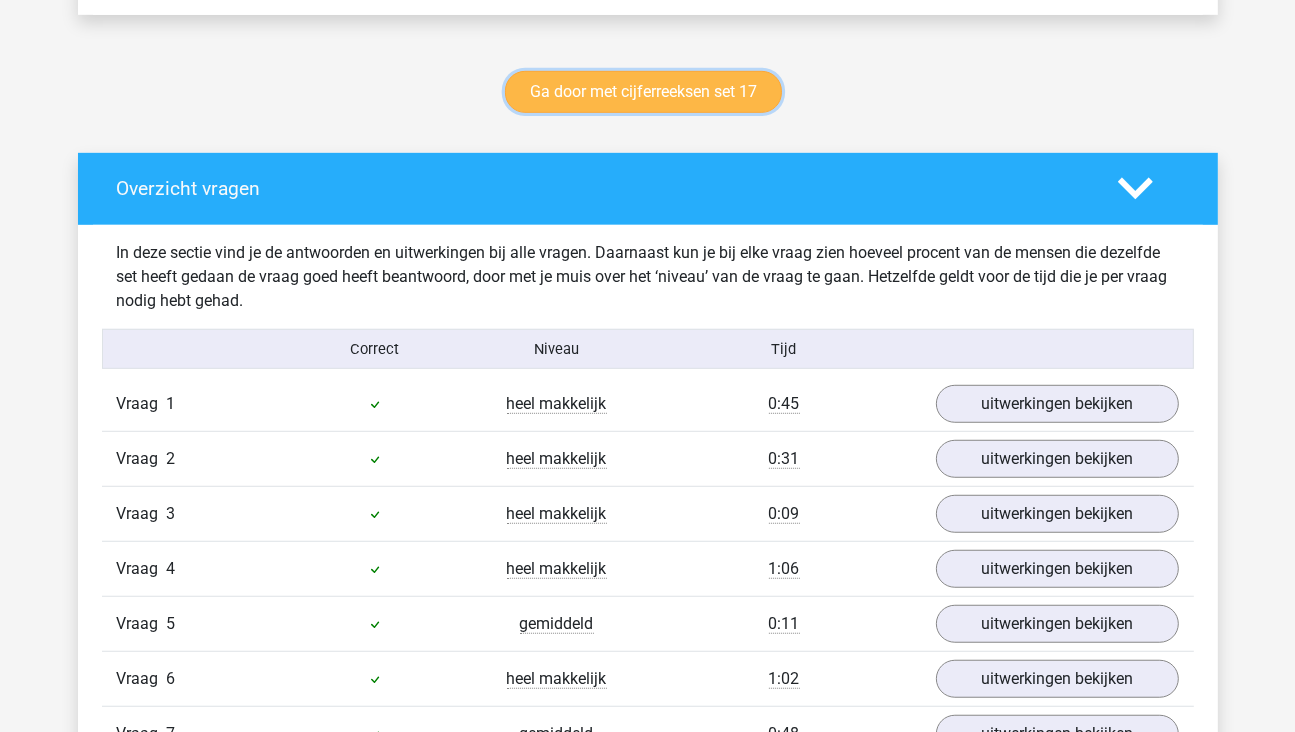 click on "Ga door met cijferreeksen set 17" at bounding box center (643, 92) 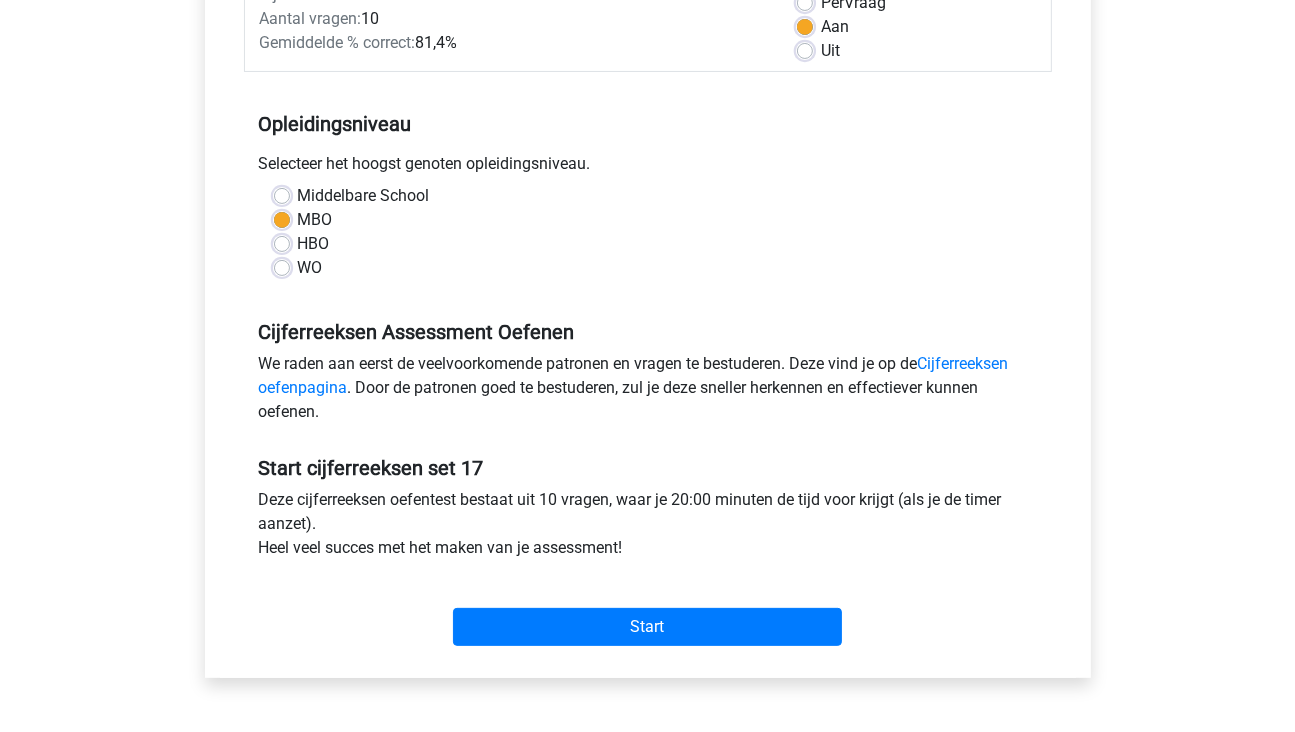 scroll, scrollTop: 400, scrollLeft: 0, axis: vertical 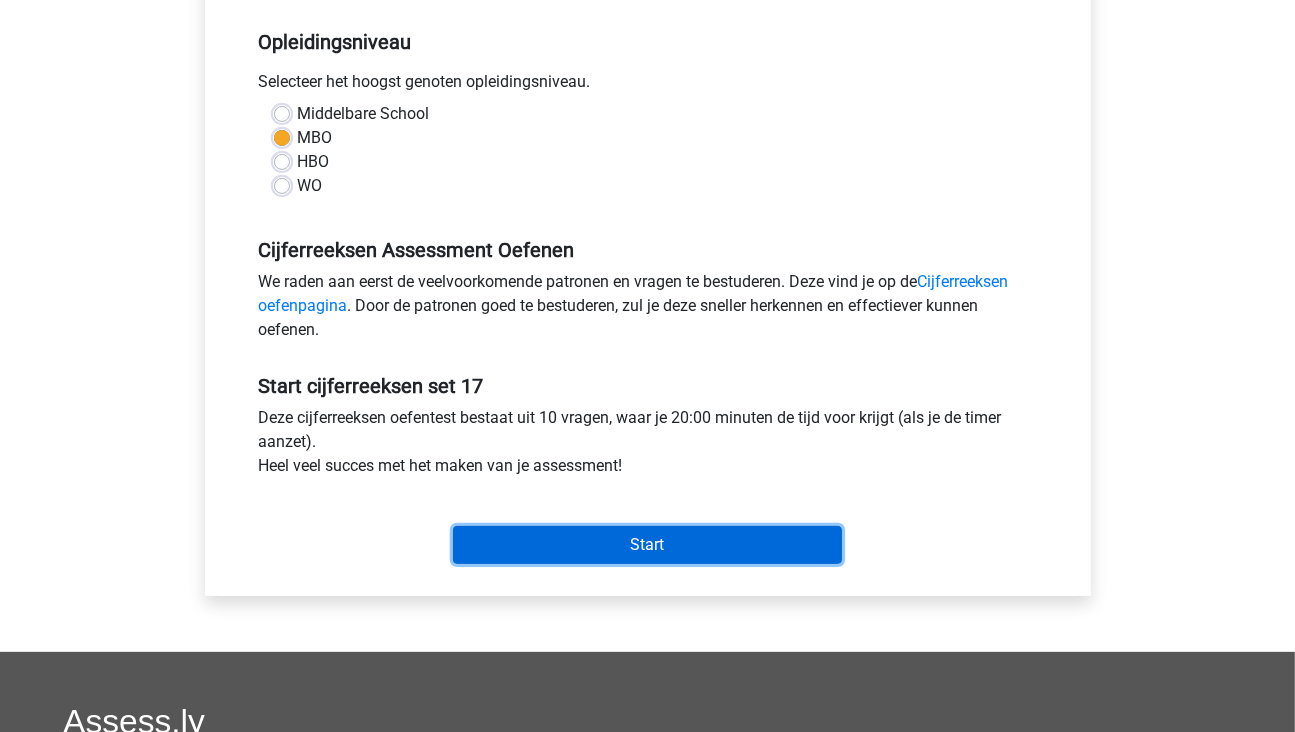 click on "Start" at bounding box center [647, 545] 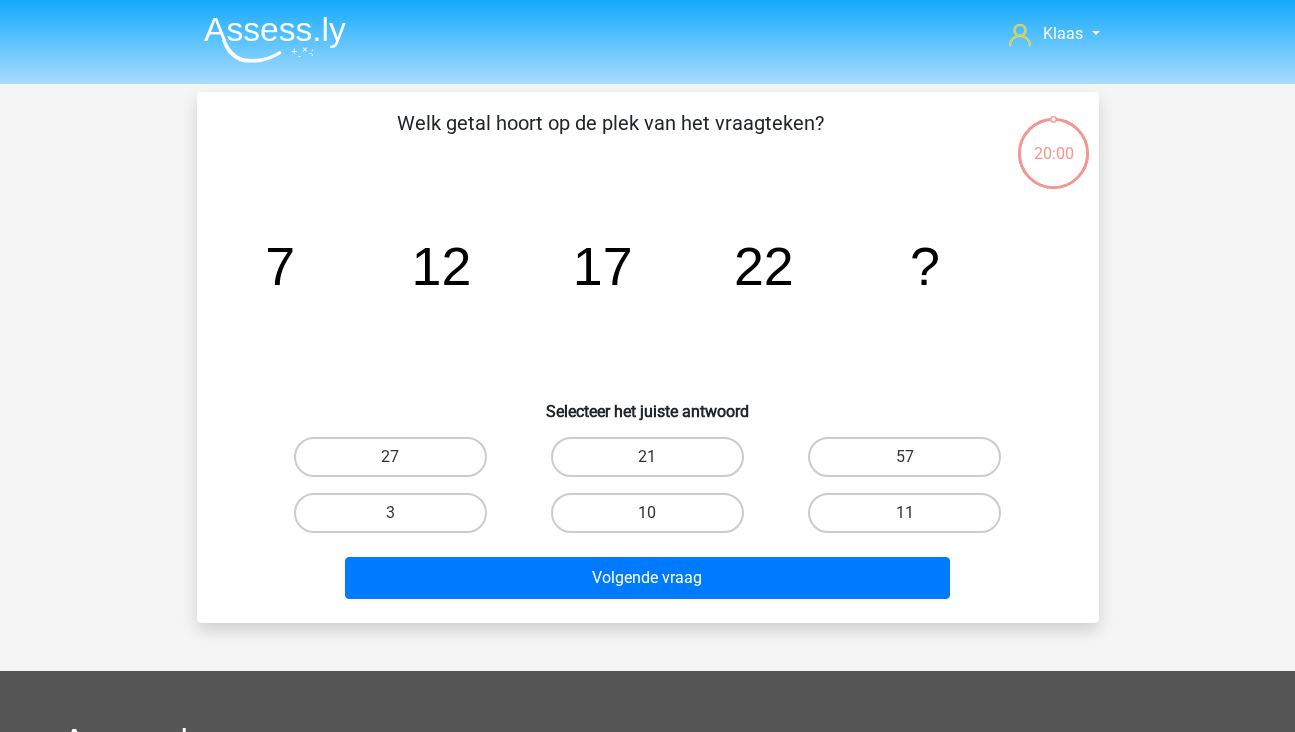 scroll, scrollTop: 0, scrollLeft: 0, axis: both 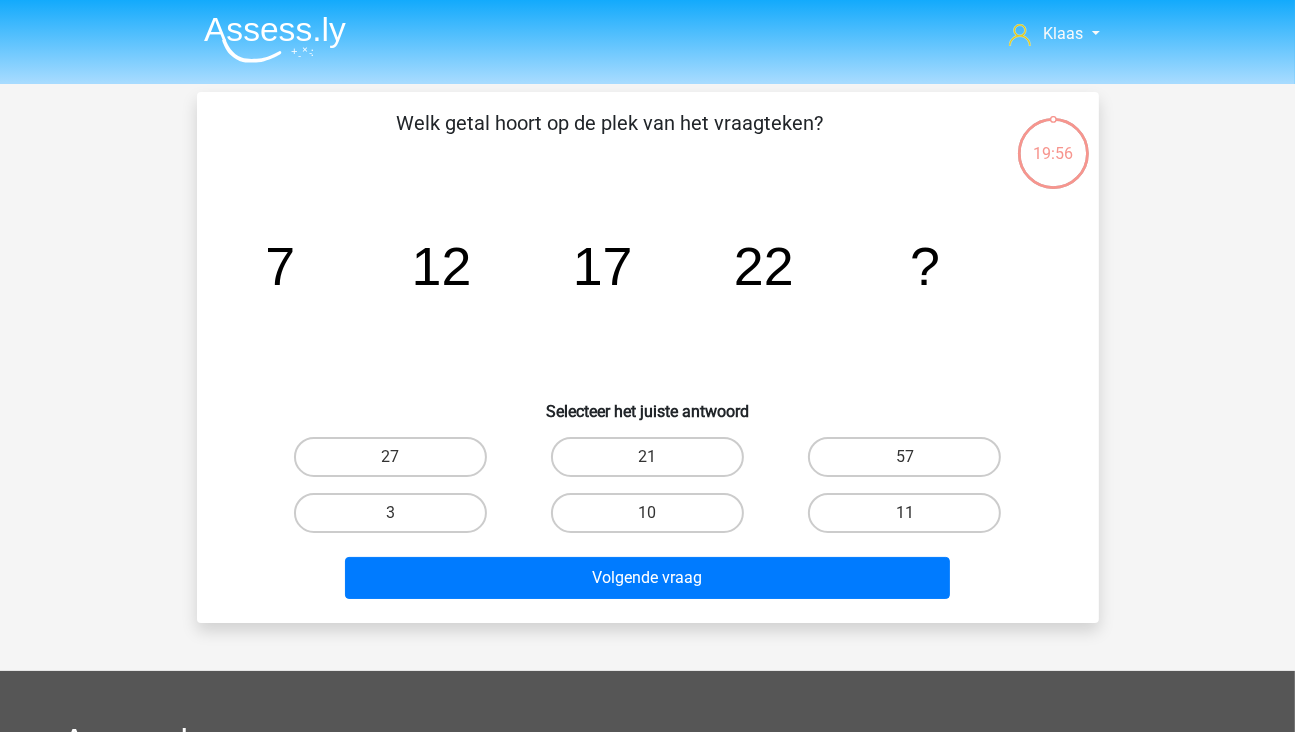 click on "27" at bounding box center [396, 463] 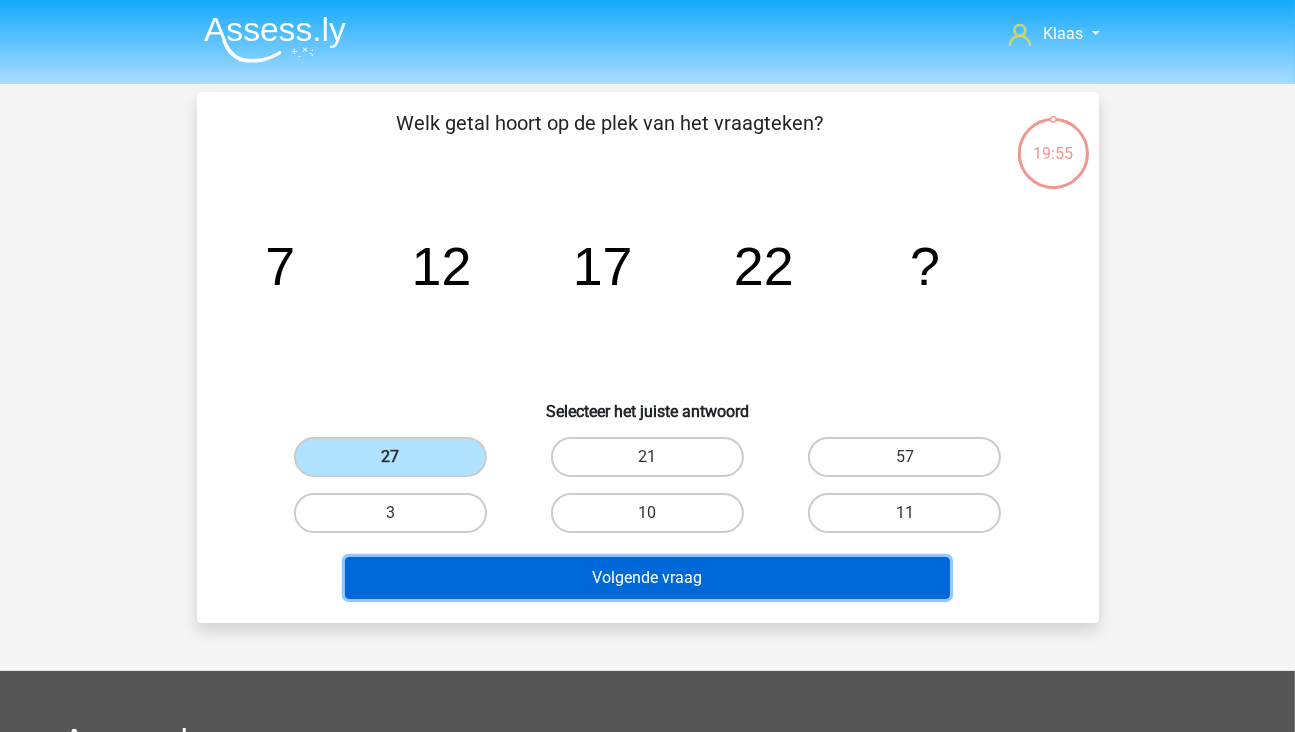 click on "Volgende vraag" at bounding box center [647, 578] 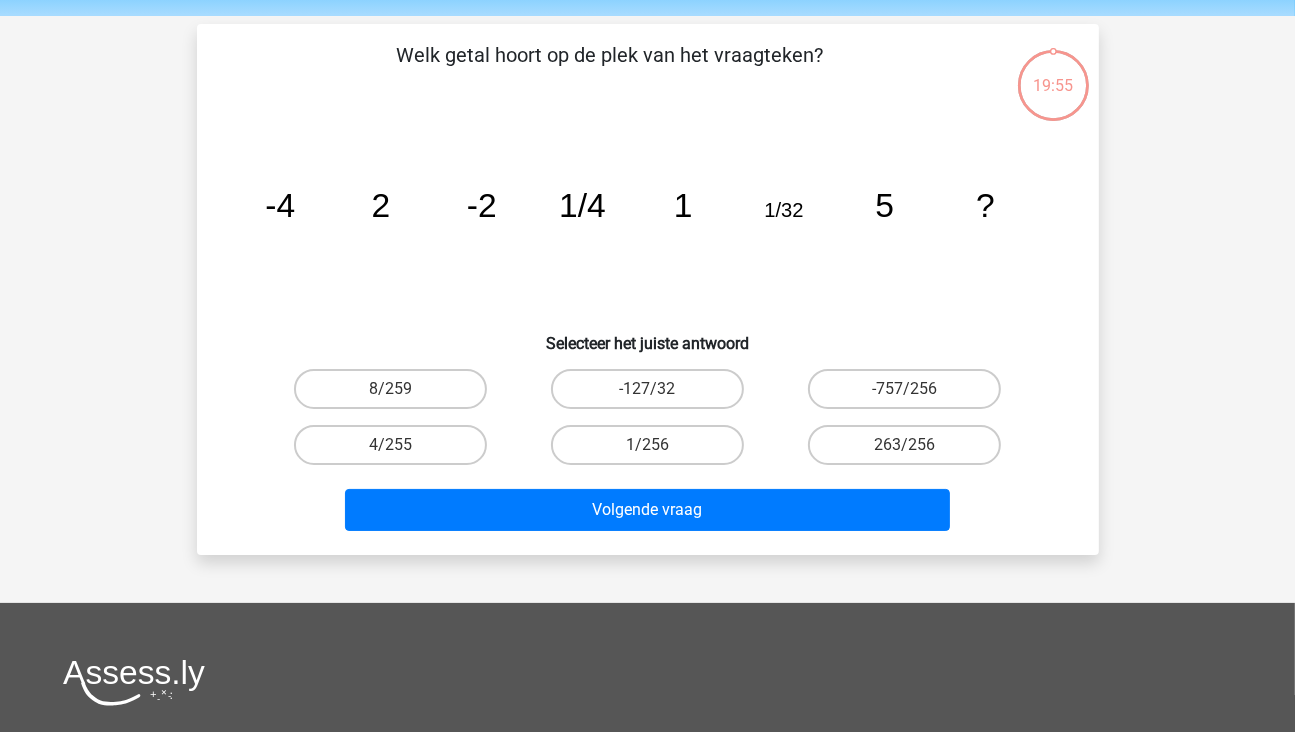 scroll, scrollTop: 92, scrollLeft: 0, axis: vertical 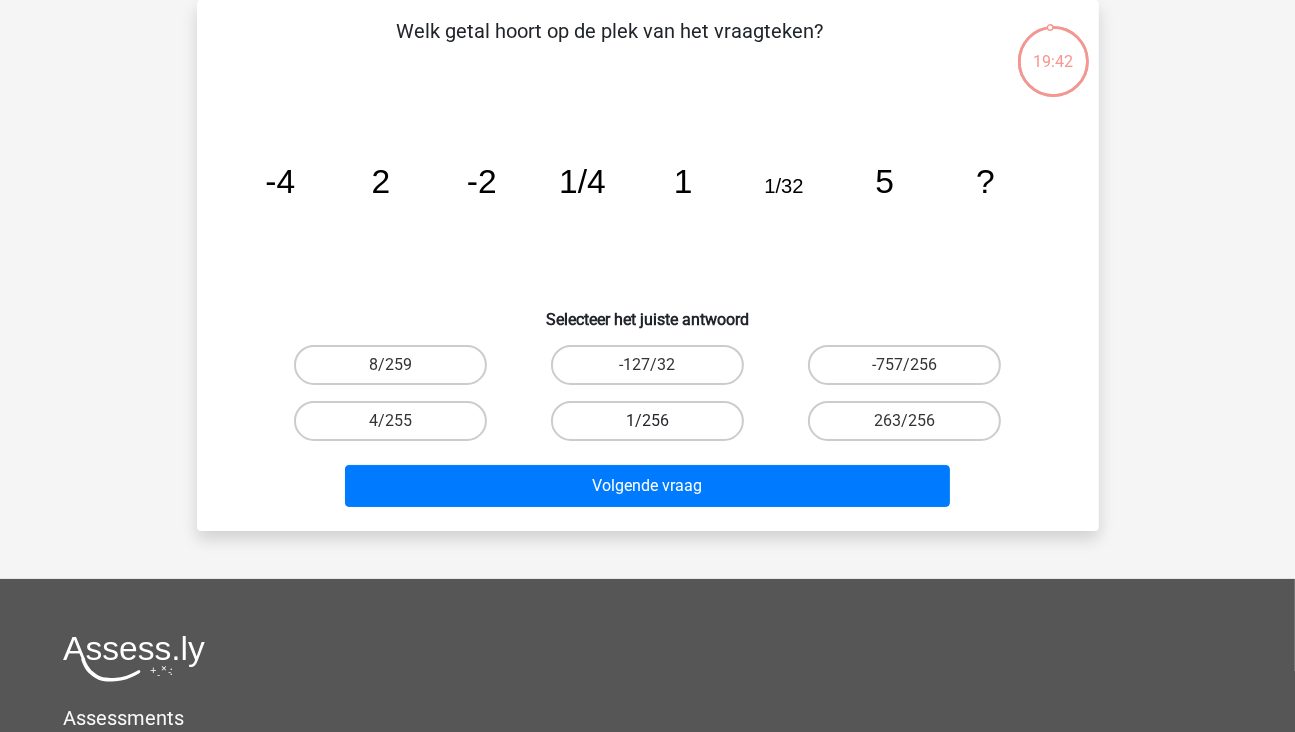 click on "1/256" at bounding box center (647, 421) 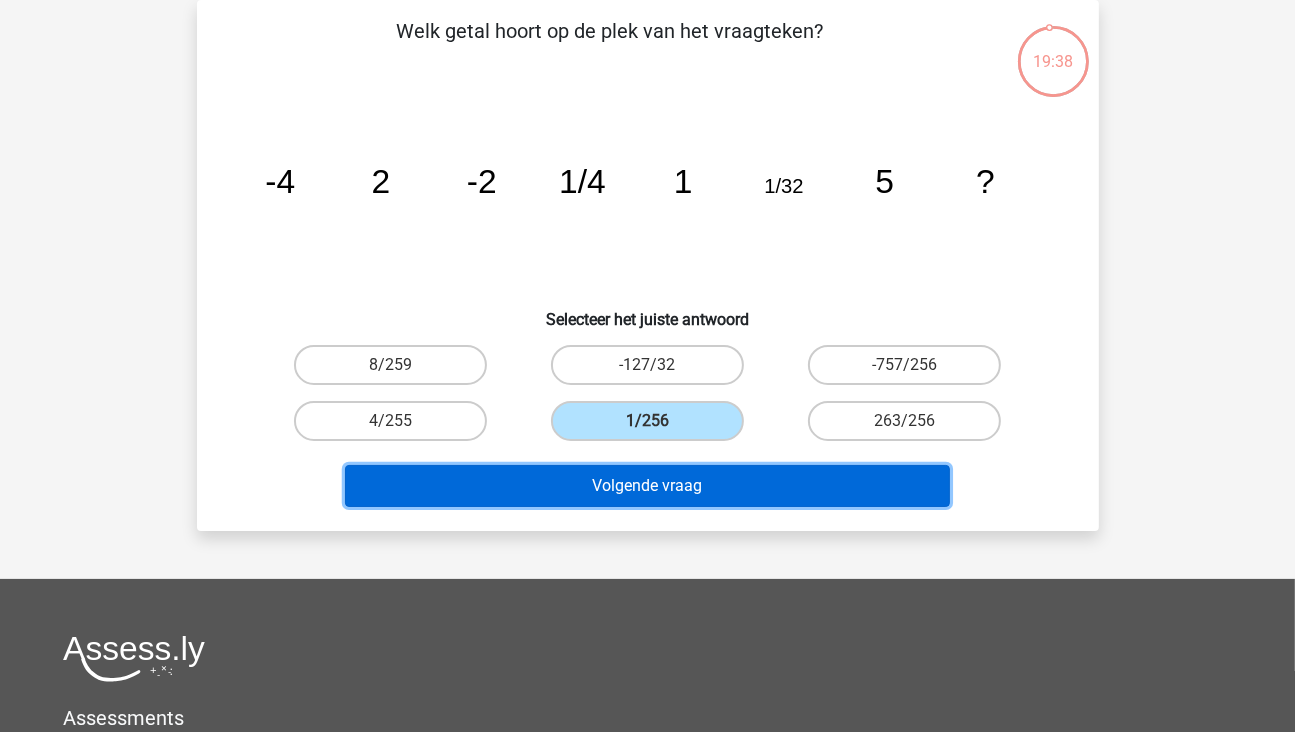 click on "Volgende vraag" at bounding box center (647, 486) 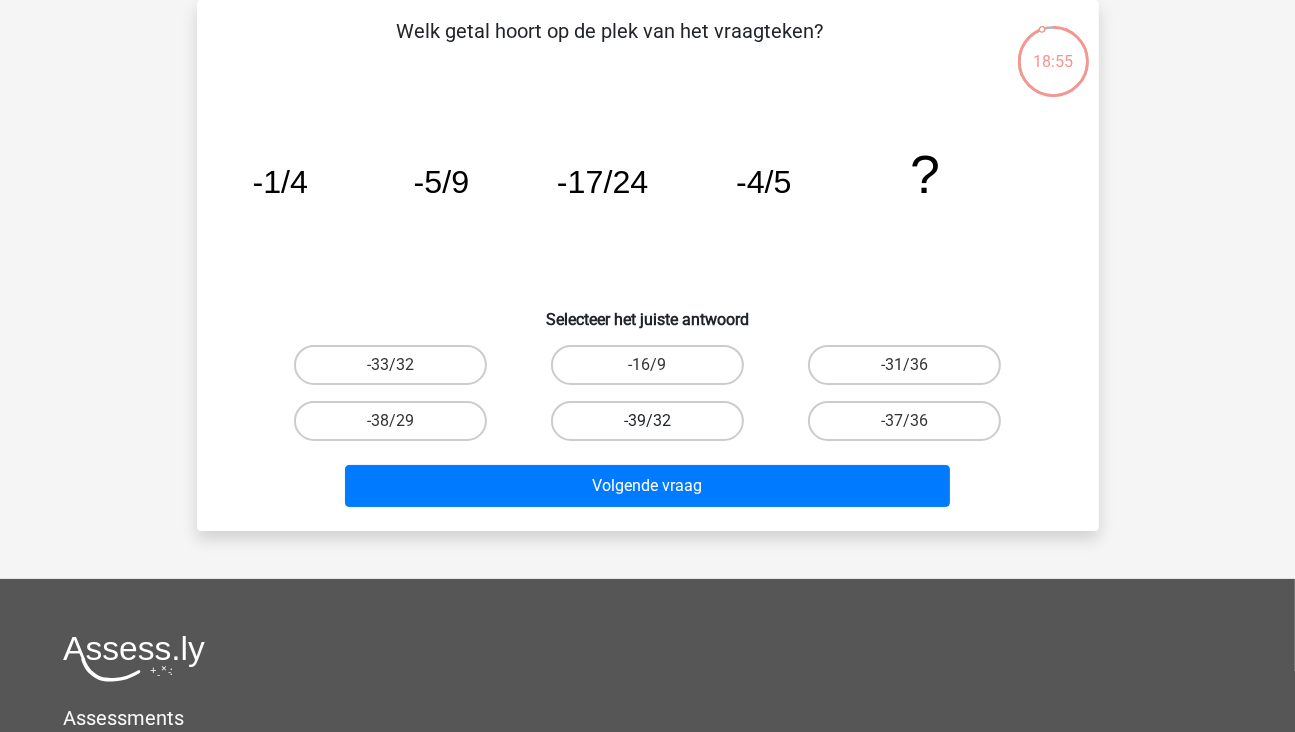 click on "-39/32" at bounding box center (647, 421) 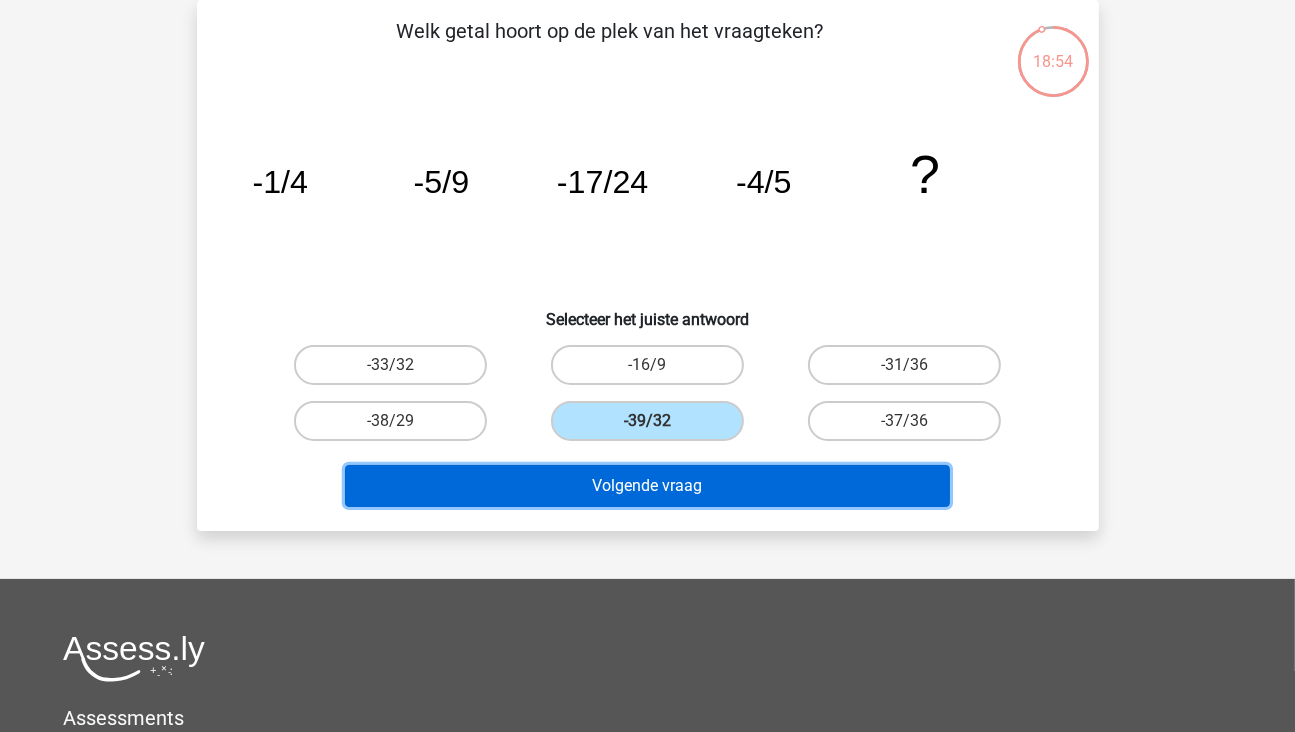 click on "Volgende vraag" at bounding box center (647, 486) 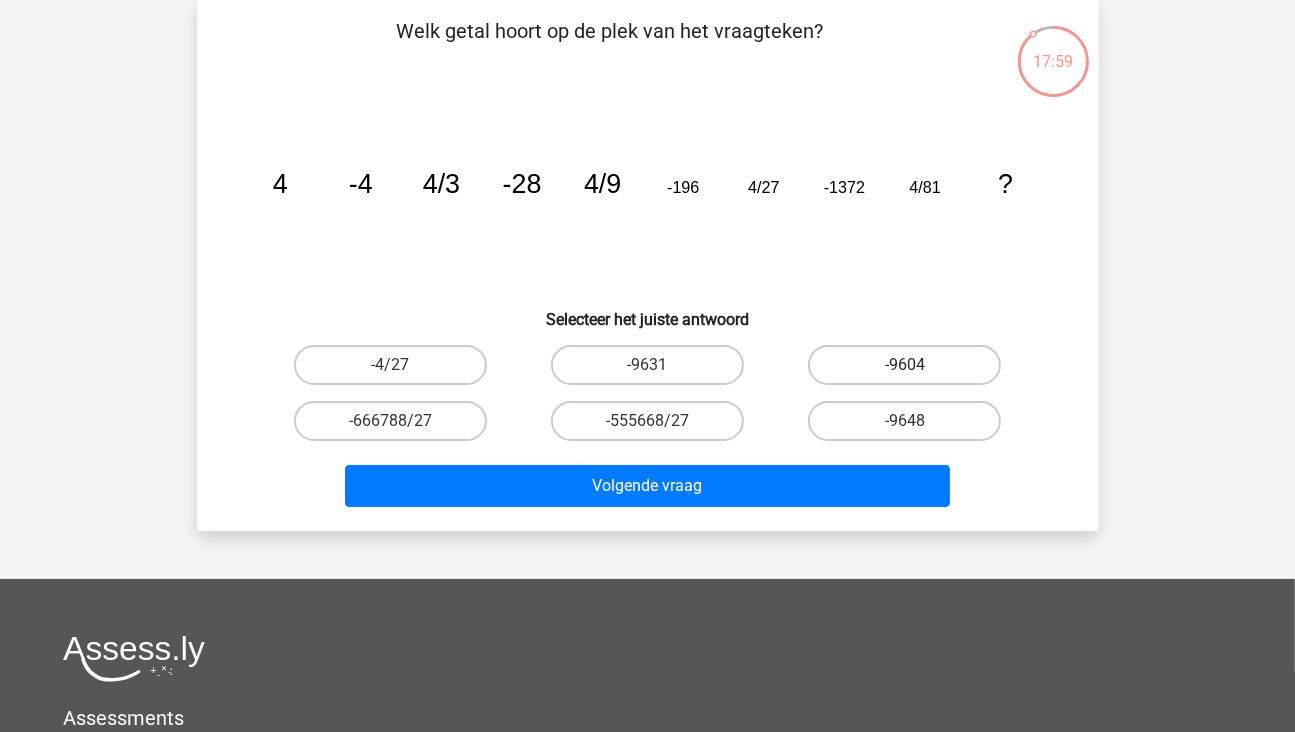 click on "-9604" at bounding box center (904, 365) 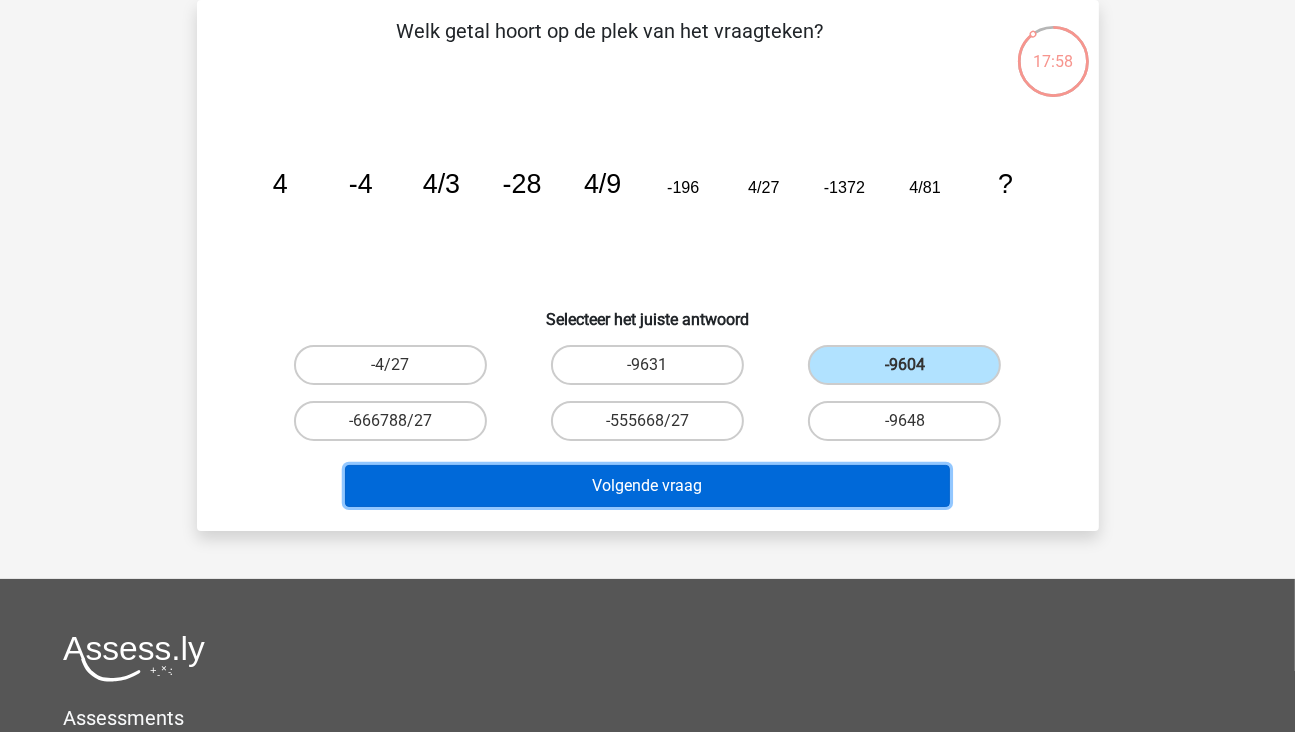 click on "Volgende vraag" at bounding box center [647, 486] 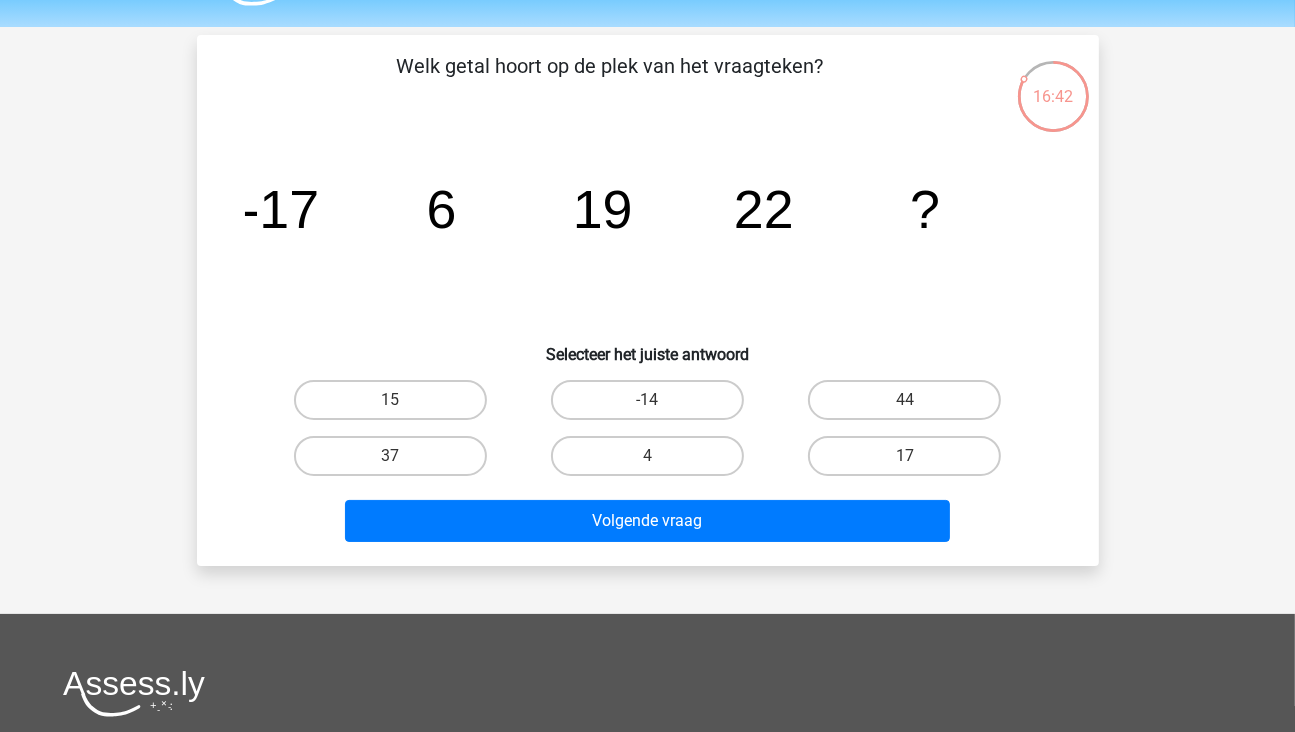 scroll, scrollTop: 0, scrollLeft: 0, axis: both 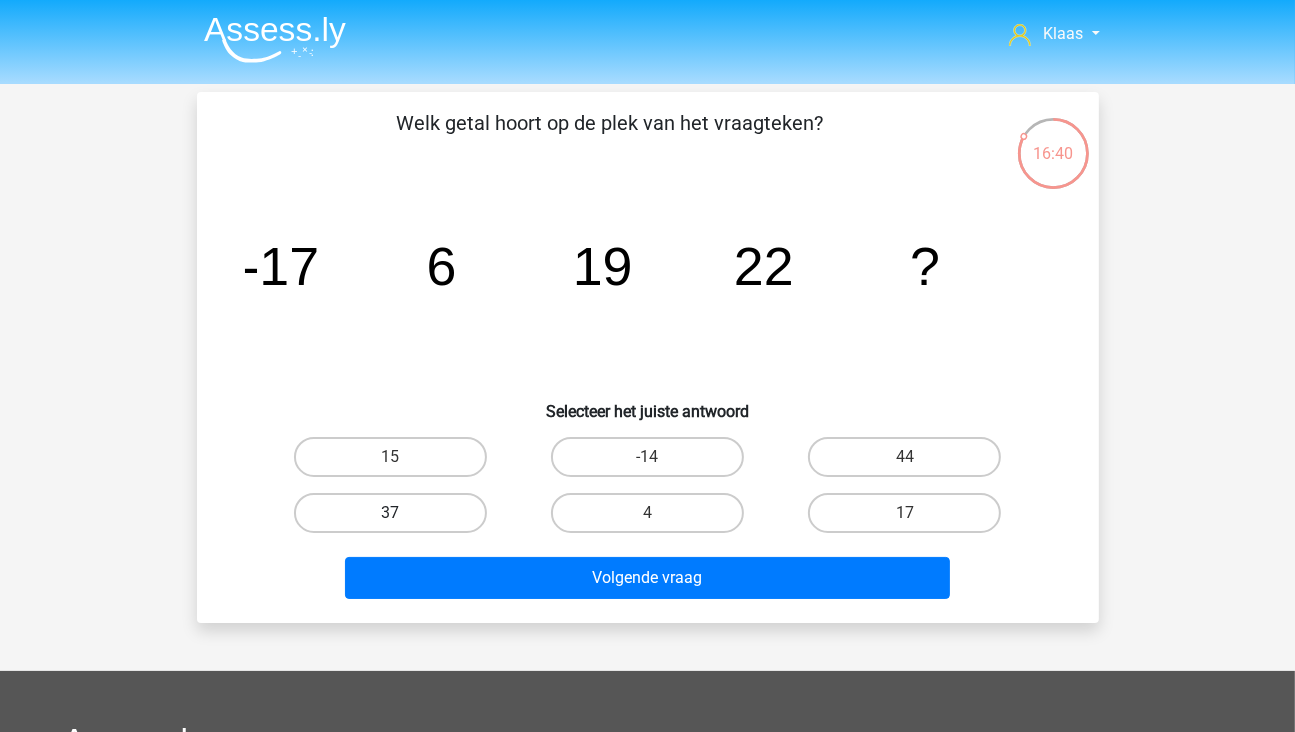 click on "37" at bounding box center (390, 513) 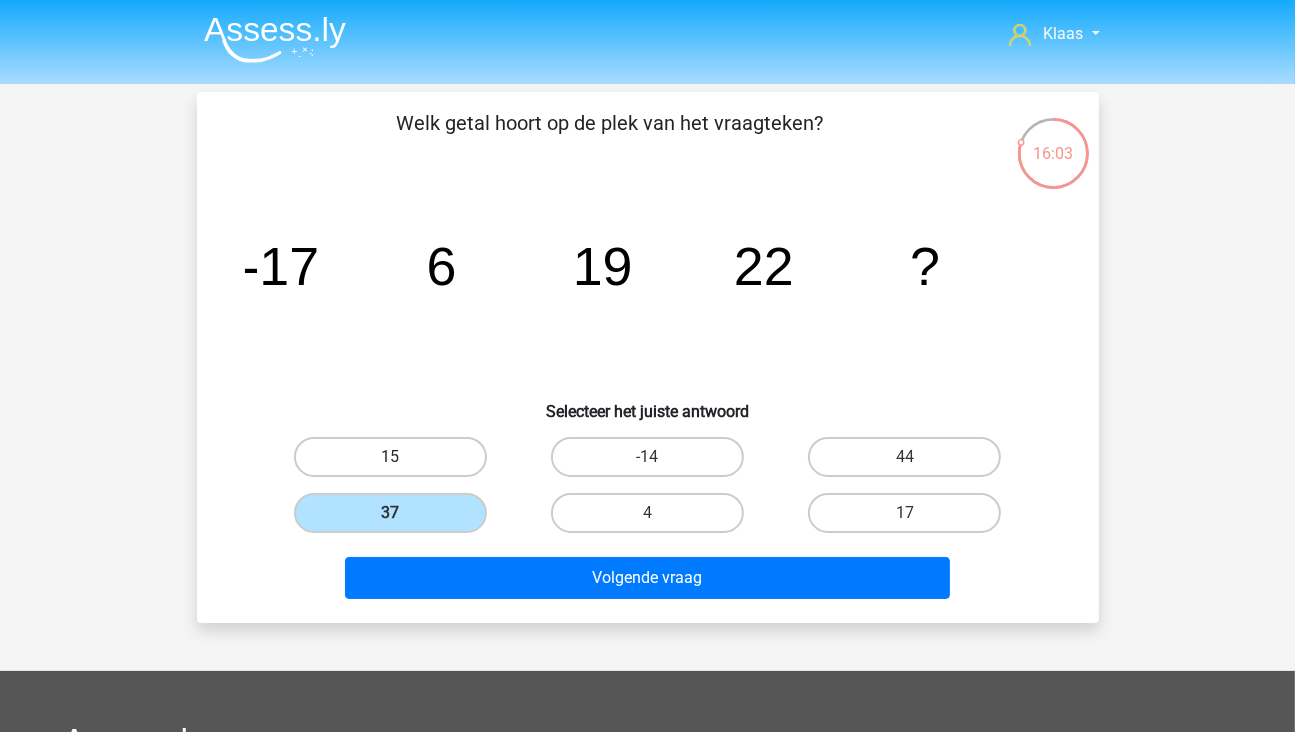 click on "15" at bounding box center [390, 457] 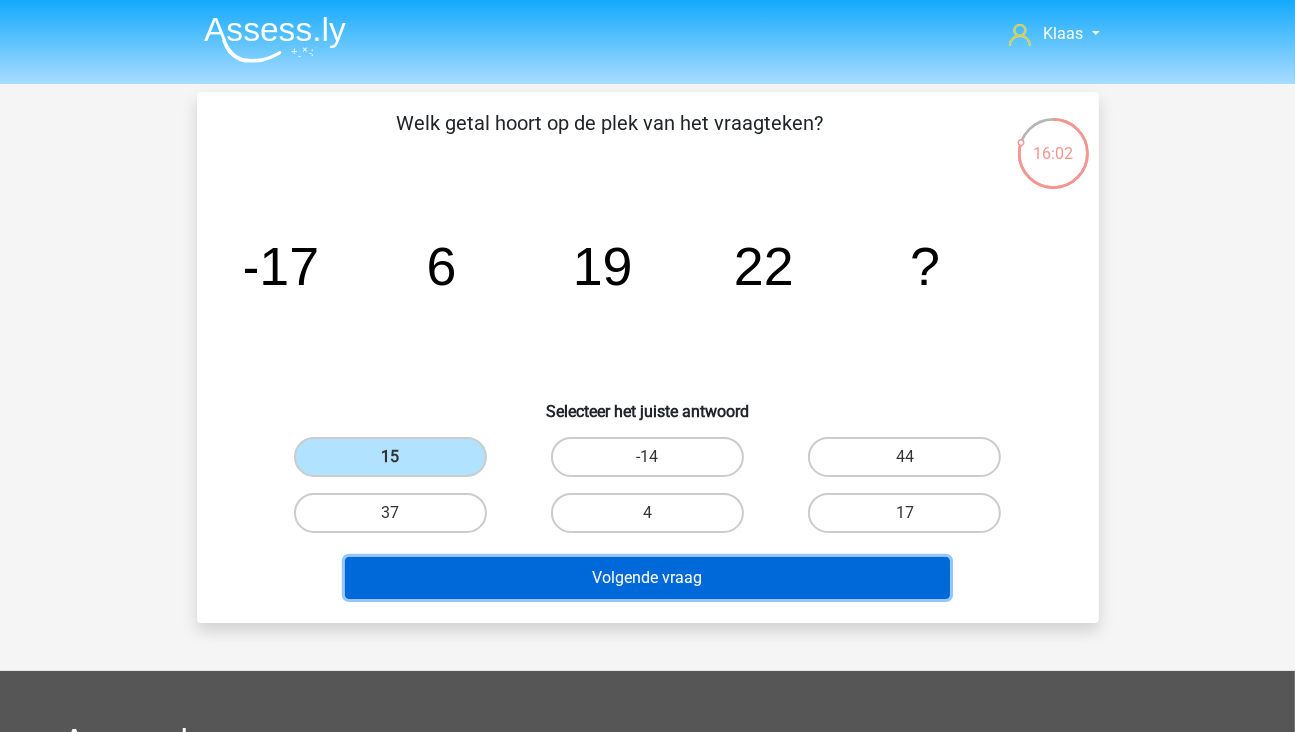 click on "Volgende vraag" at bounding box center (647, 578) 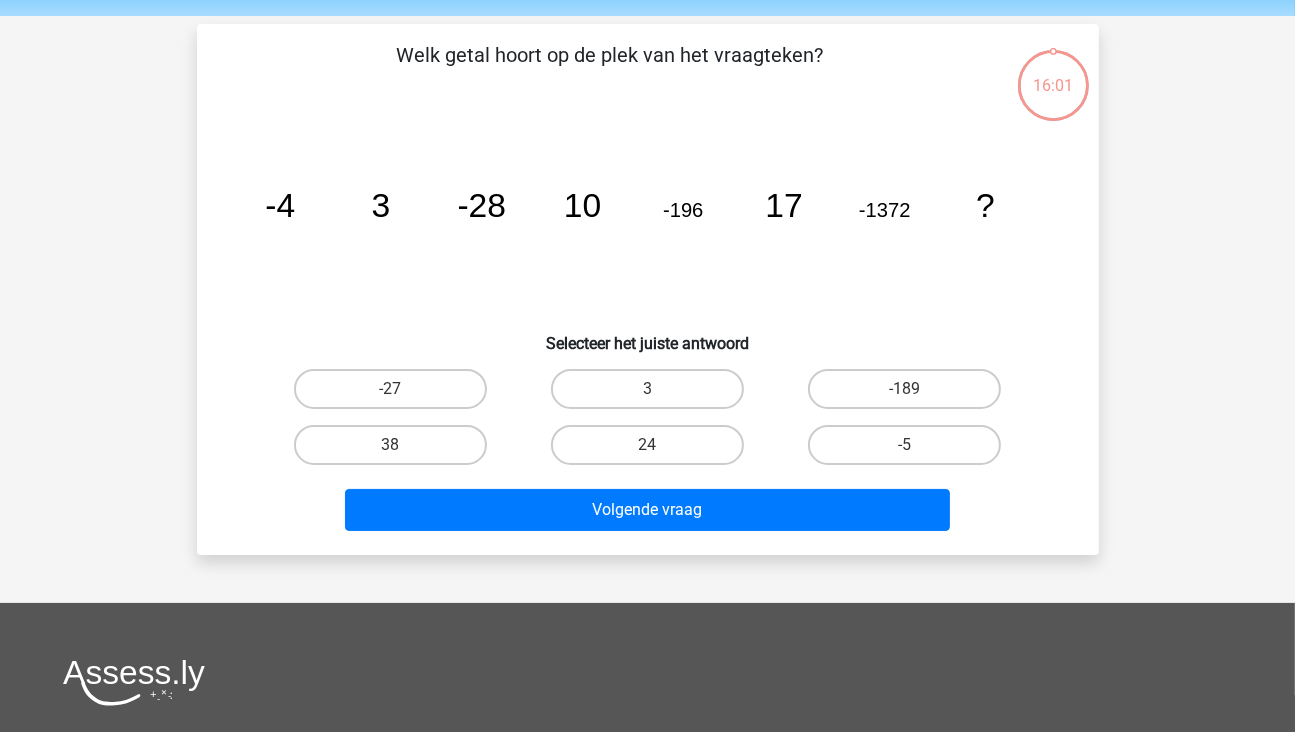 scroll, scrollTop: 92, scrollLeft: 0, axis: vertical 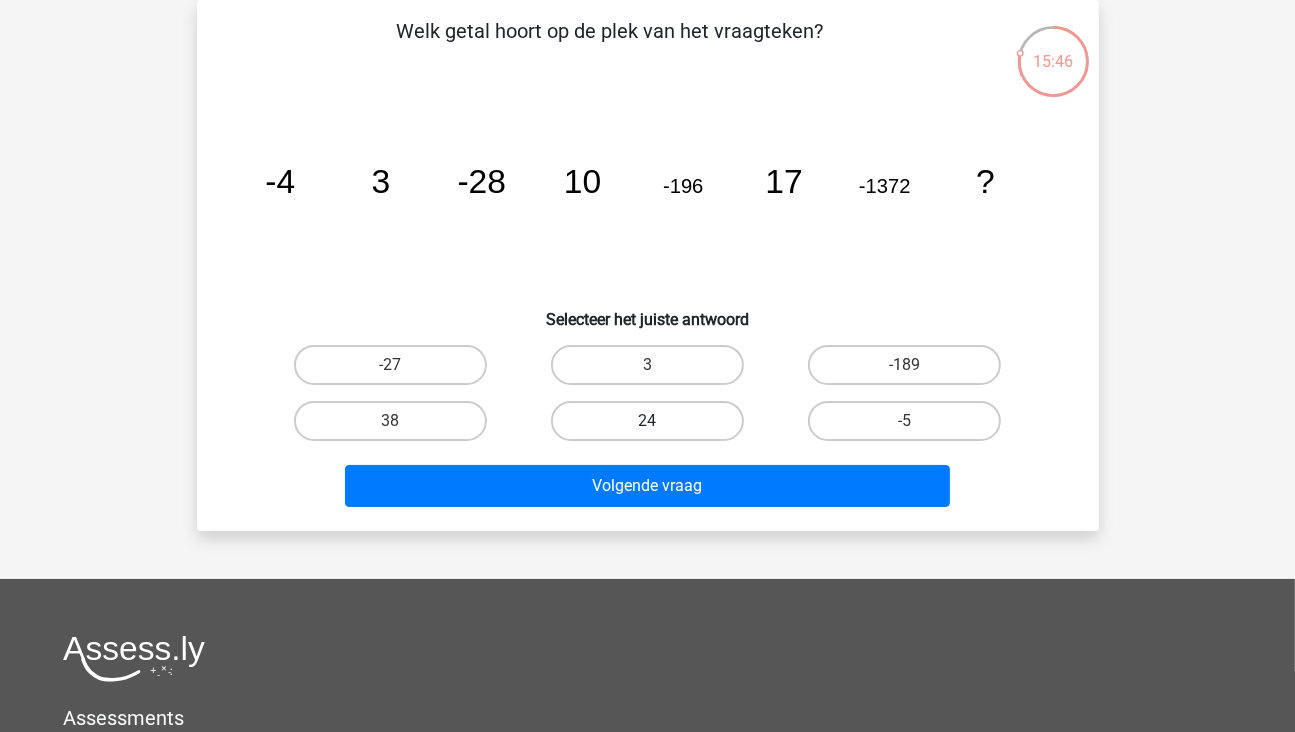 click on "24" at bounding box center [647, 421] 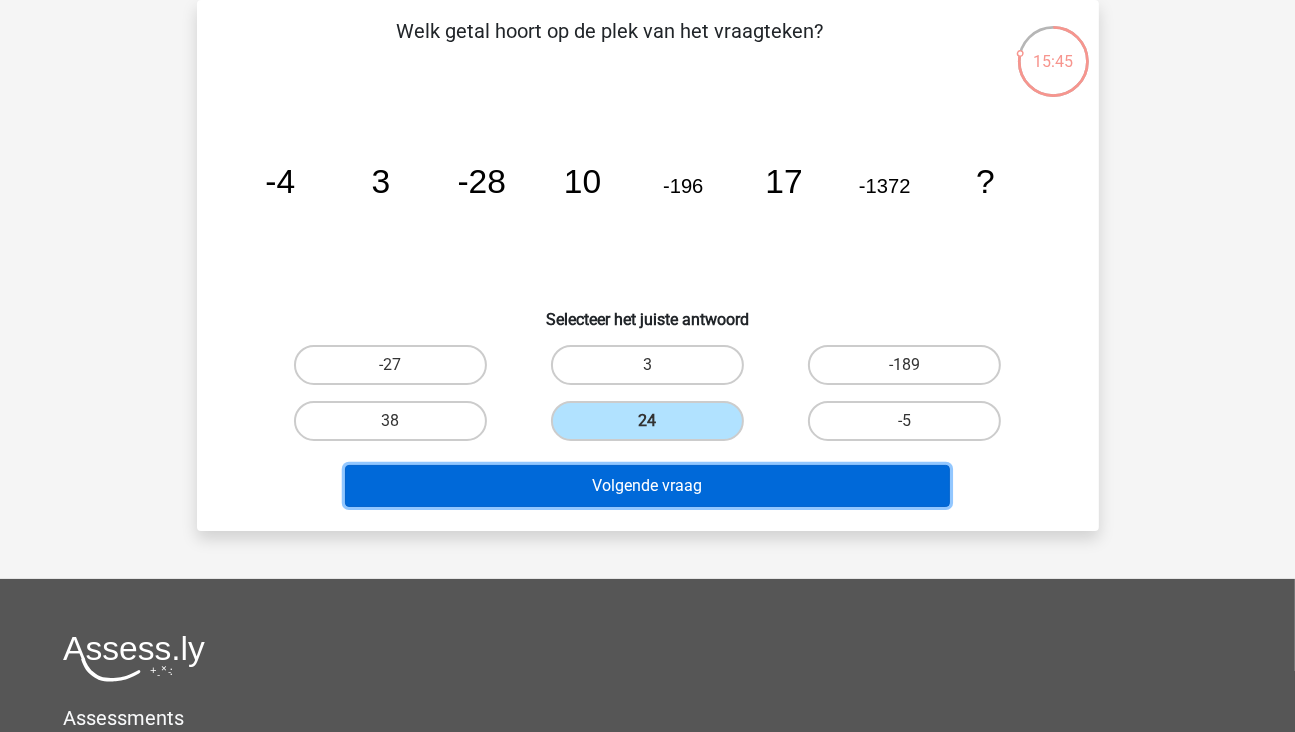 click on "Volgende vraag" at bounding box center (647, 486) 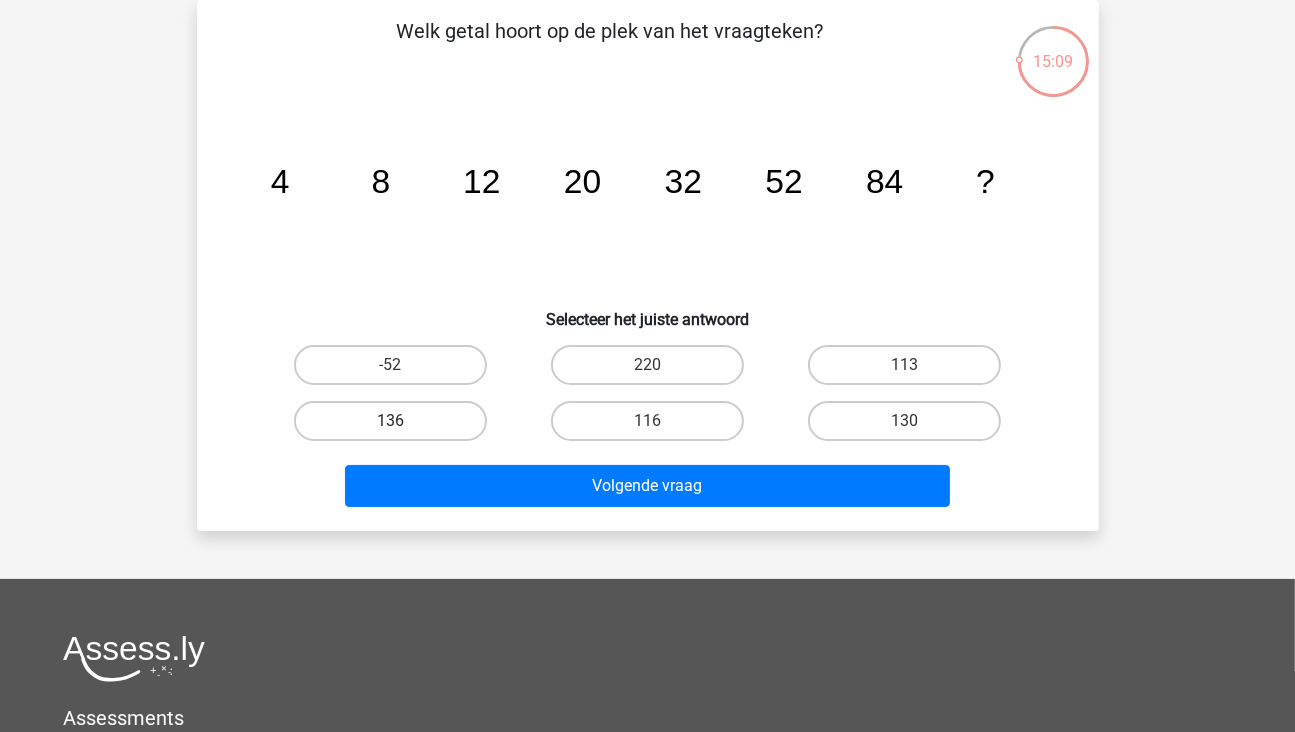click on "136" at bounding box center (390, 421) 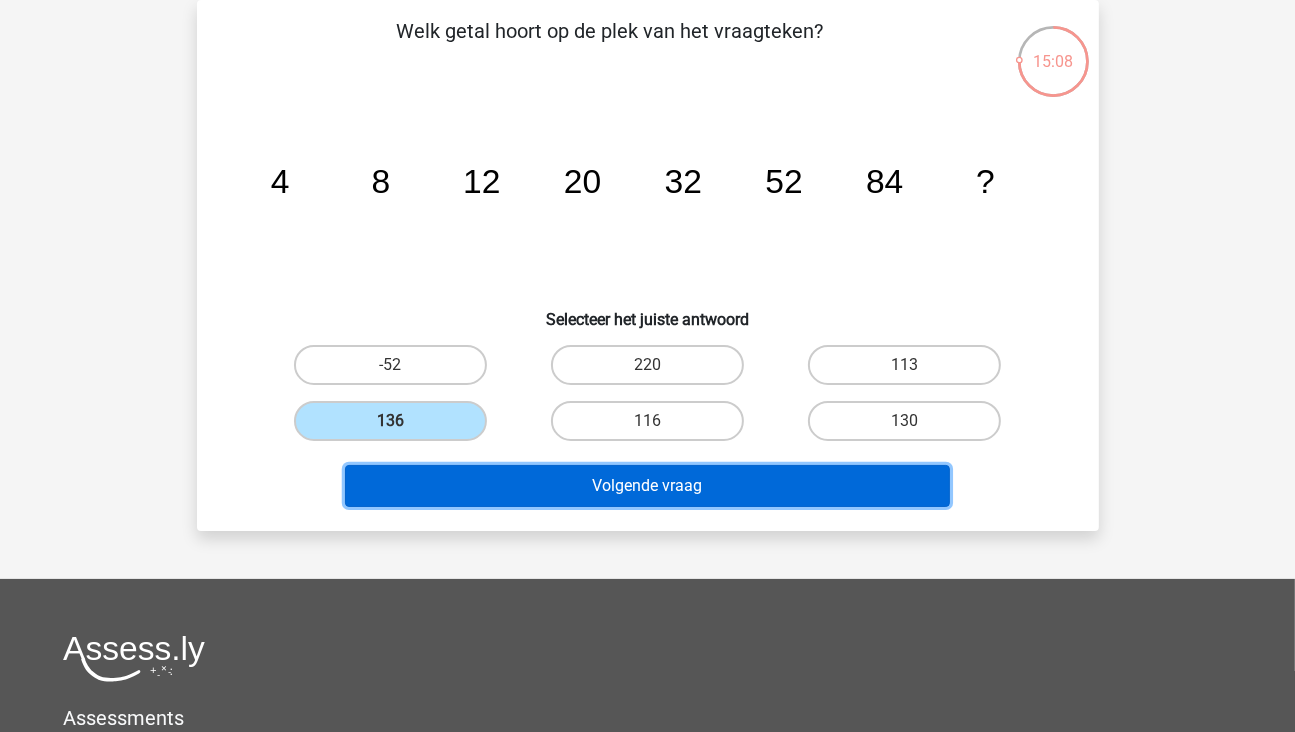 click on "Volgende vraag" at bounding box center (647, 486) 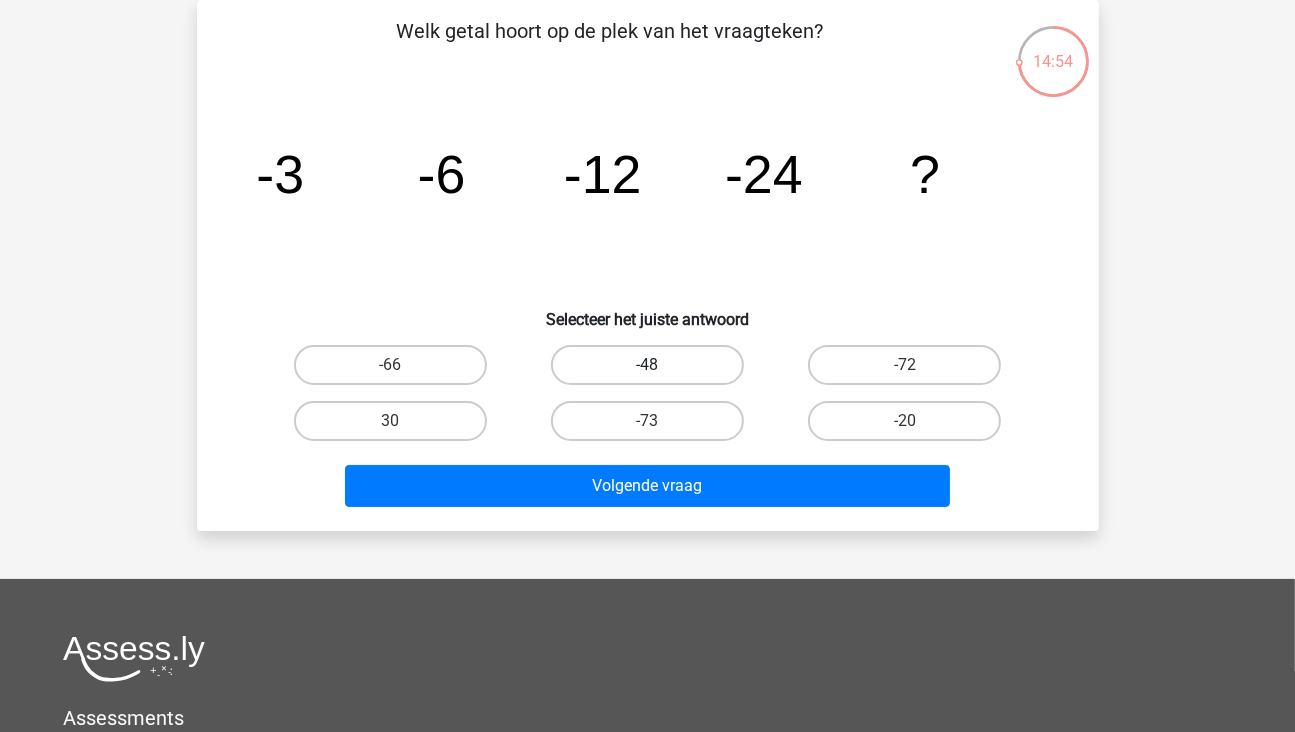 click on "-48" at bounding box center [647, 365] 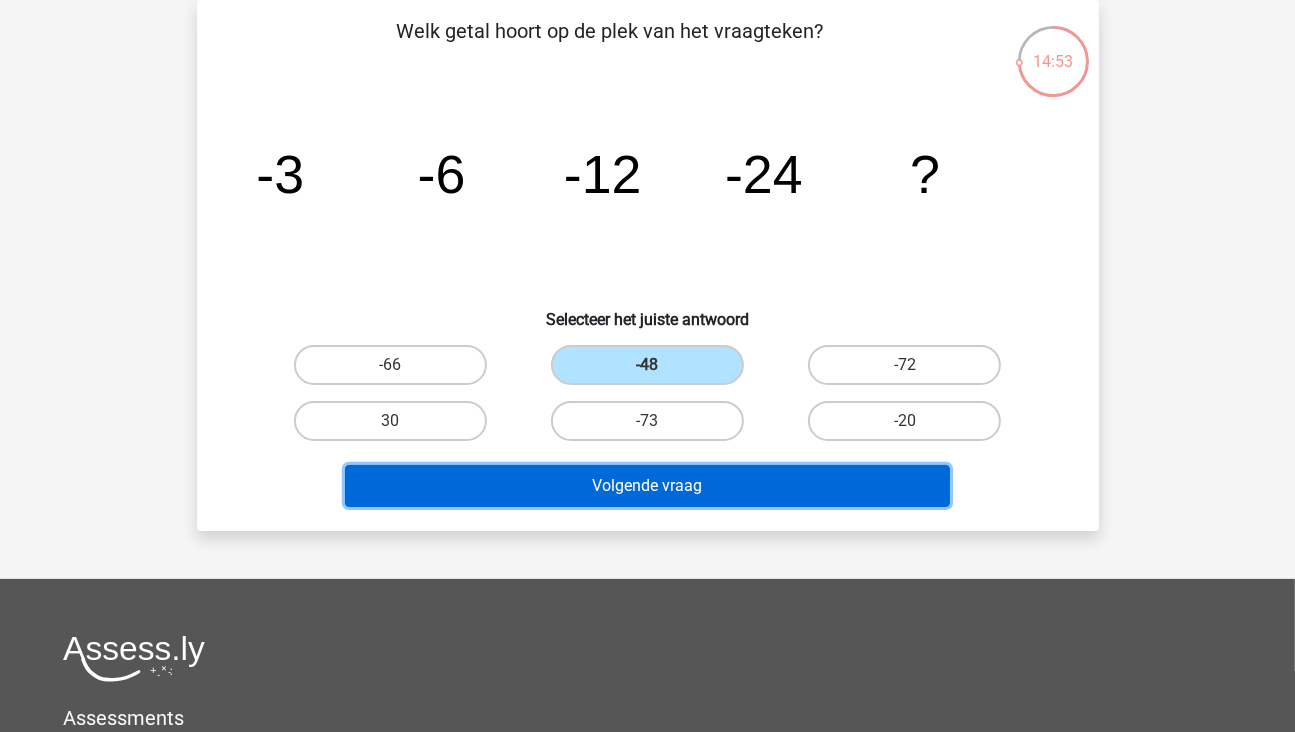 click on "Volgende vraag" at bounding box center [647, 486] 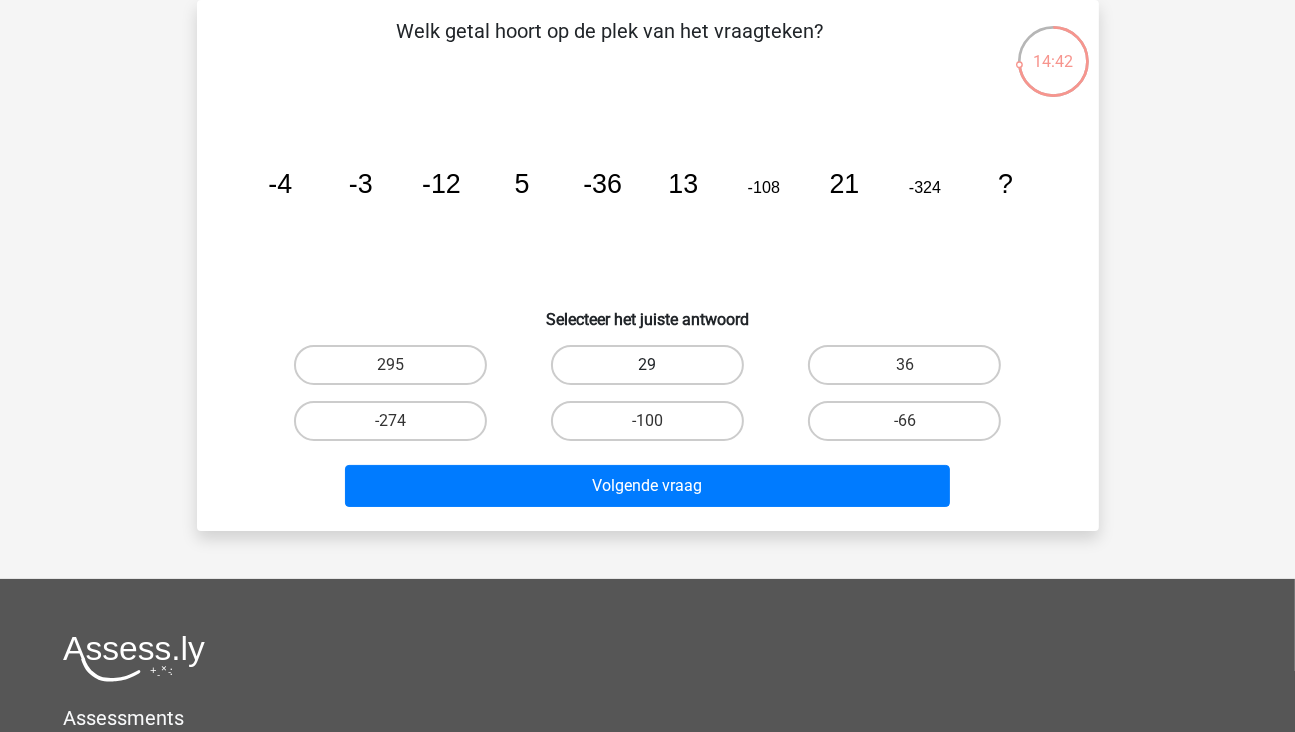 click on "29" at bounding box center (653, 371) 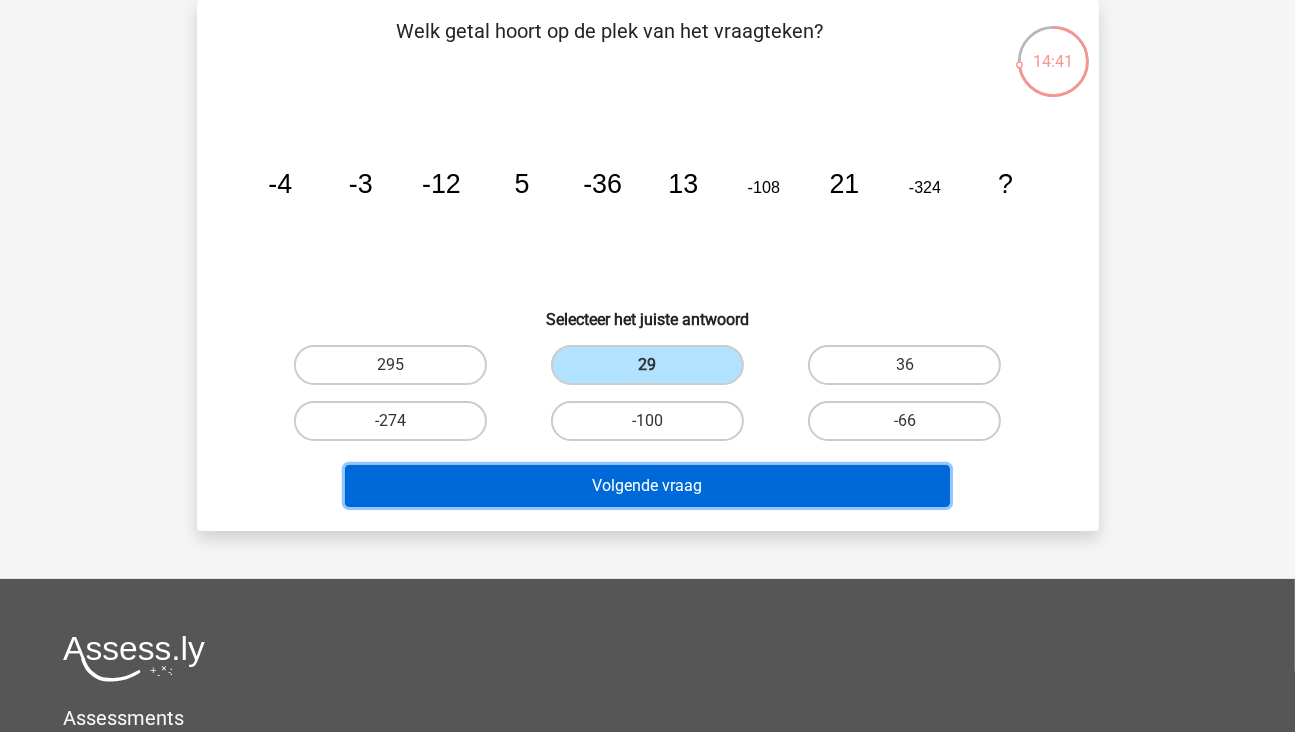 click on "Volgende vraag" at bounding box center (647, 486) 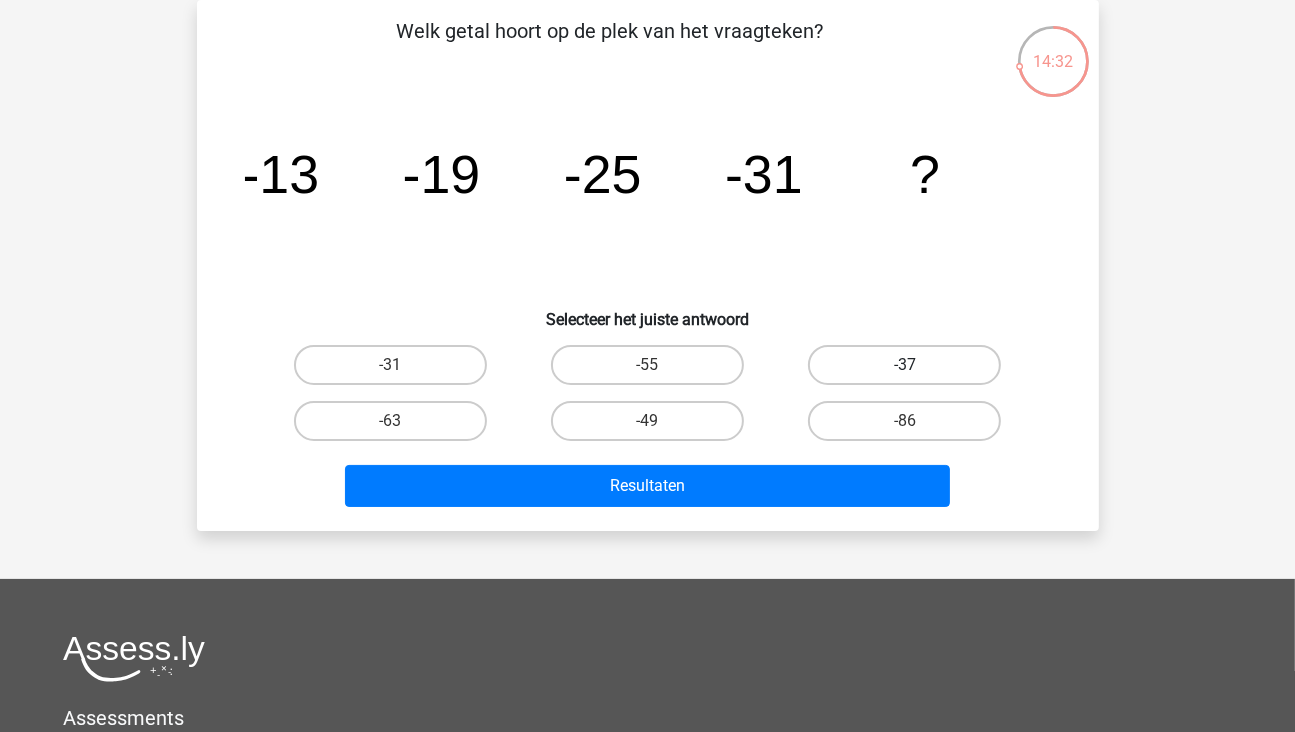 click on "-37" at bounding box center (904, 365) 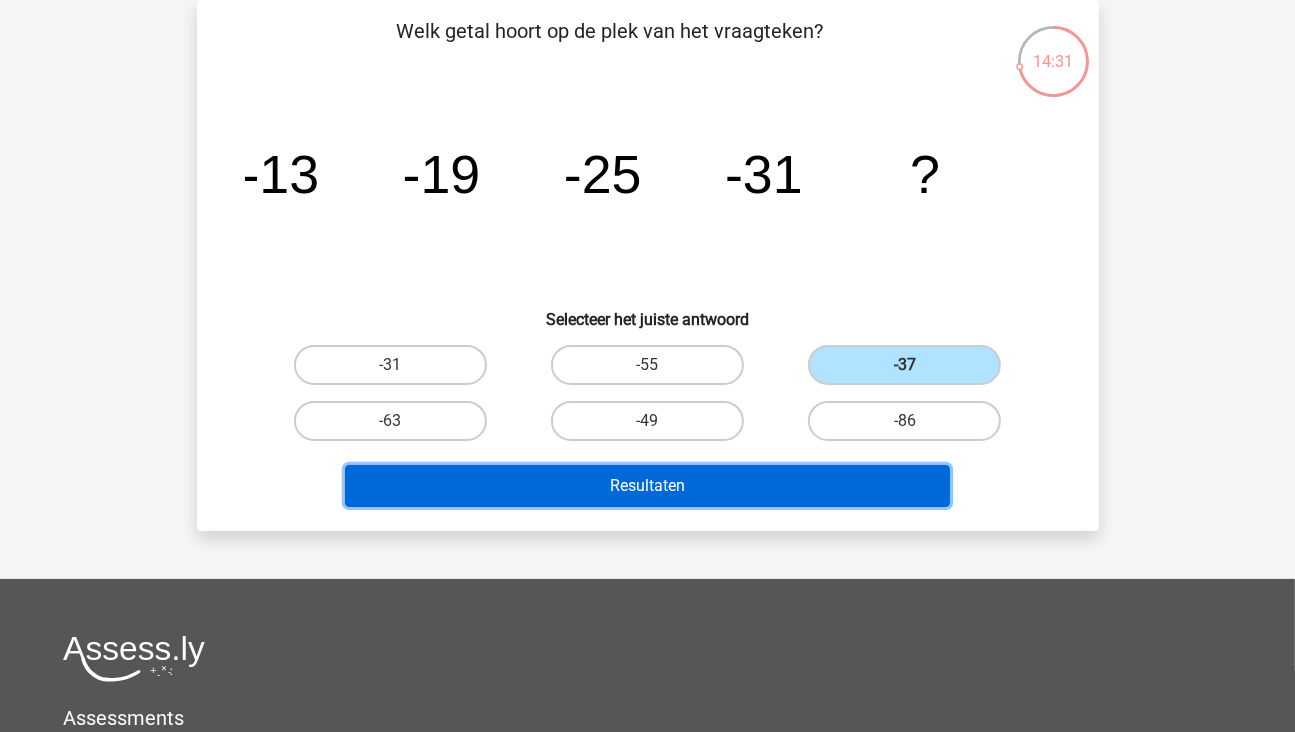 click on "Resultaten" at bounding box center [647, 486] 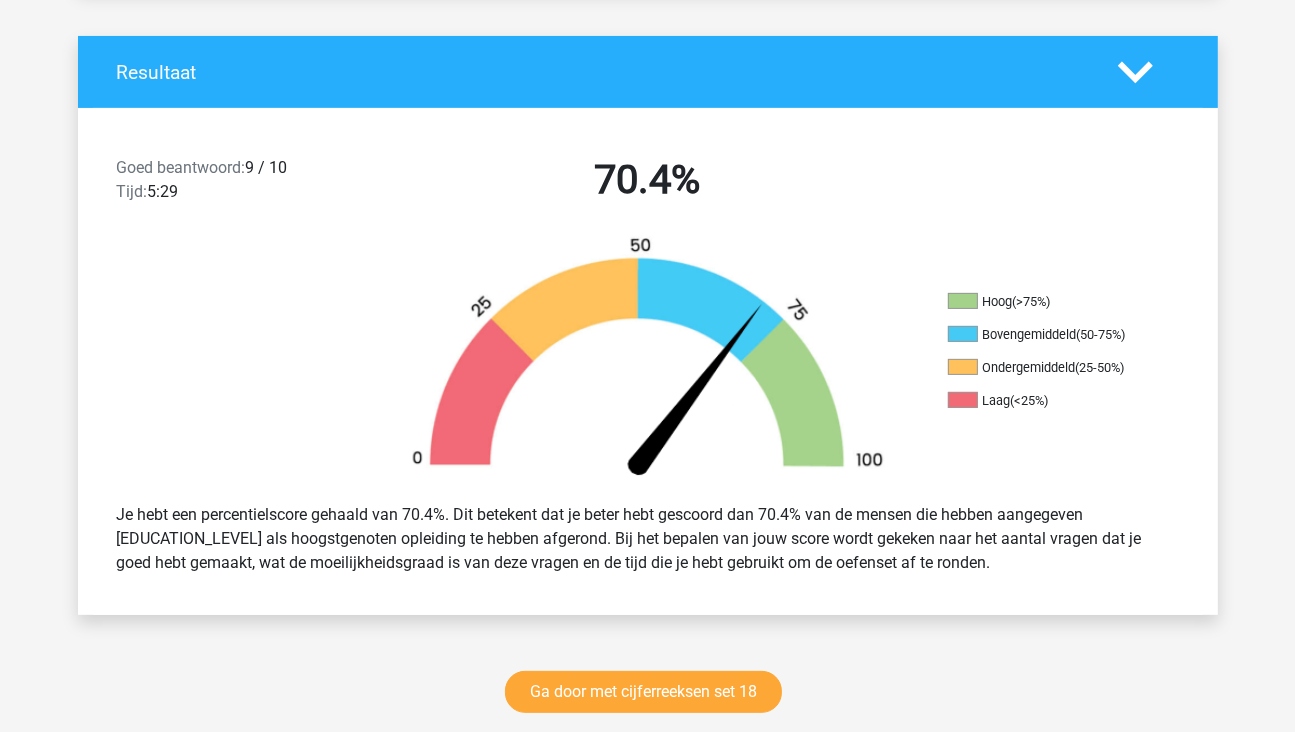 scroll, scrollTop: 500, scrollLeft: 0, axis: vertical 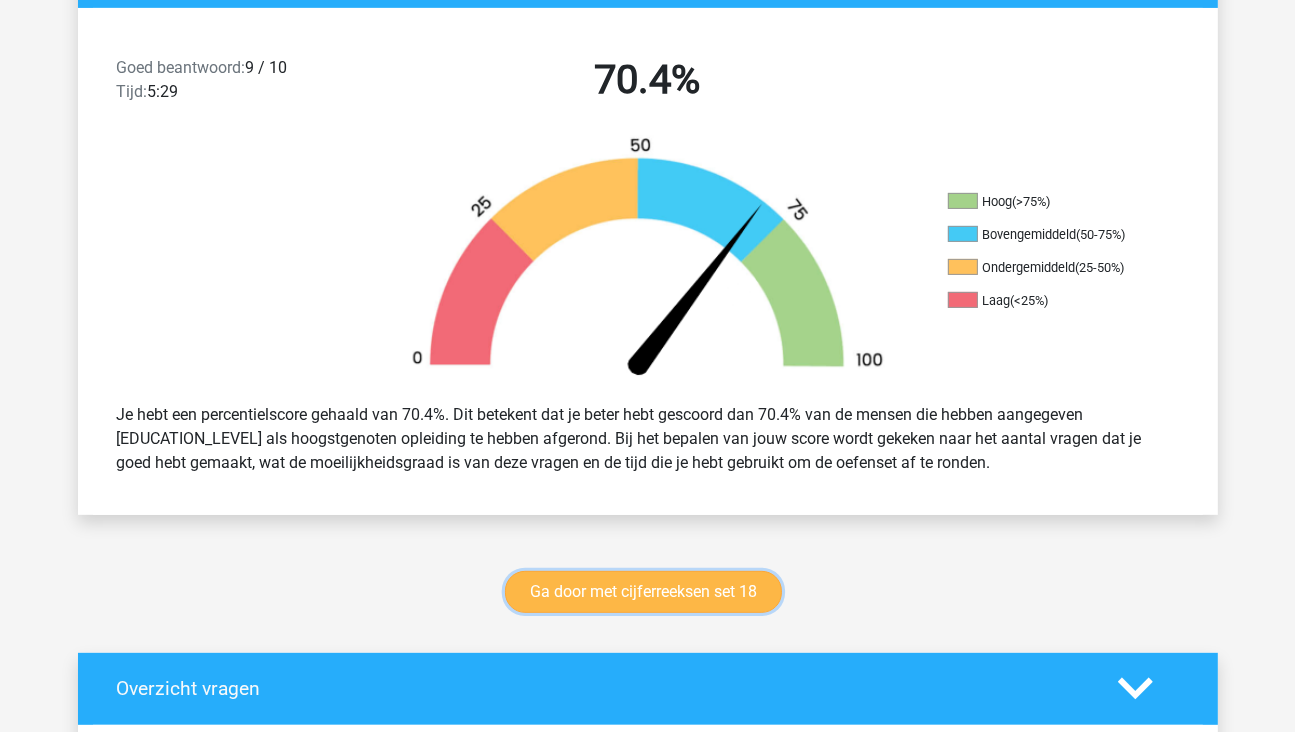 click on "Ga door met cijferreeksen set 18" at bounding box center (643, 592) 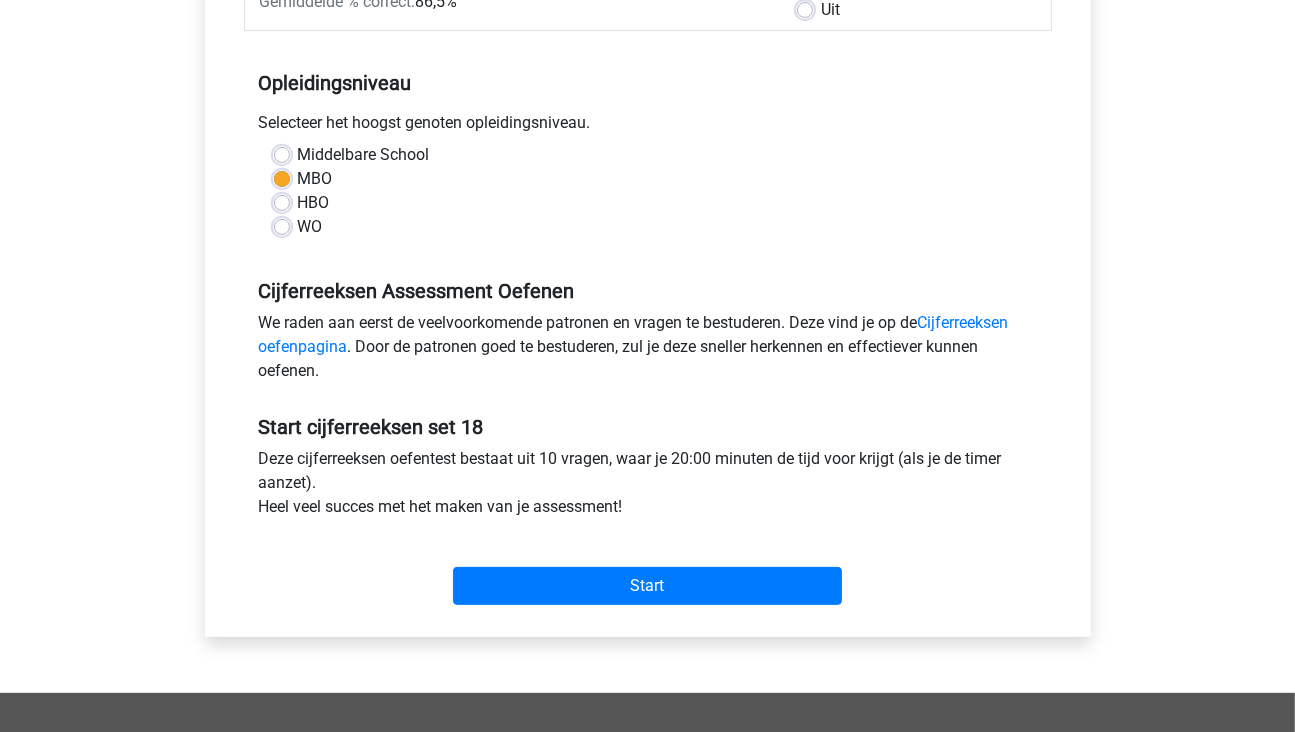 scroll, scrollTop: 400, scrollLeft: 0, axis: vertical 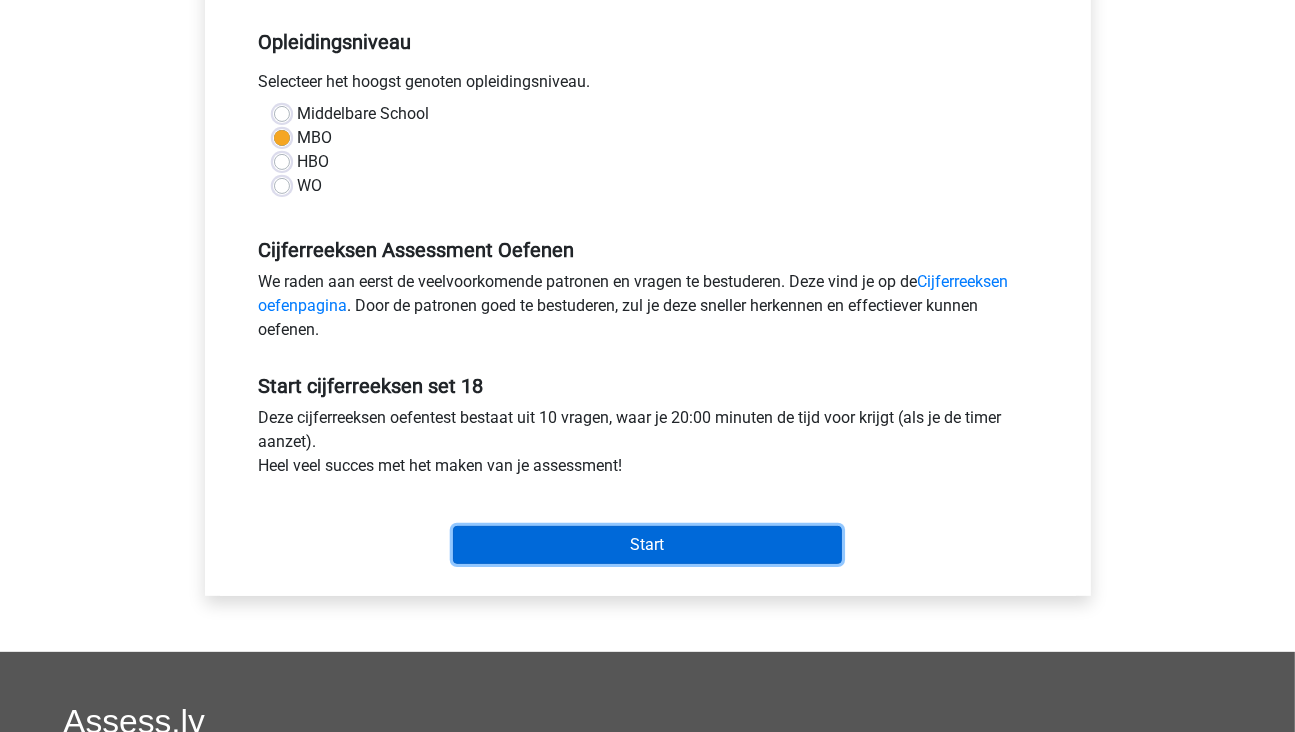 click on "Start" at bounding box center [647, 545] 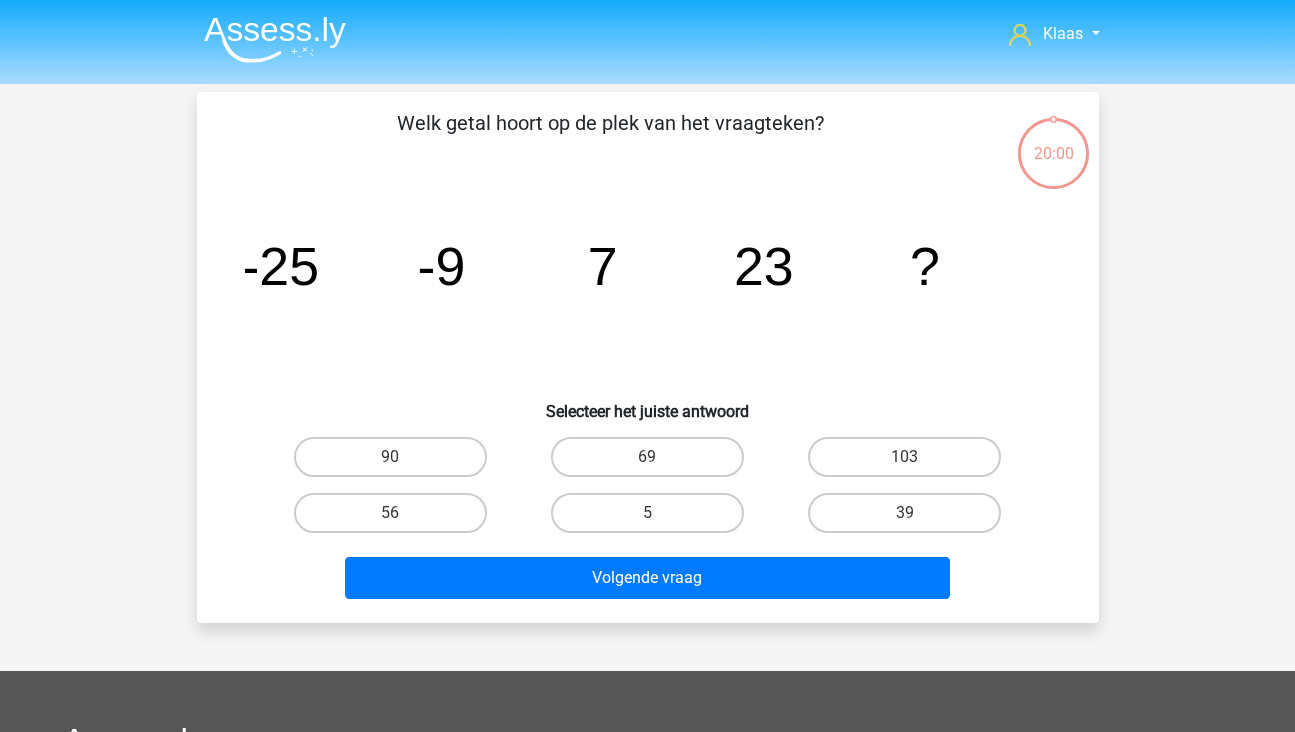 scroll, scrollTop: 0, scrollLeft: 0, axis: both 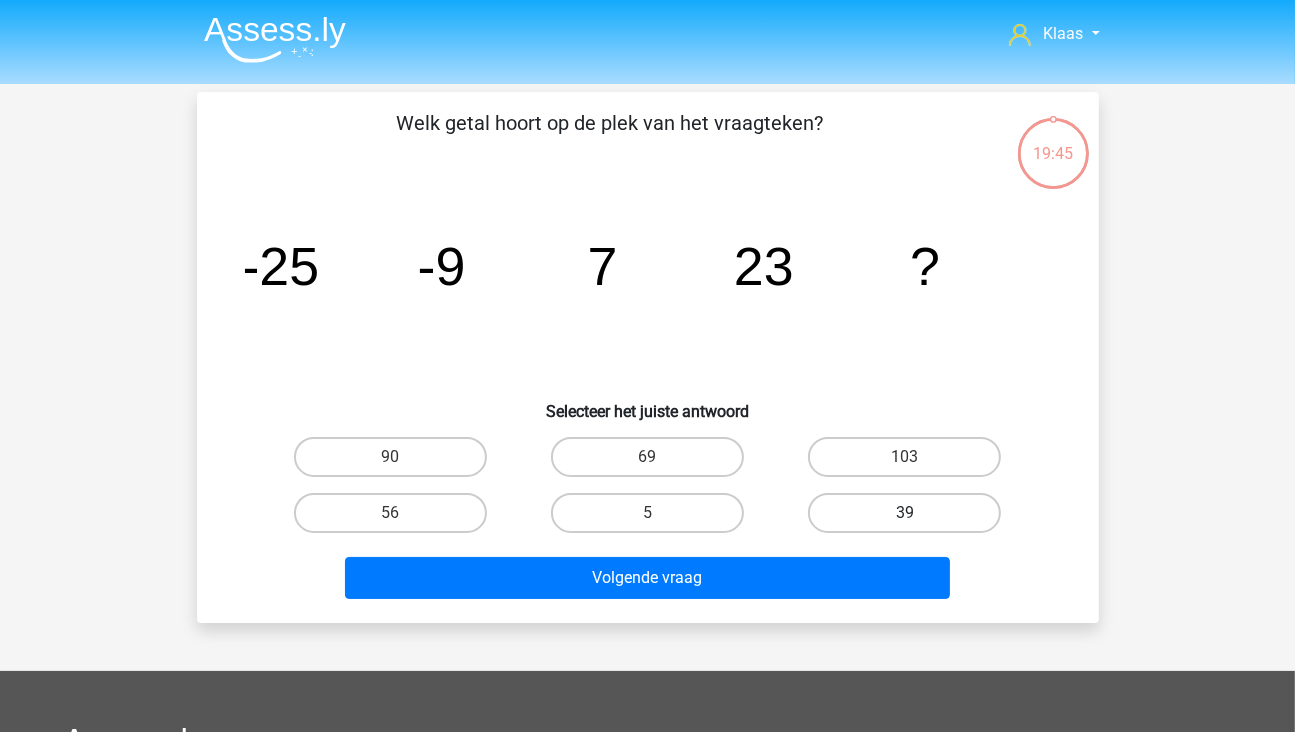 click on "39" at bounding box center [904, 513] 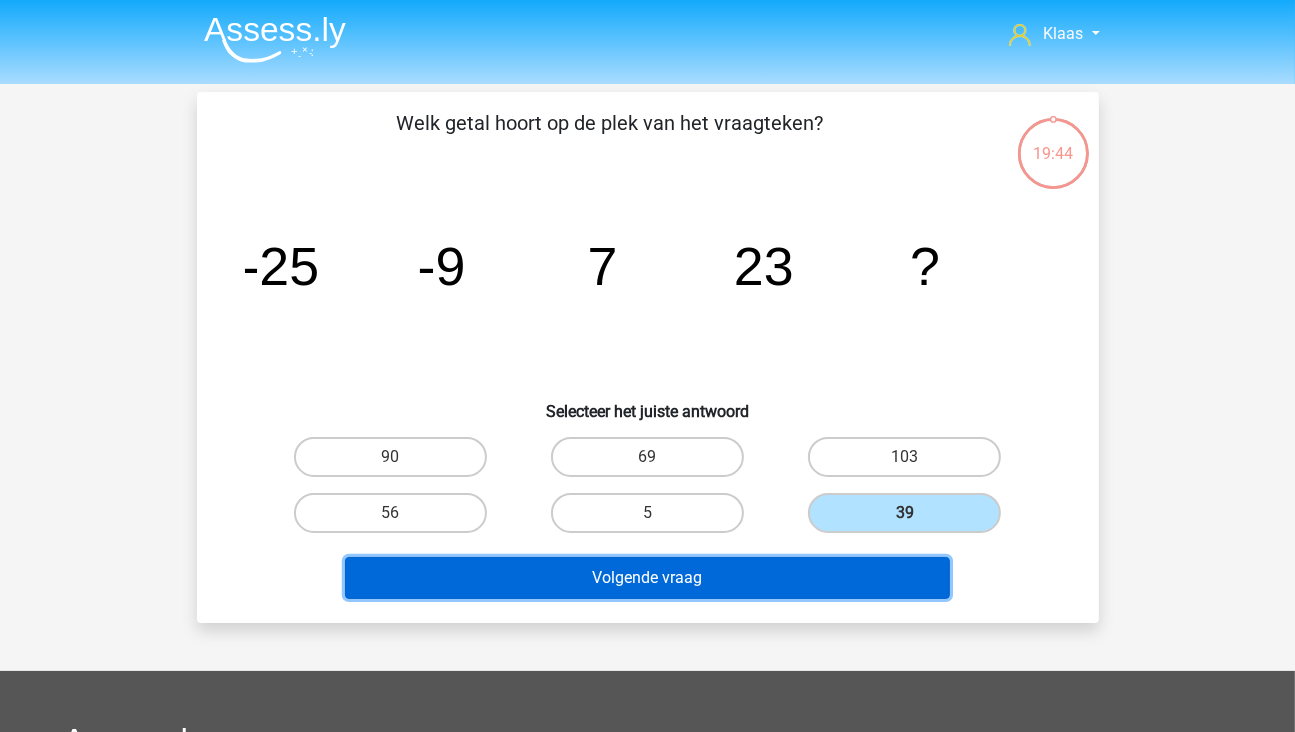 click on "Volgende vraag" at bounding box center [647, 578] 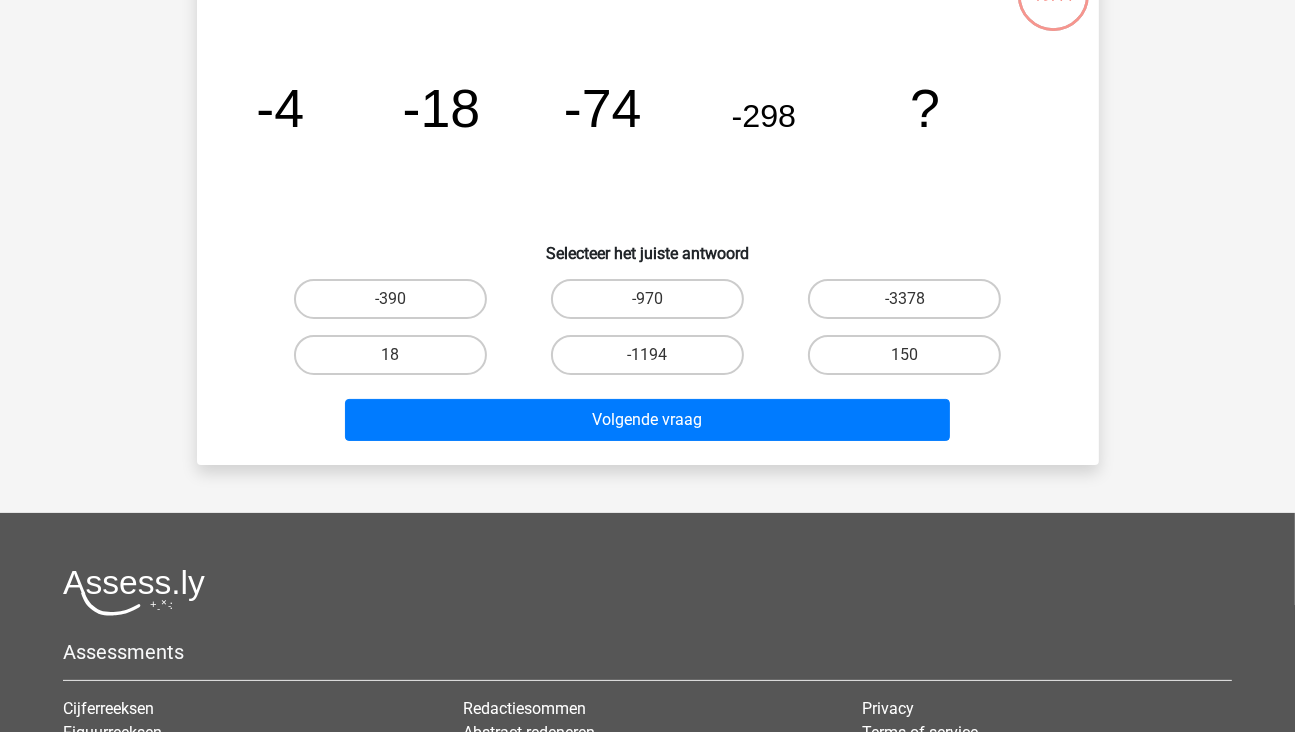 scroll, scrollTop: 192, scrollLeft: 0, axis: vertical 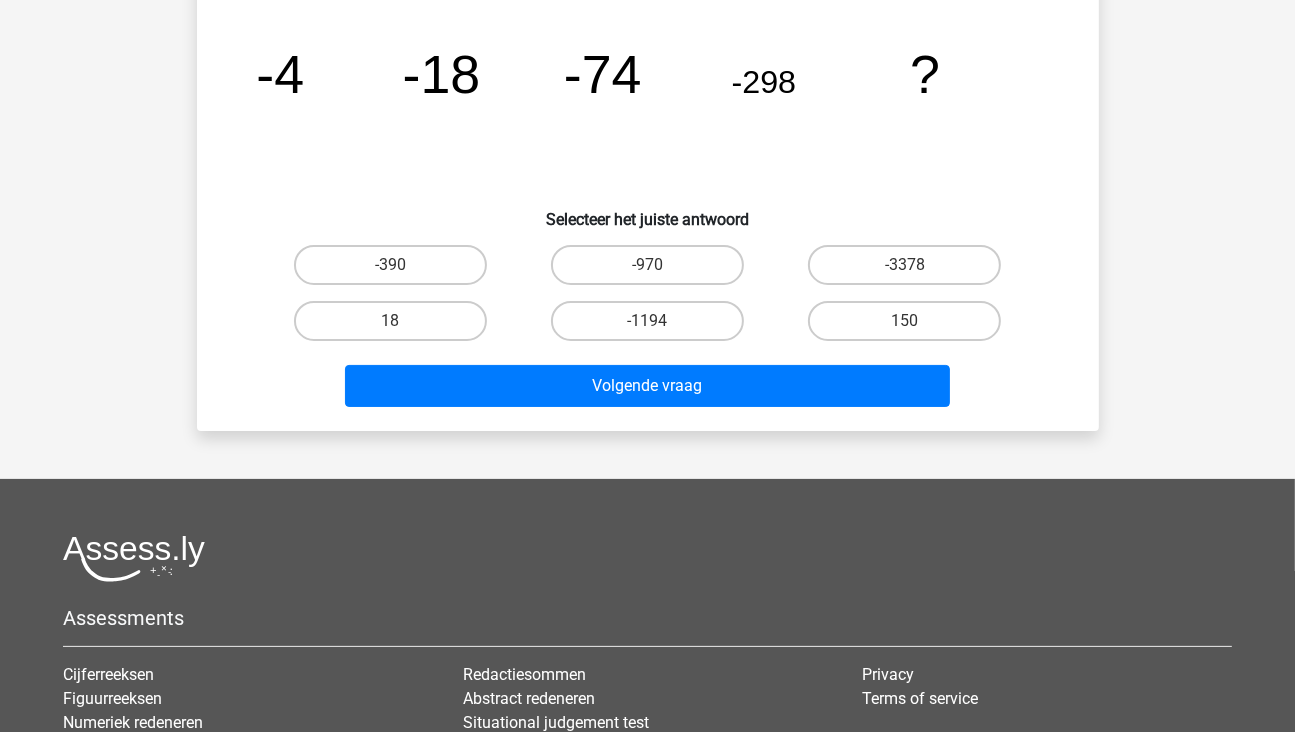 click on "-18" 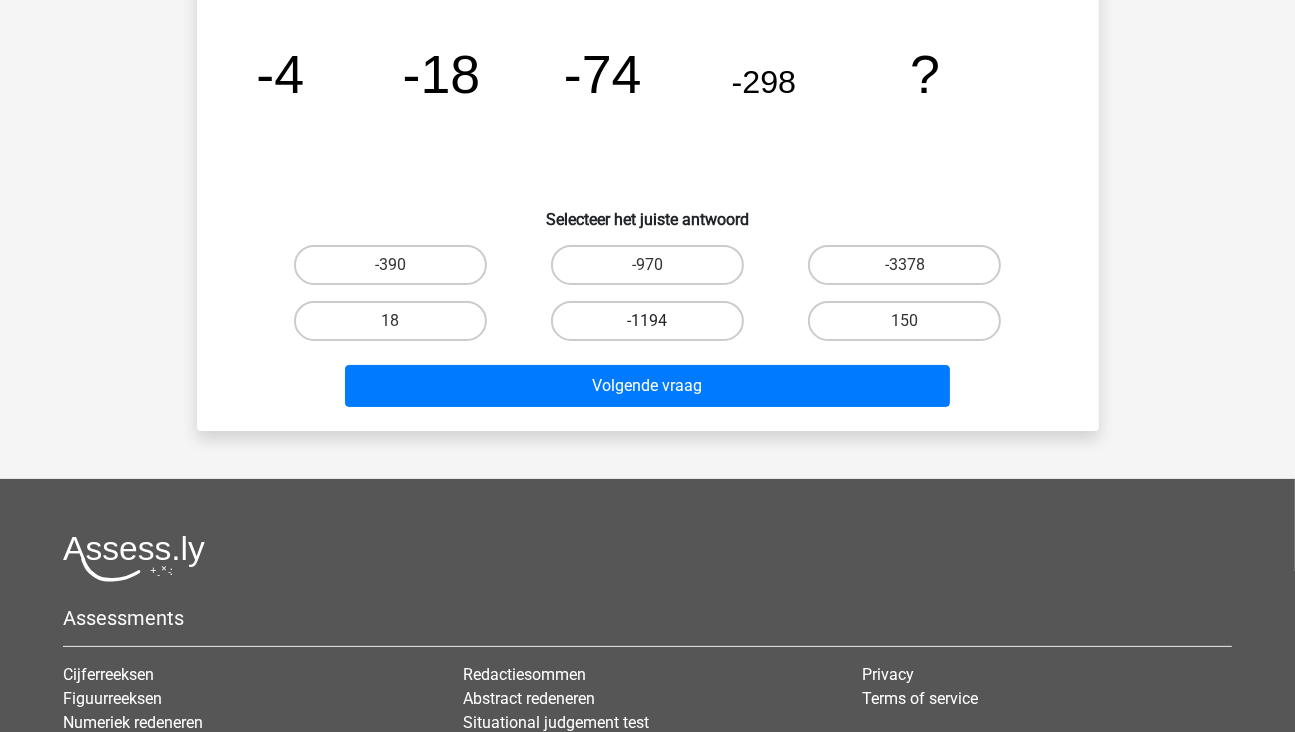 click on "-1194" at bounding box center (647, 321) 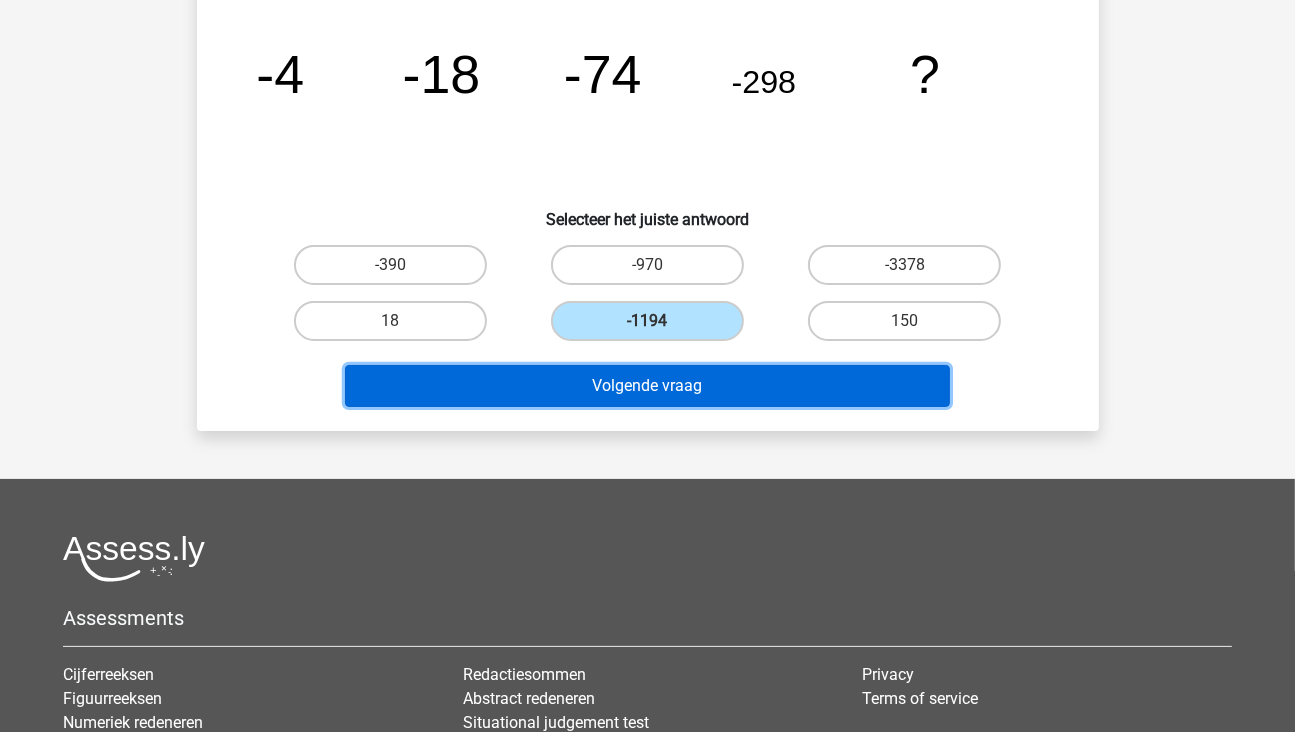 click on "Volgende vraag" at bounding box center [647, 386] 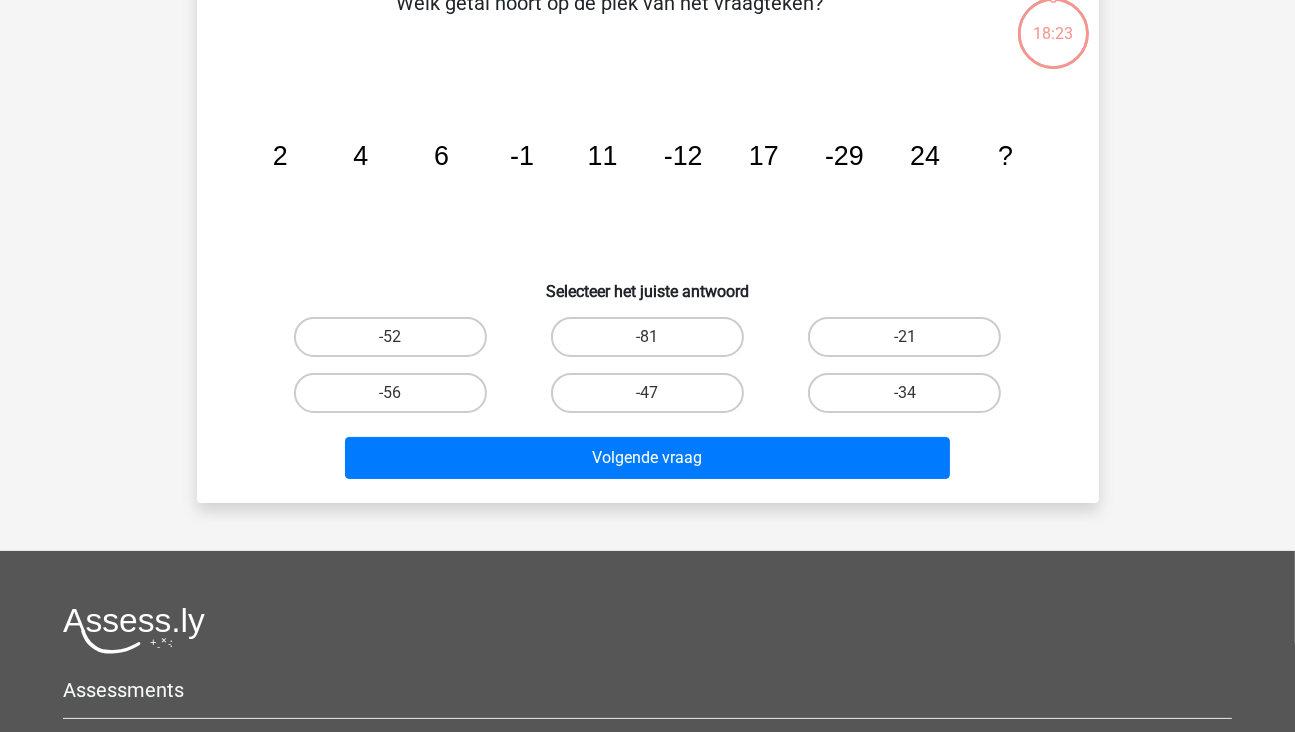 scroll, scrollTop: 92, scrollLeft: 0, axis: vertical 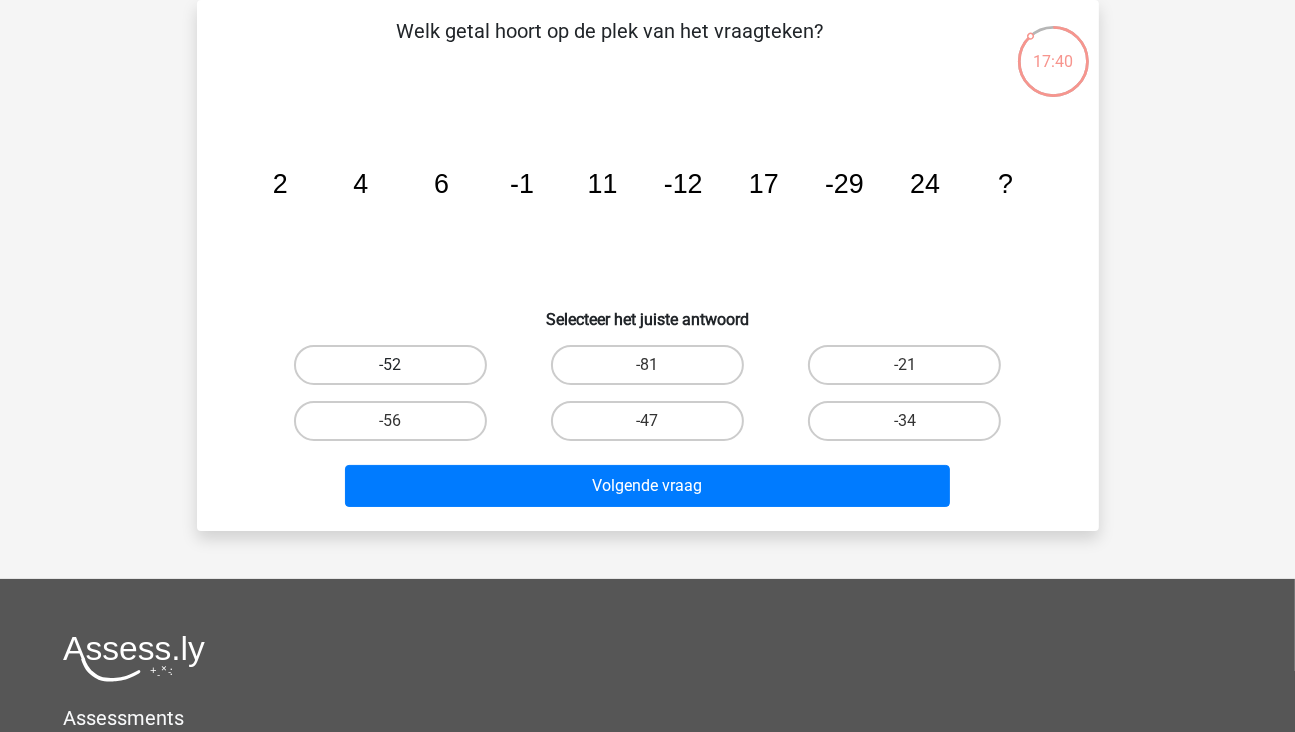 click on "-52" at bounding box center [390, 365] 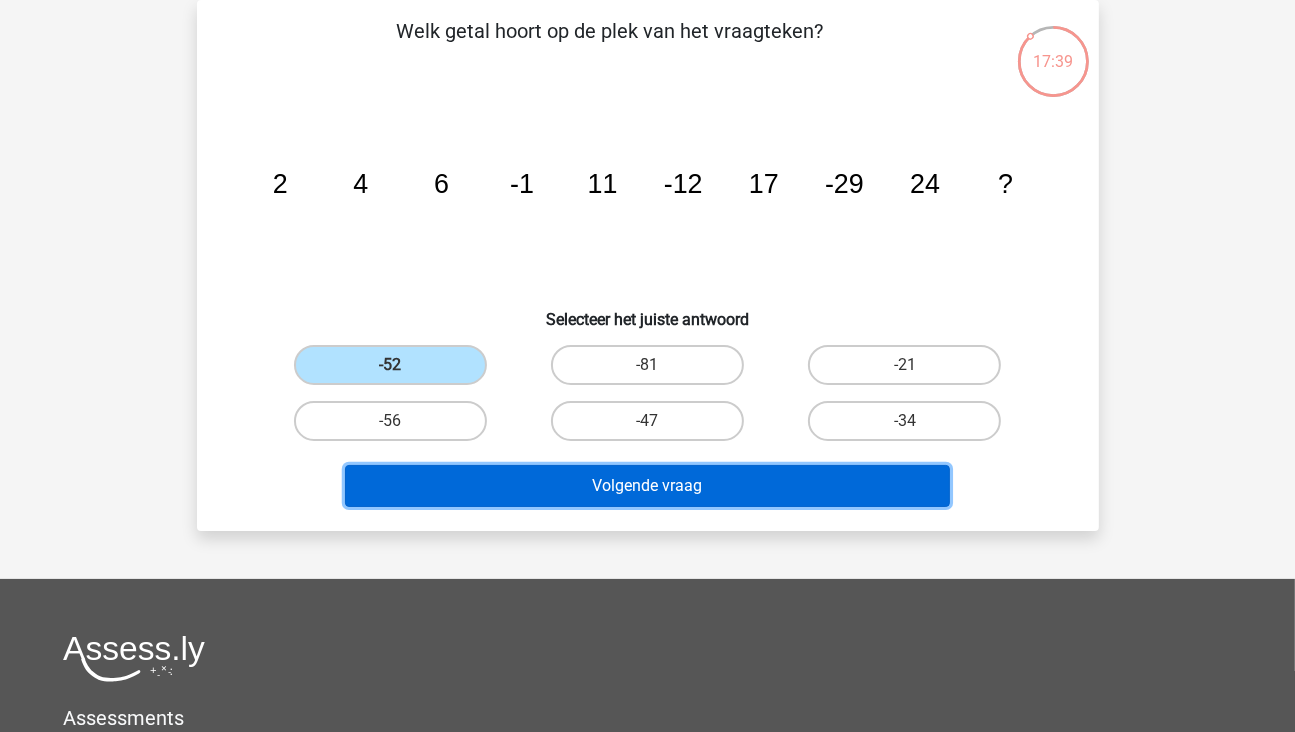 click on "Volgende vraag" at bounding box center (647, 486) 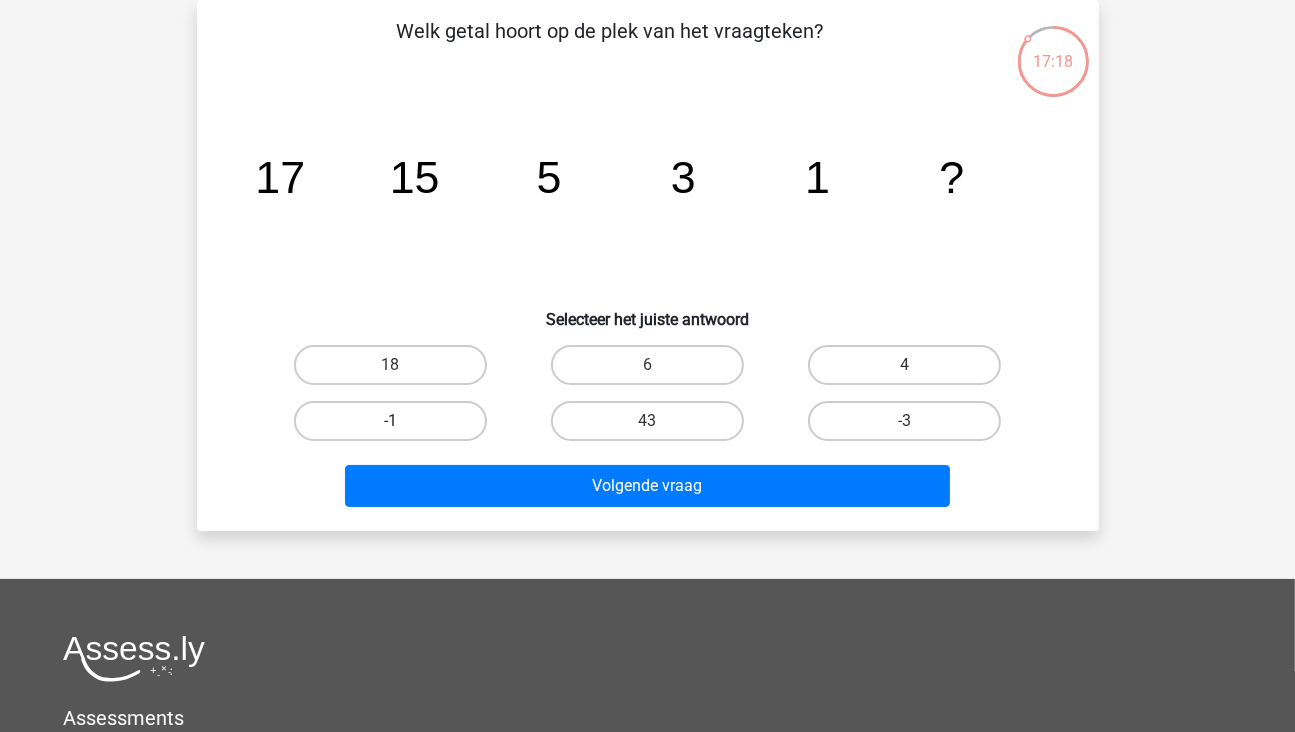 click on "-1" at bounding box center [390, 421] 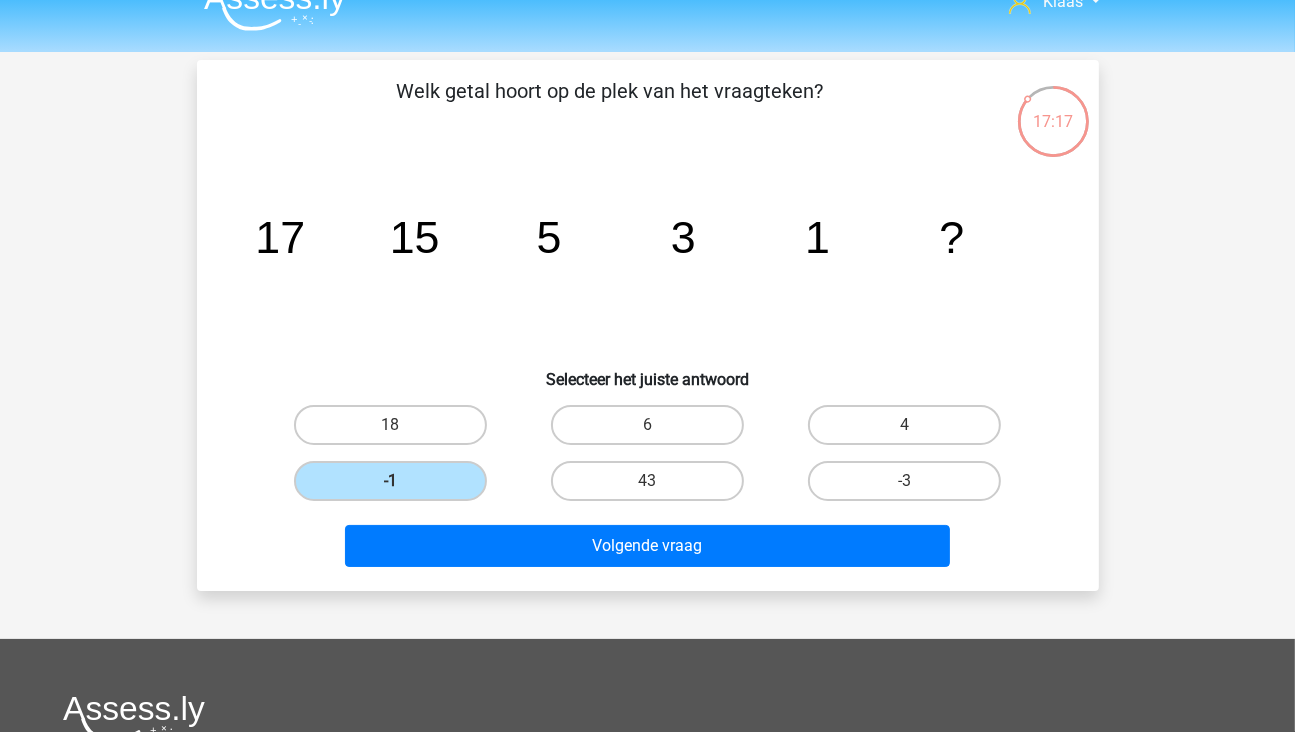 scroll, scrollTop: 0, scrollLeft: 0, axis: both 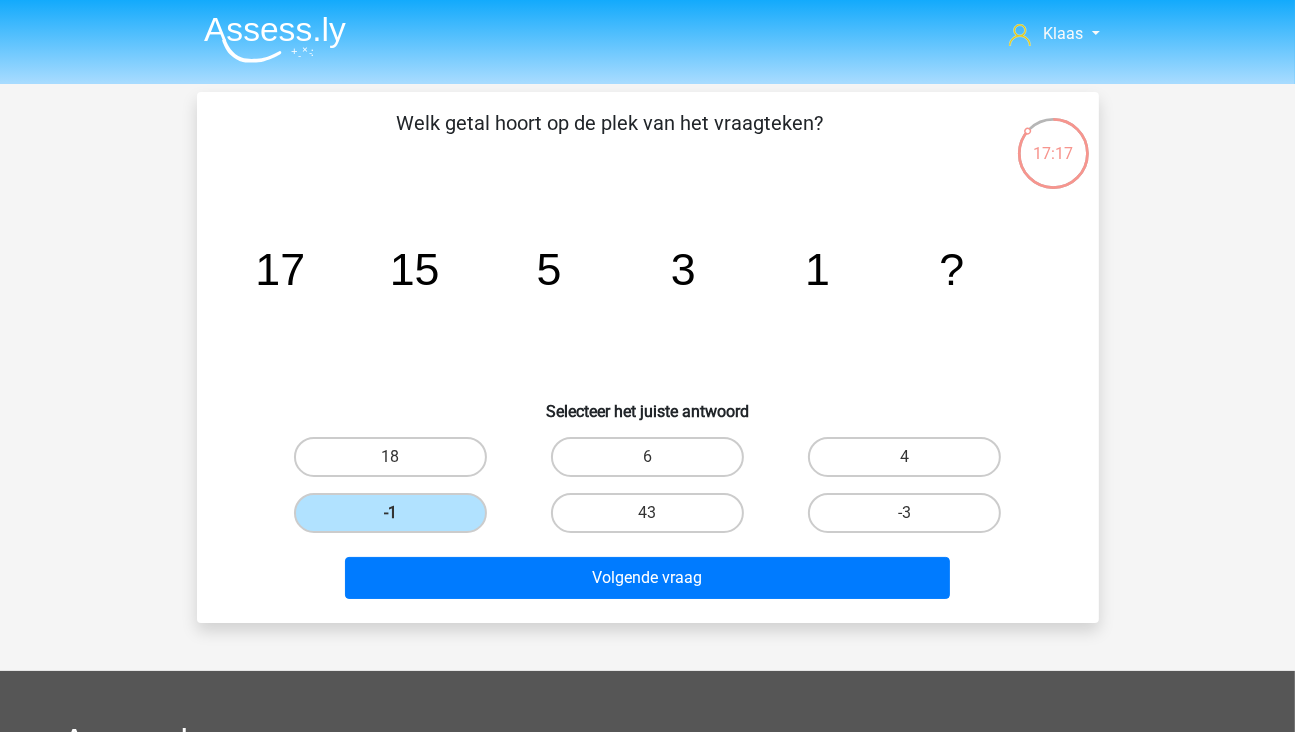 click on "18" at bounding box center (390, 457) 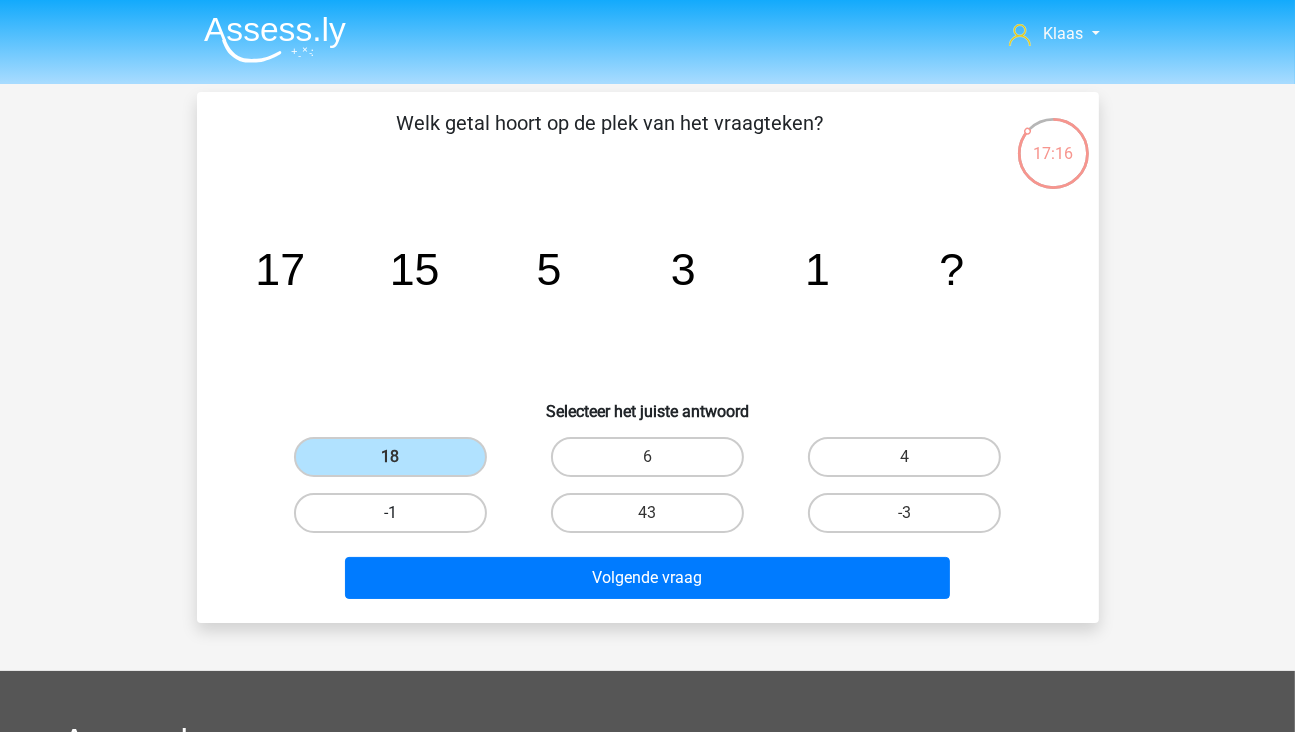 click on "-1" at bounding box center [390, 513] 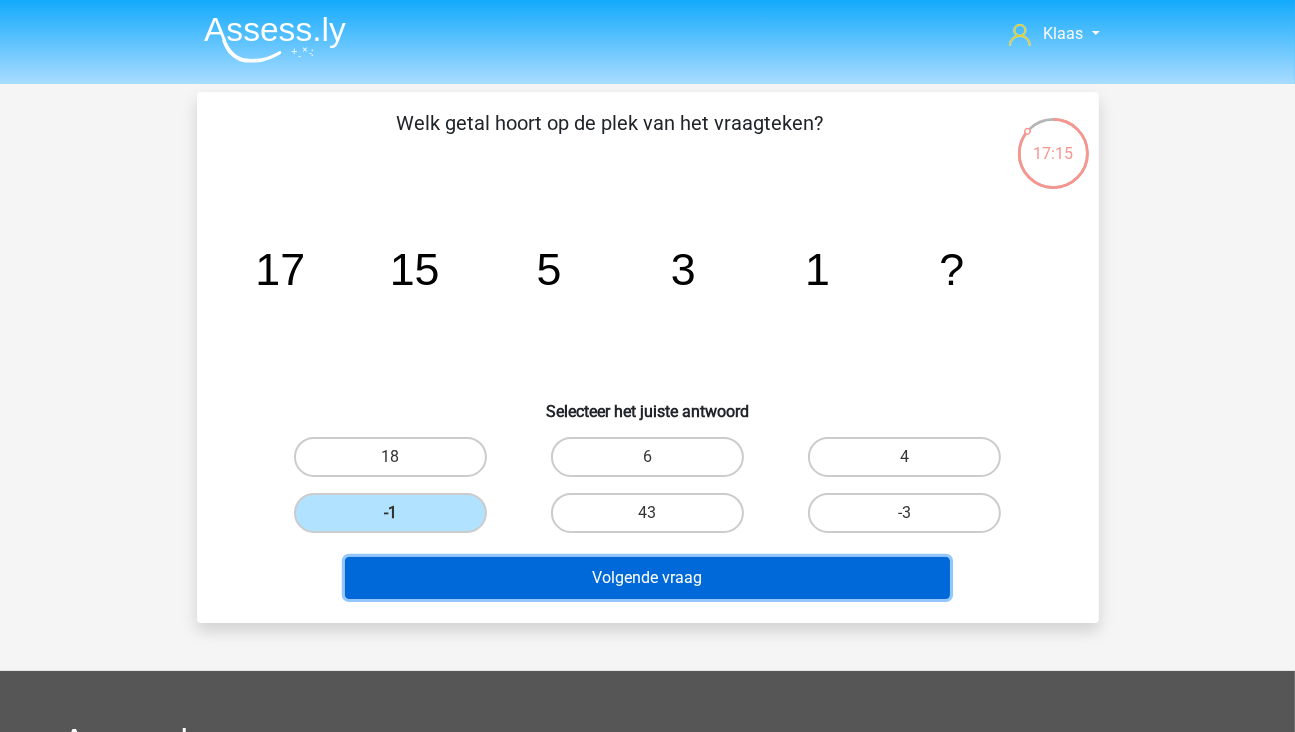 click on "Volgende vraag" at bounding box center (647, 578) 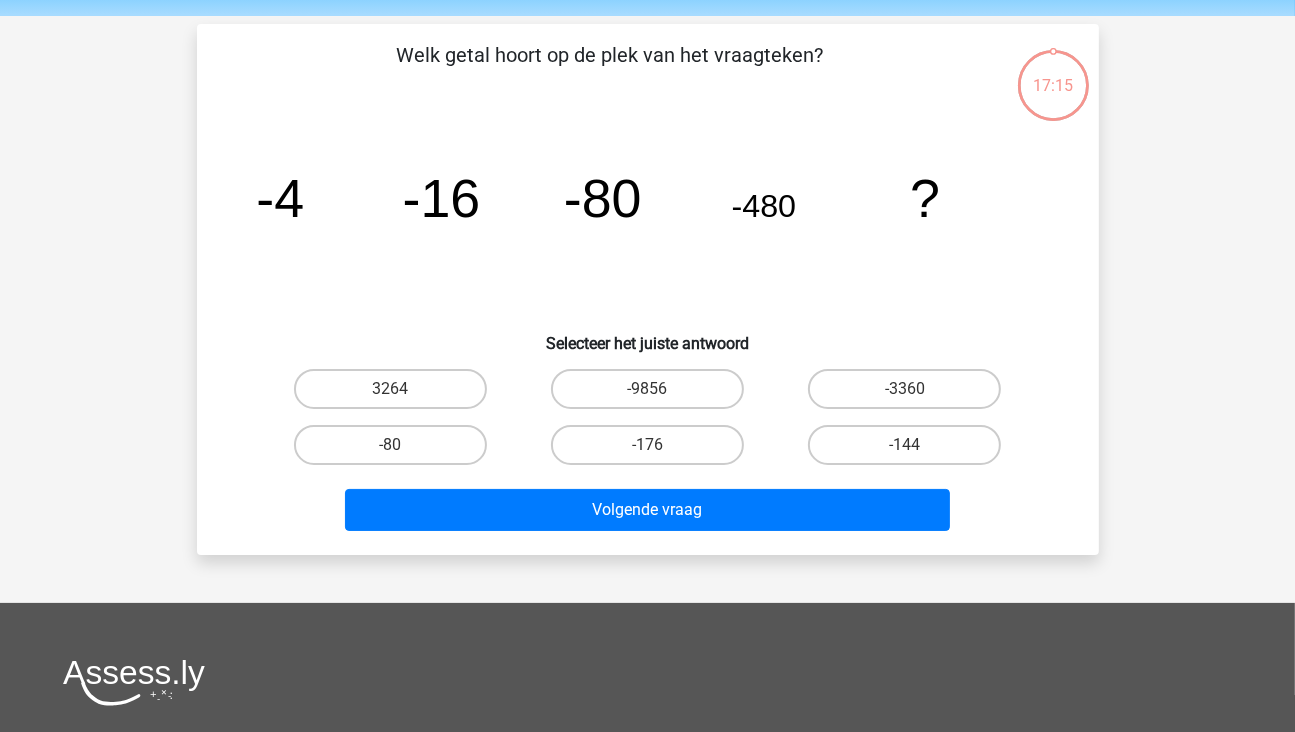 scroll, scrollTop: 92, scrollLeft: 0, axis: vertical 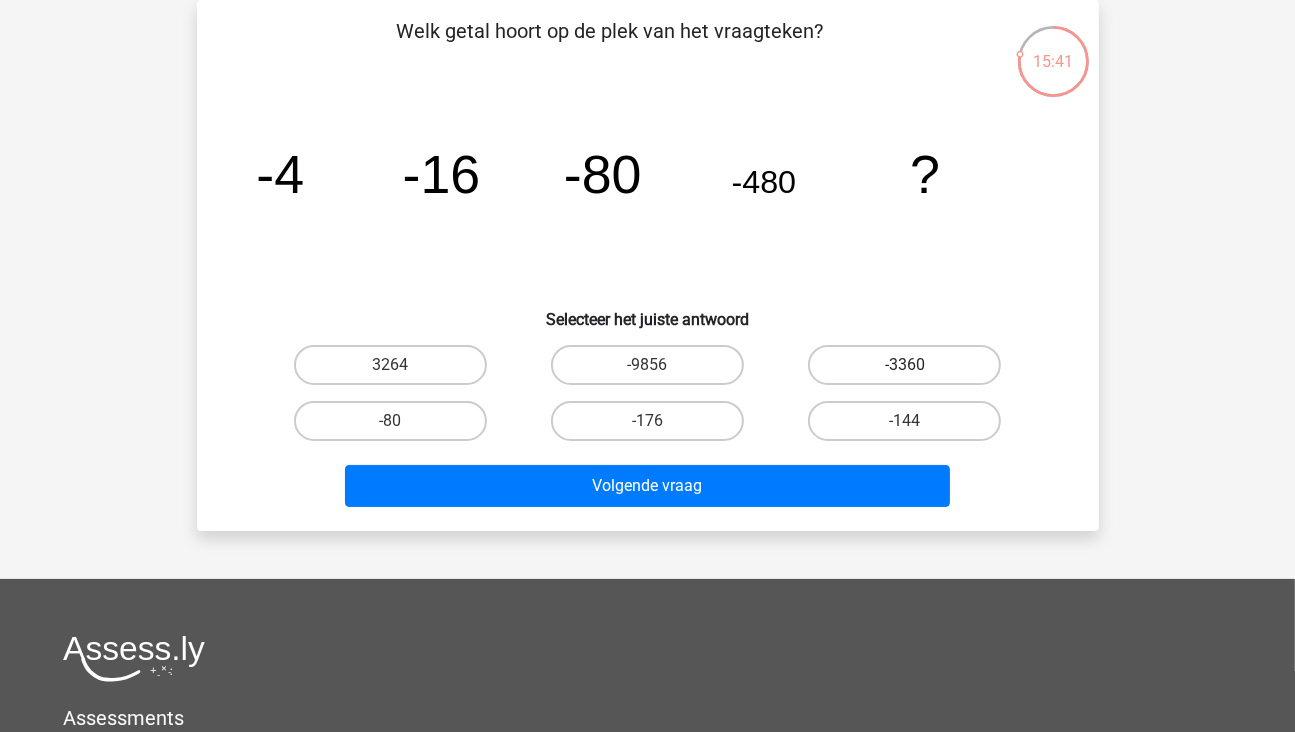 click on "-3360" at bounding box center (904, 365) 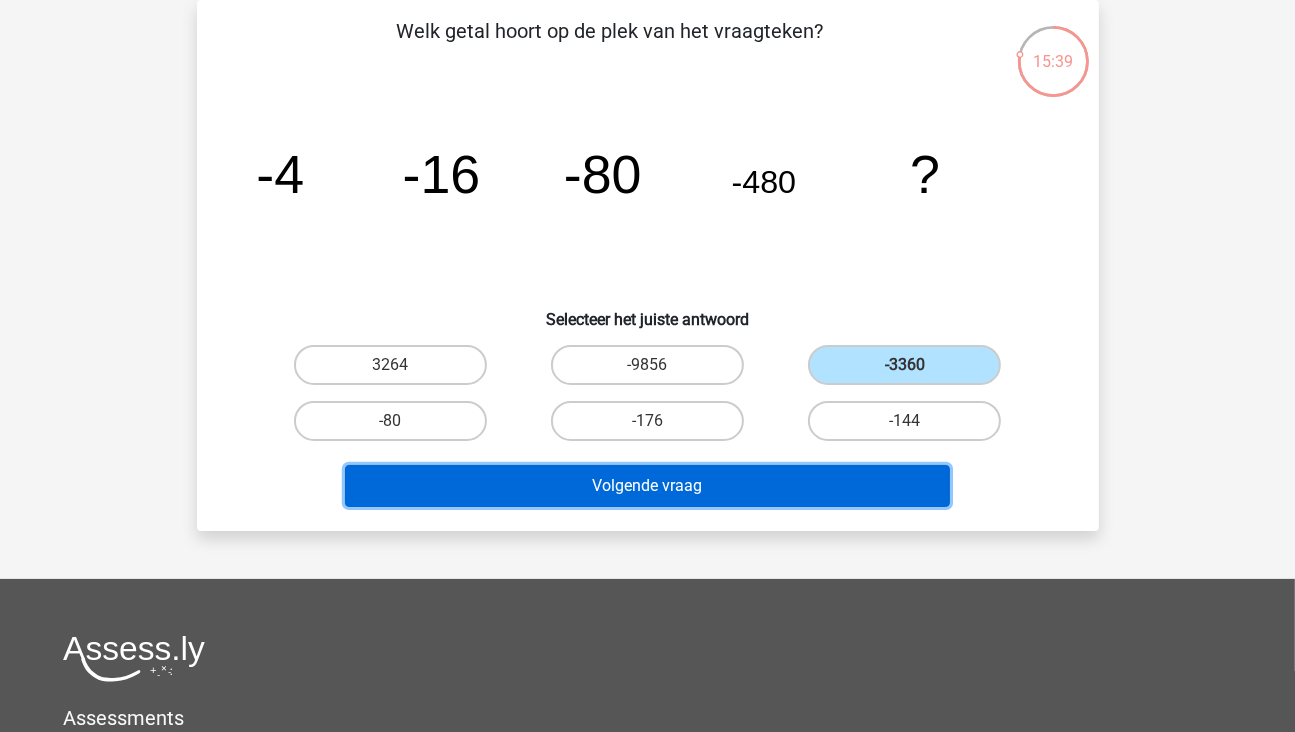 click on "Volgende vraag" at bounding box center (647, 486) 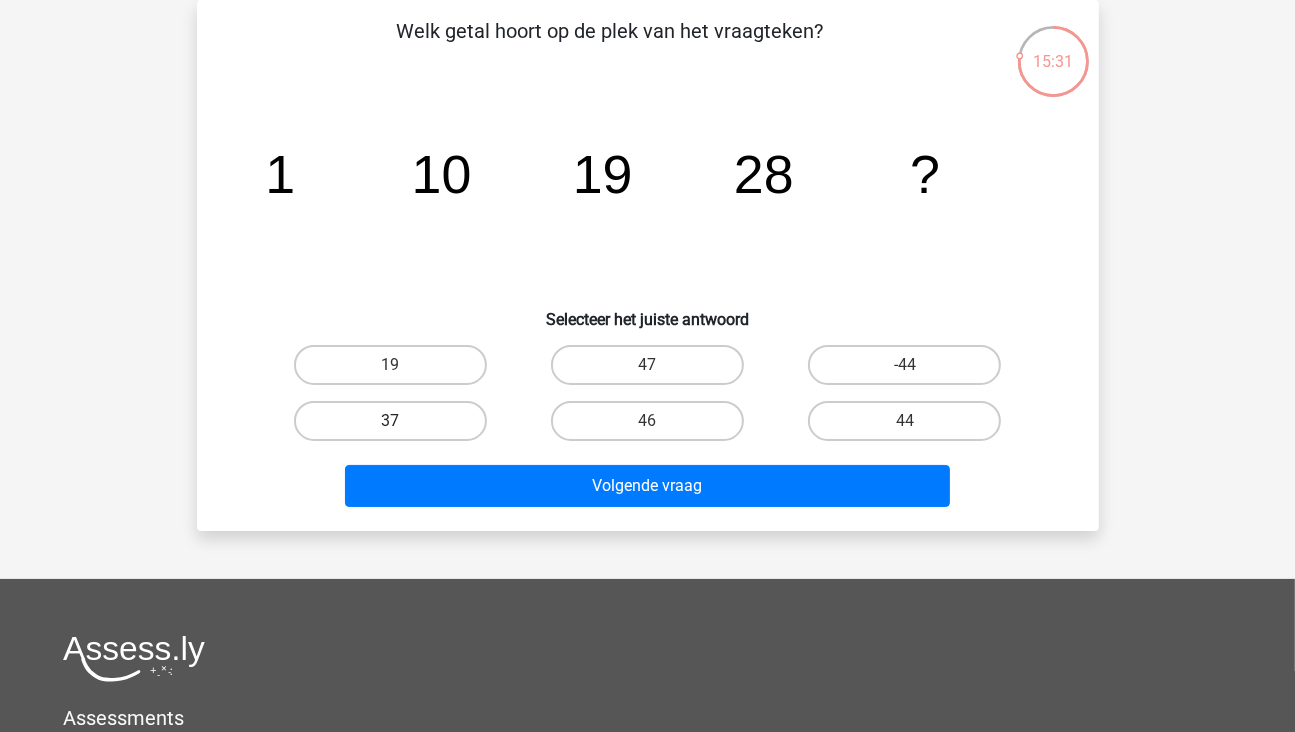 click on "37" at bounding box center (390, 421) 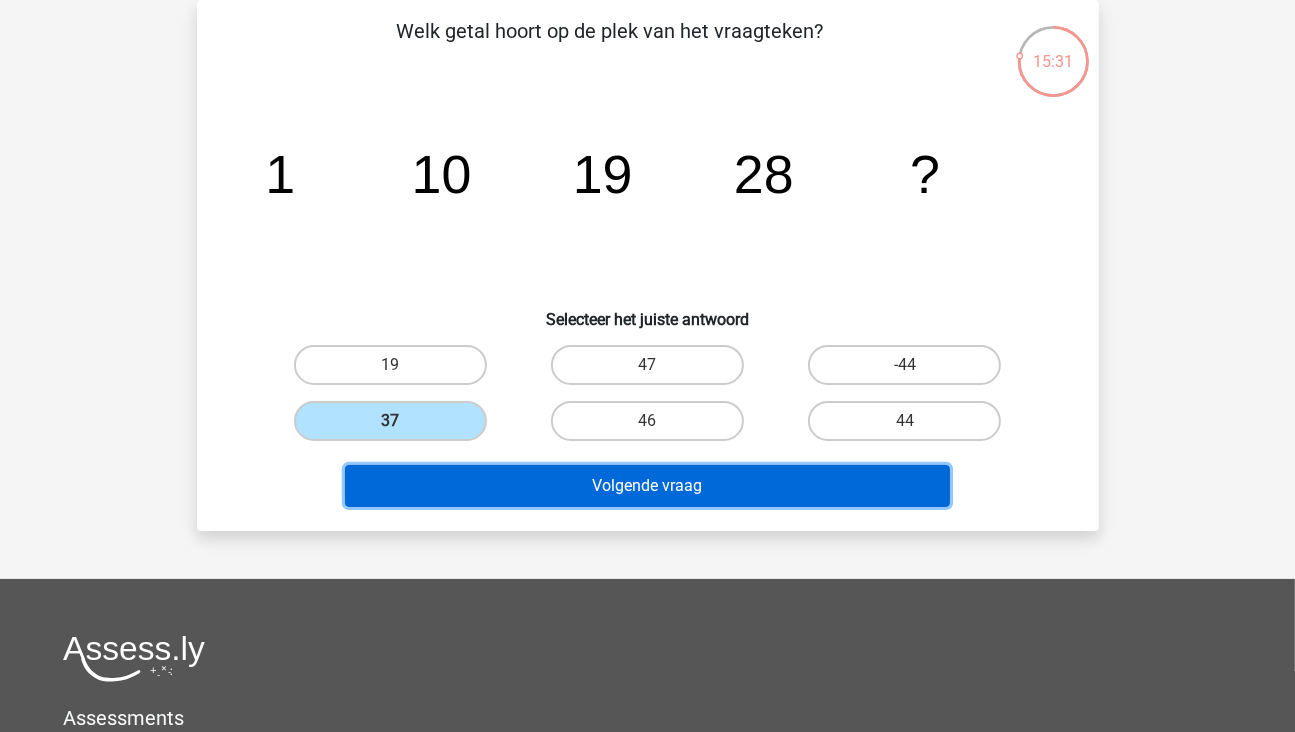 click on "Volgende vraag" at bounding box center (647, 486) 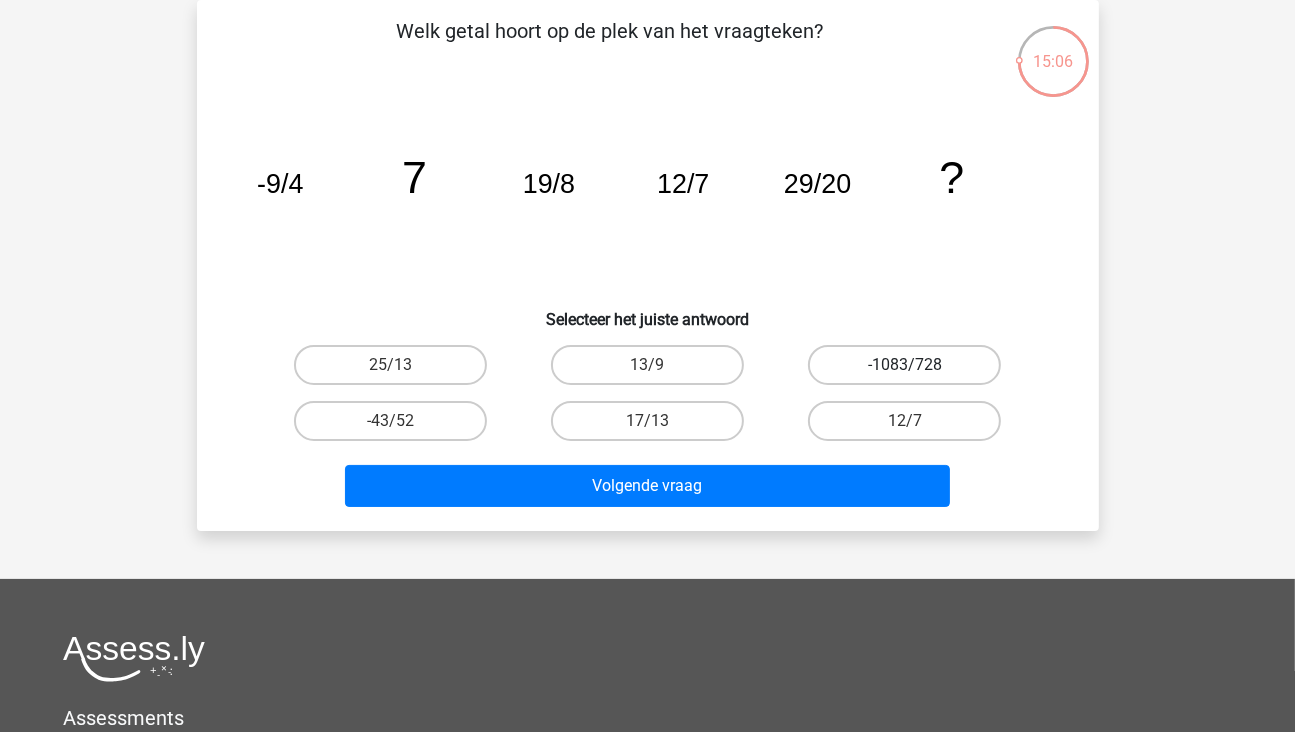 click on "-1083/728" at bounding box center (904, 365) 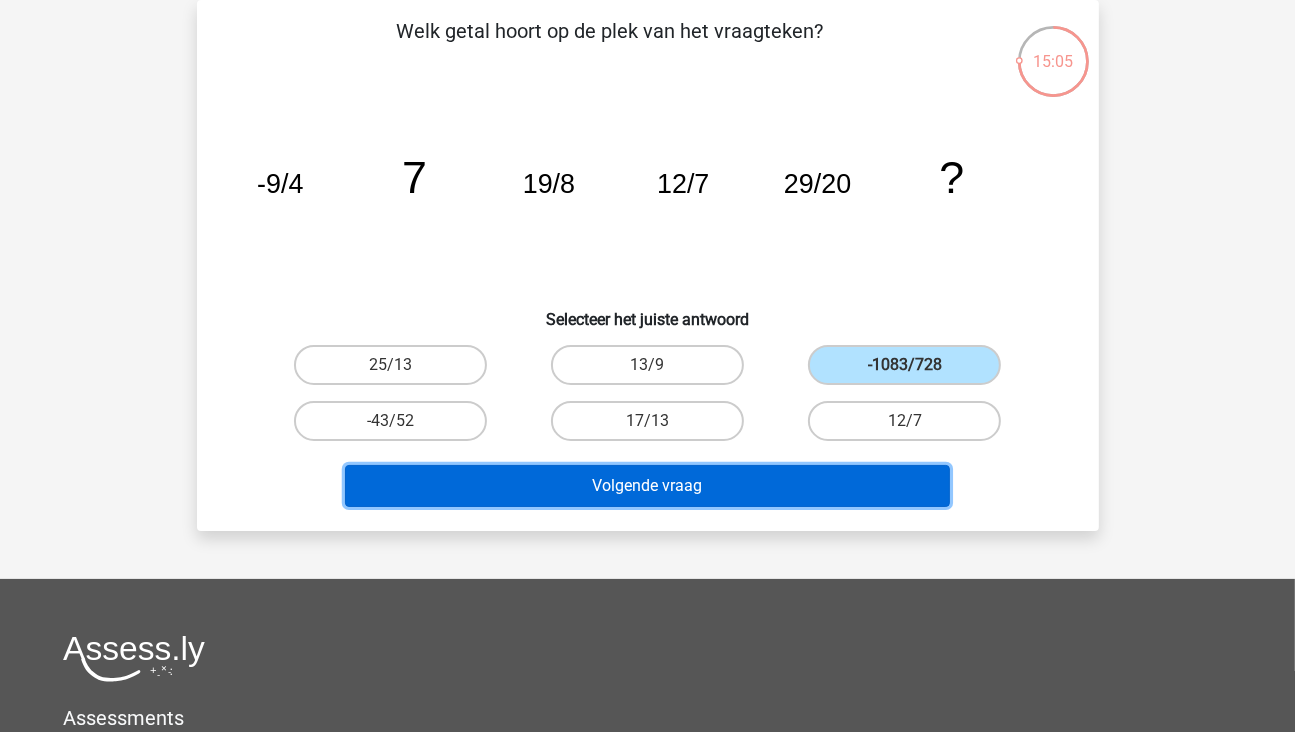 click on "Volgende vraag" at bounding box center [647, 486] 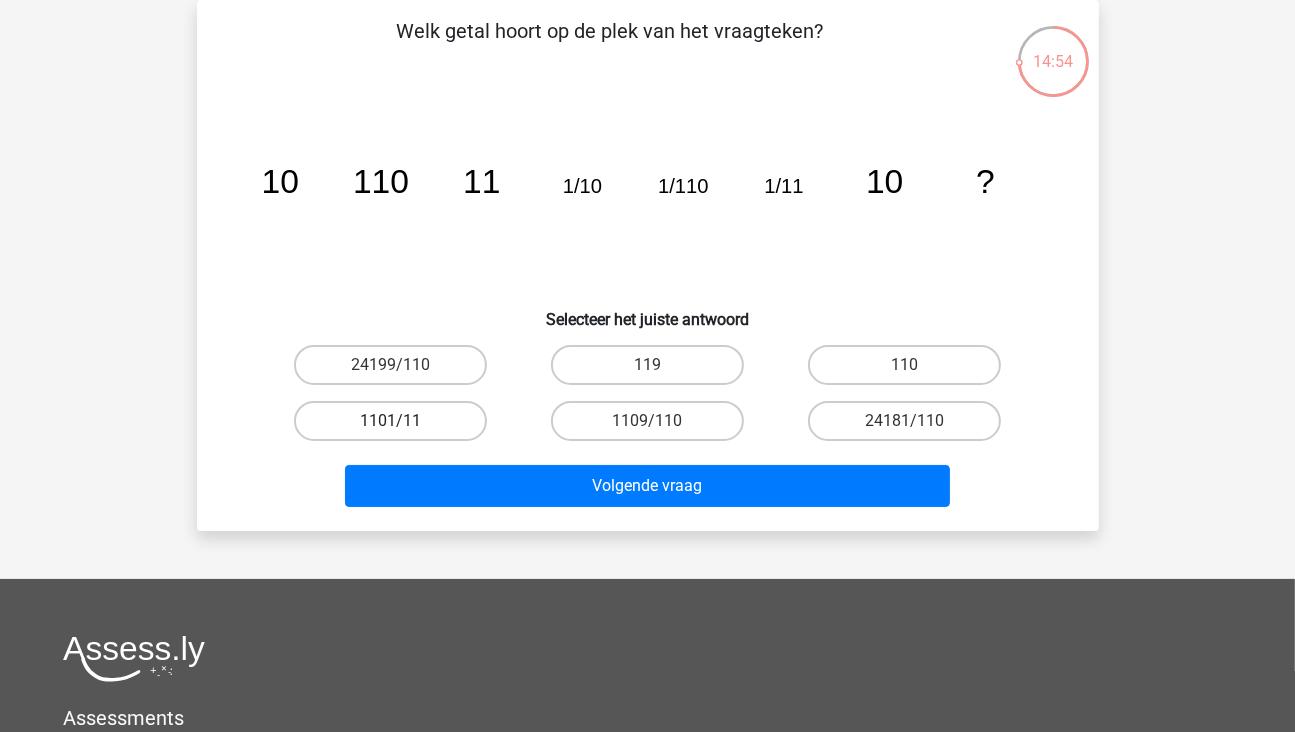 click on "1101/11" at bounding box center (390, 421) 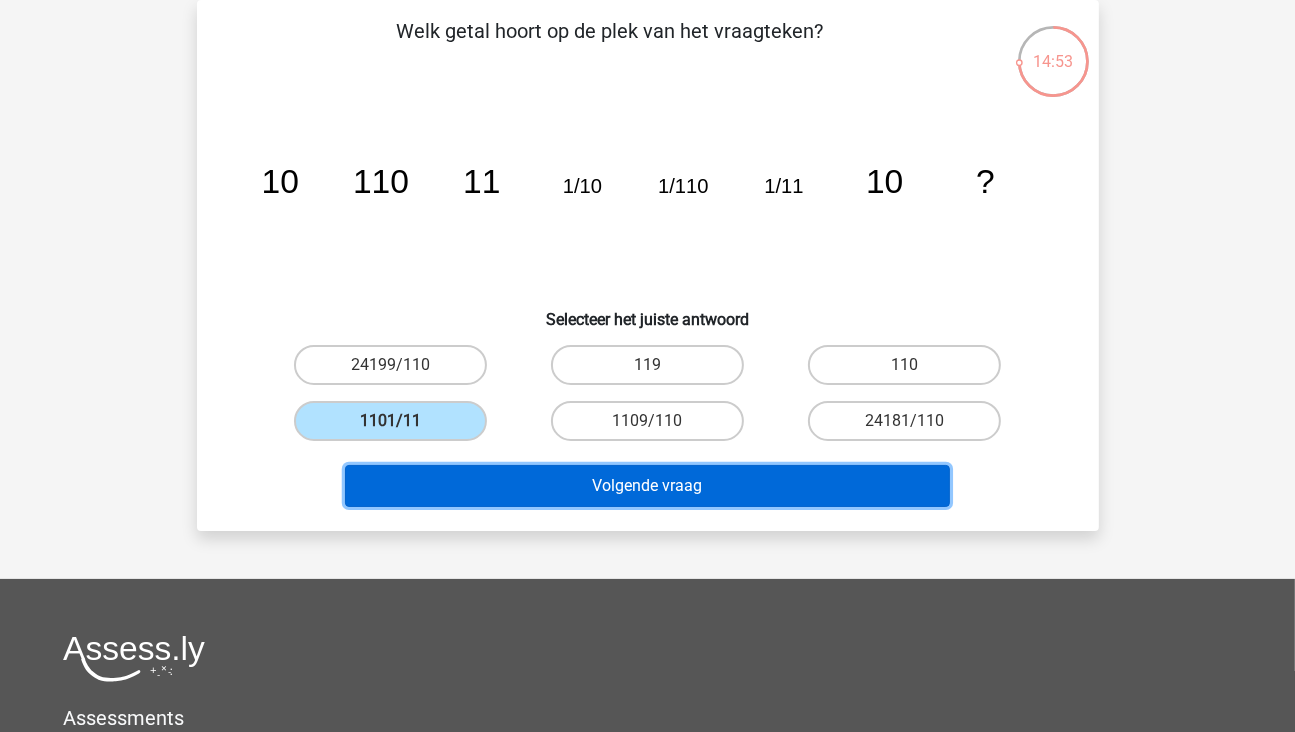 click on "Volgende vraag" at bounding box center (647, 486) 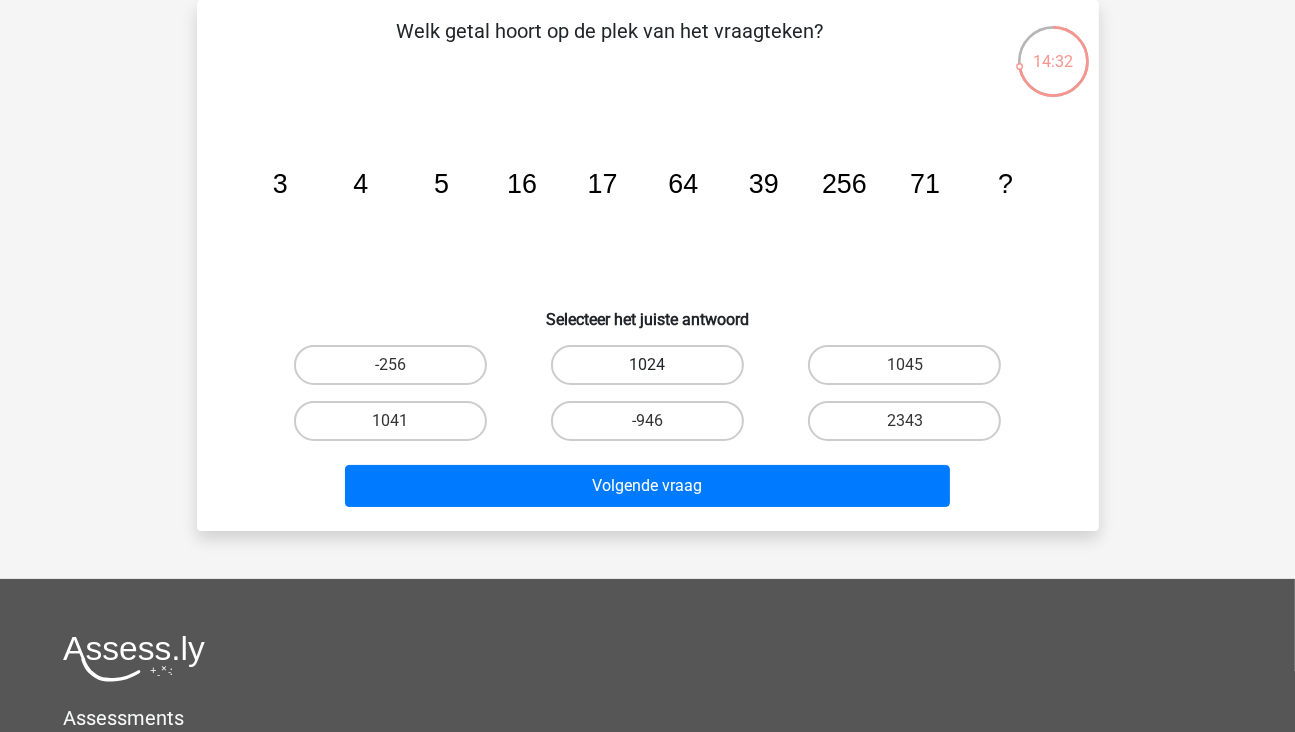 click on "1024" at bounding box center [647, 365] 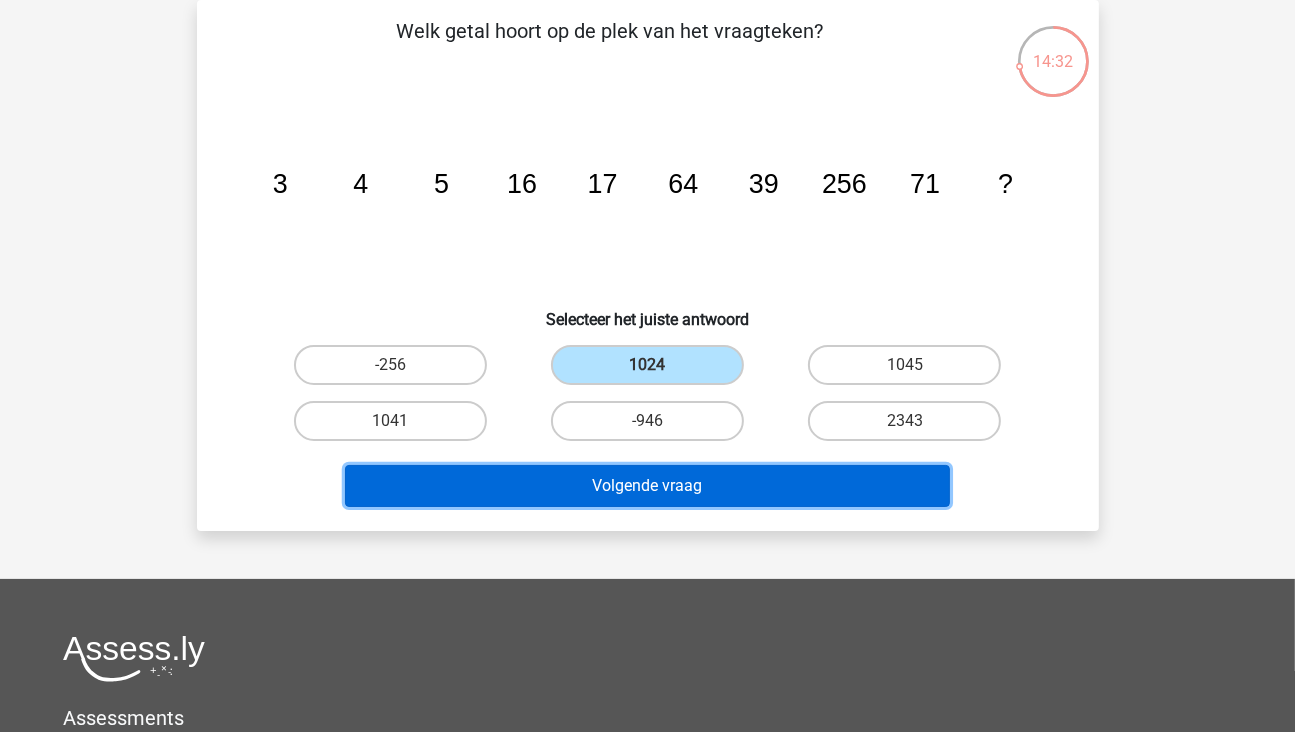 click on "Volgende vraag" at bounding box center (647, 486) 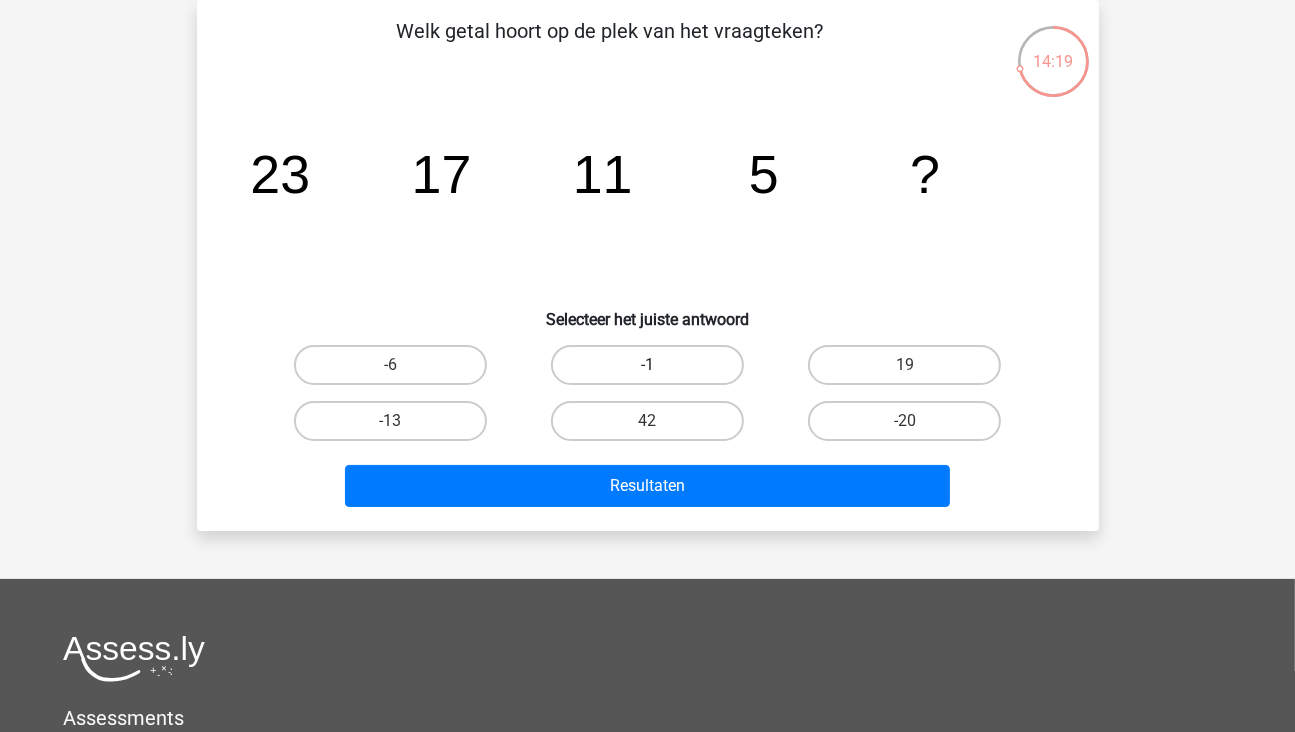 click on "-1" at bounding box center [647, 365] 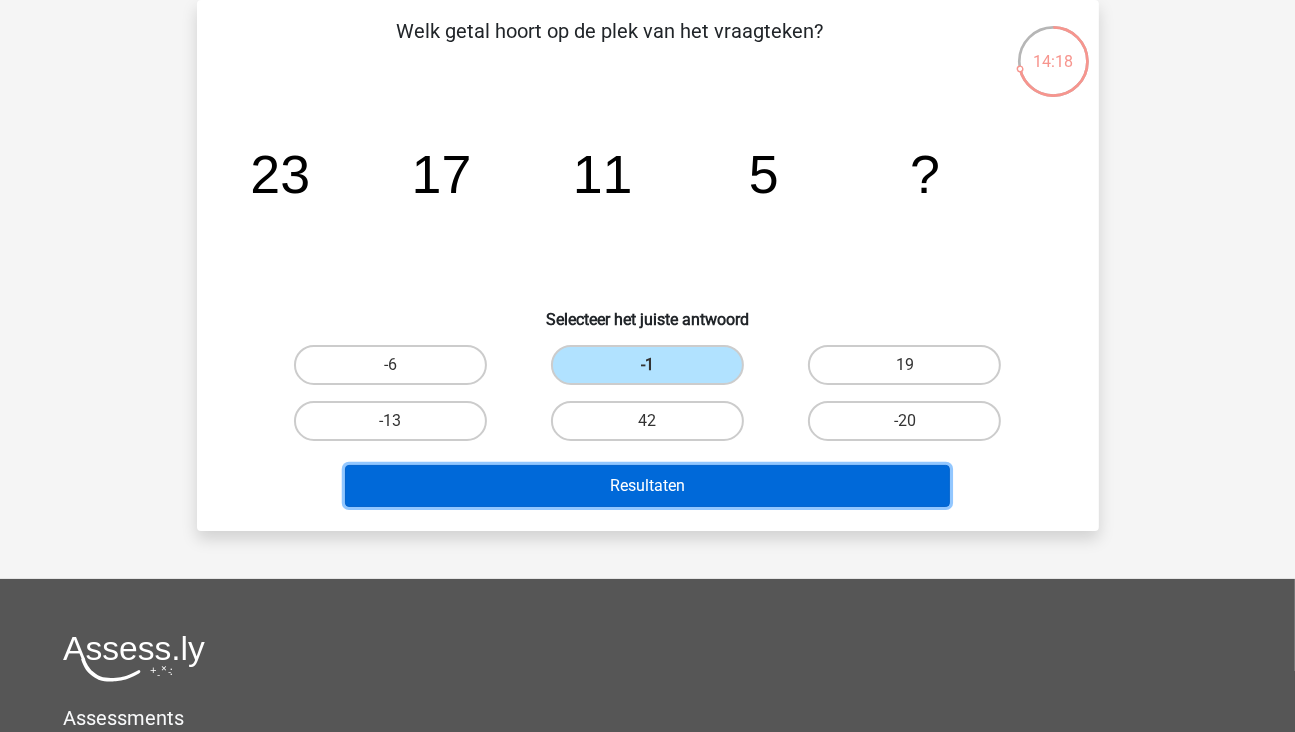 click on "Resultaten" at bounding box center [647, 486] 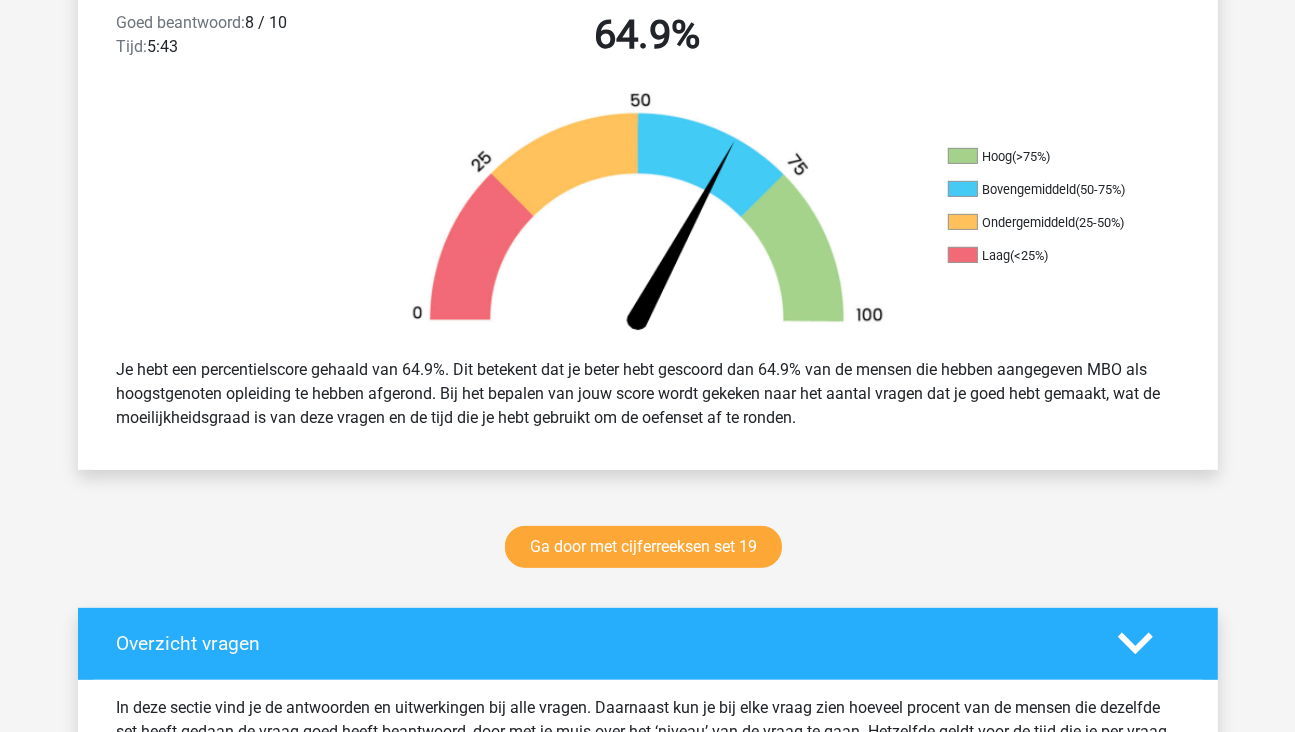 scroll, scrollTop: 600, scrollLeft: 0, axis: vertical 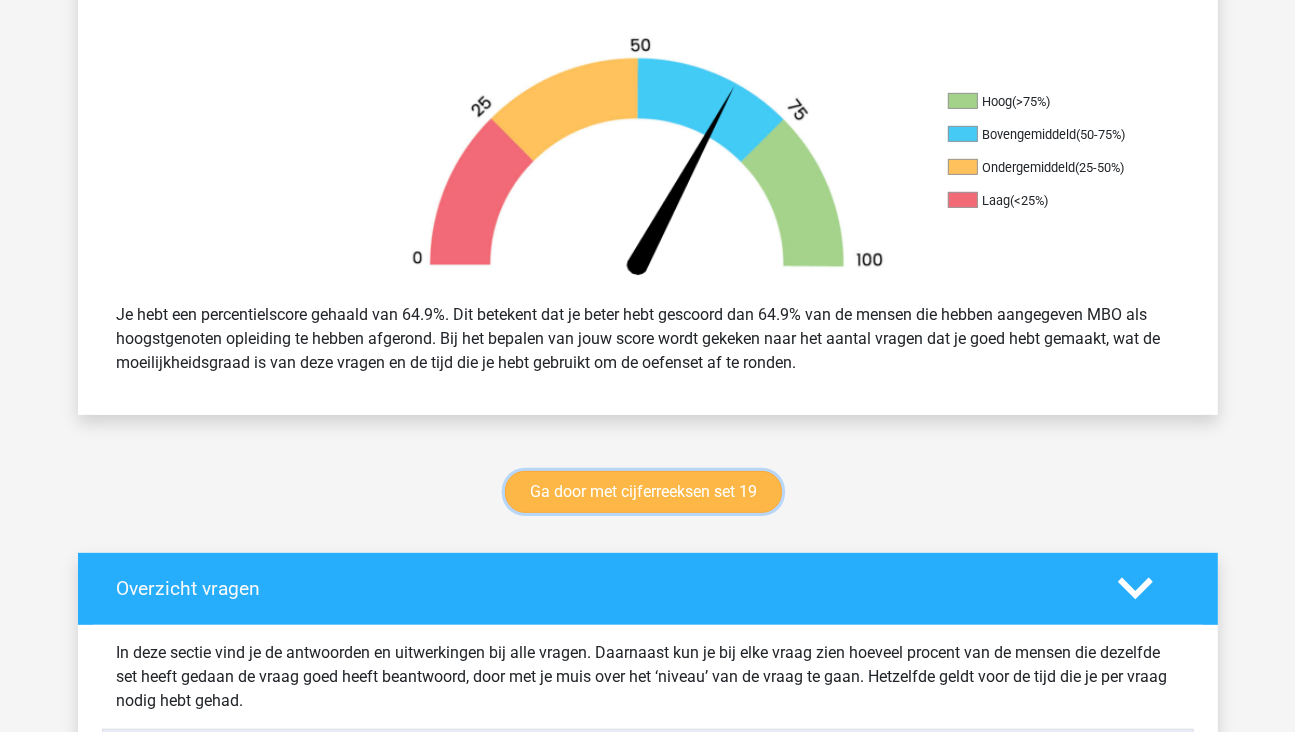 click on "Ga door met cijferreeksen set 19" at bounding box center (643, 492) 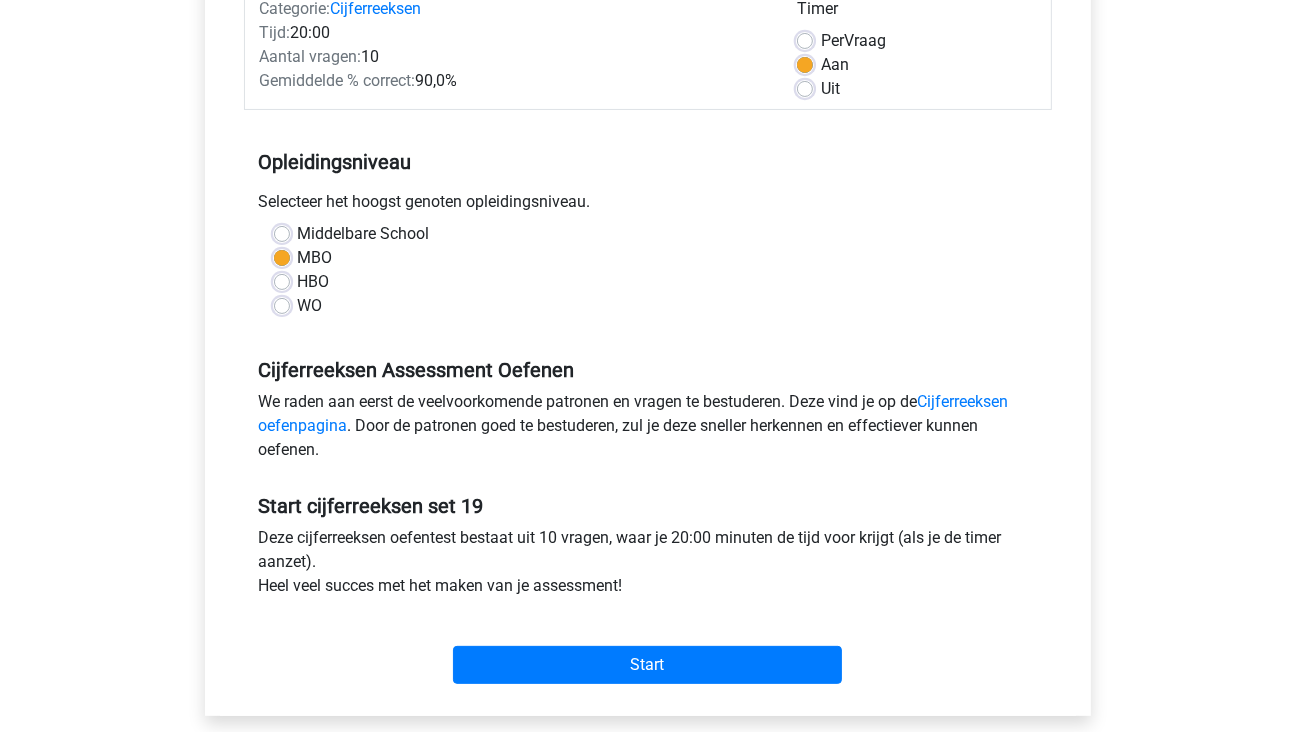 scroll, scrollTop: 300, scrollLeft: 0, axis: vertical 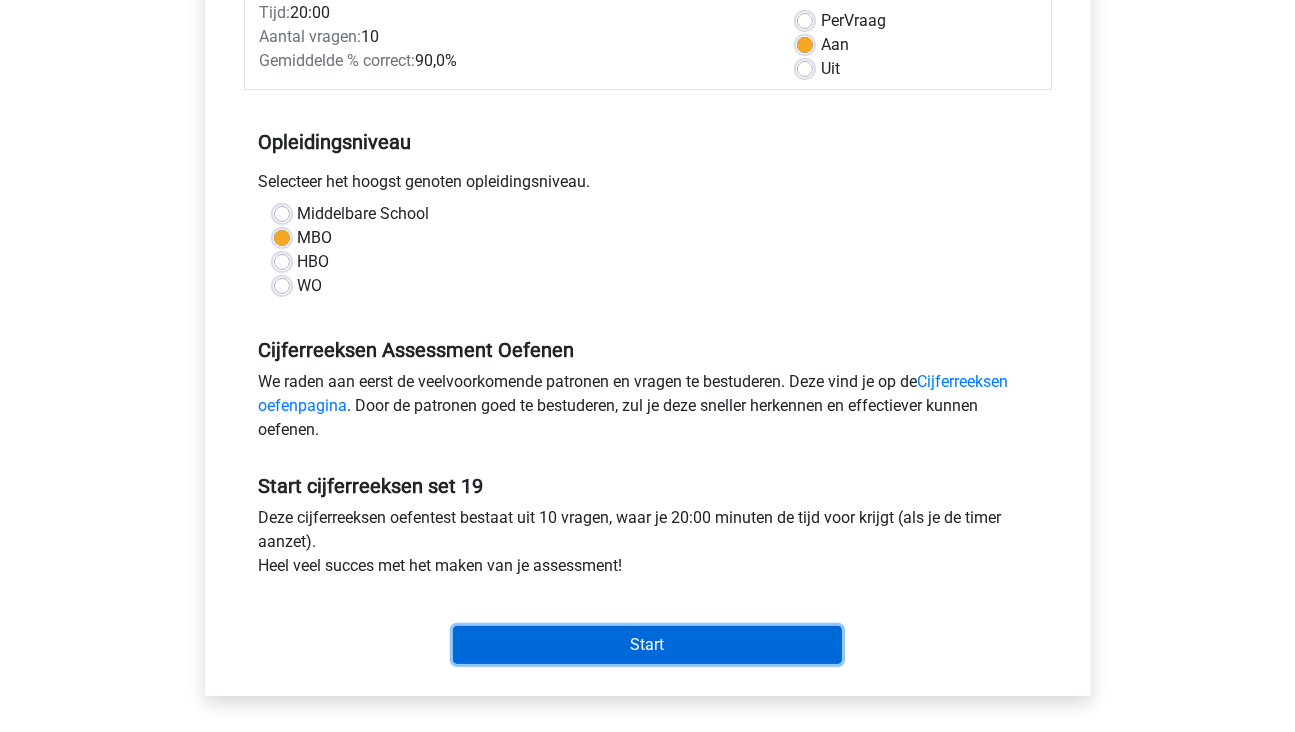 click on "Start" at bounding box center [647, 645] 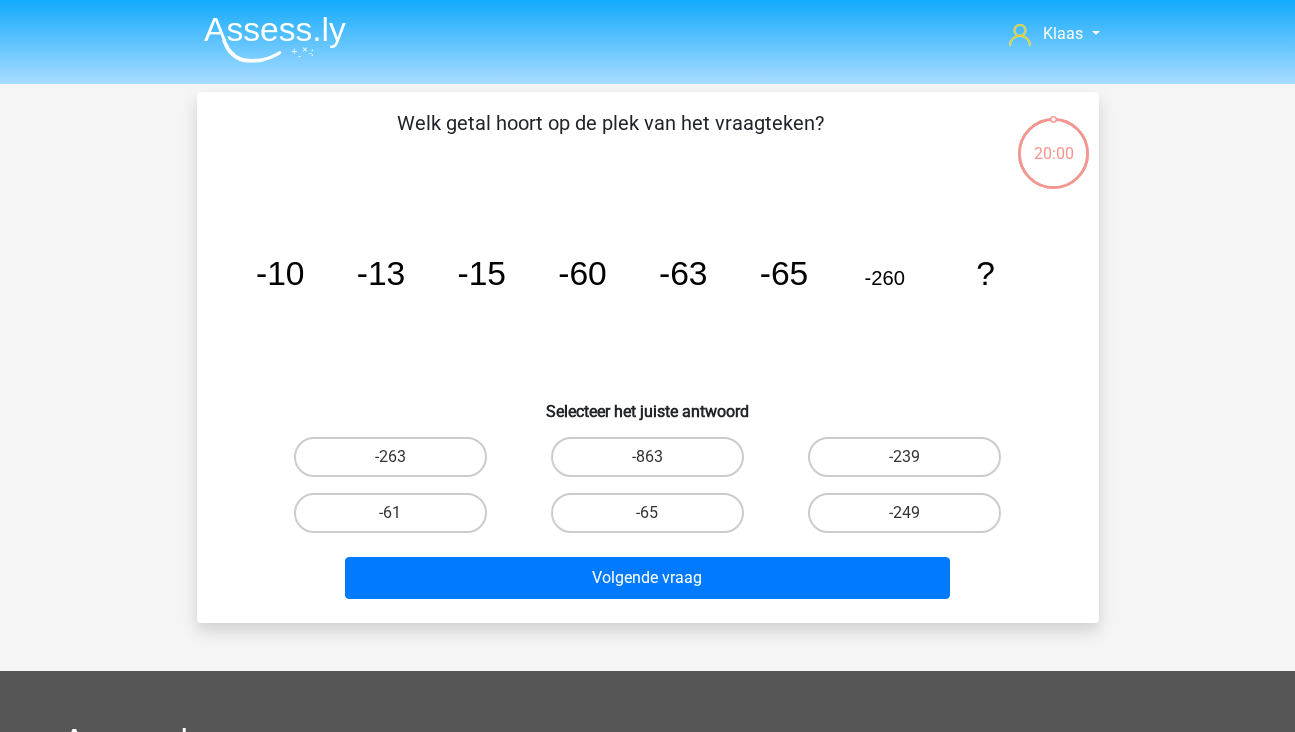 scroll, scrollTop: 0, scrollLeft: 0, axis: both 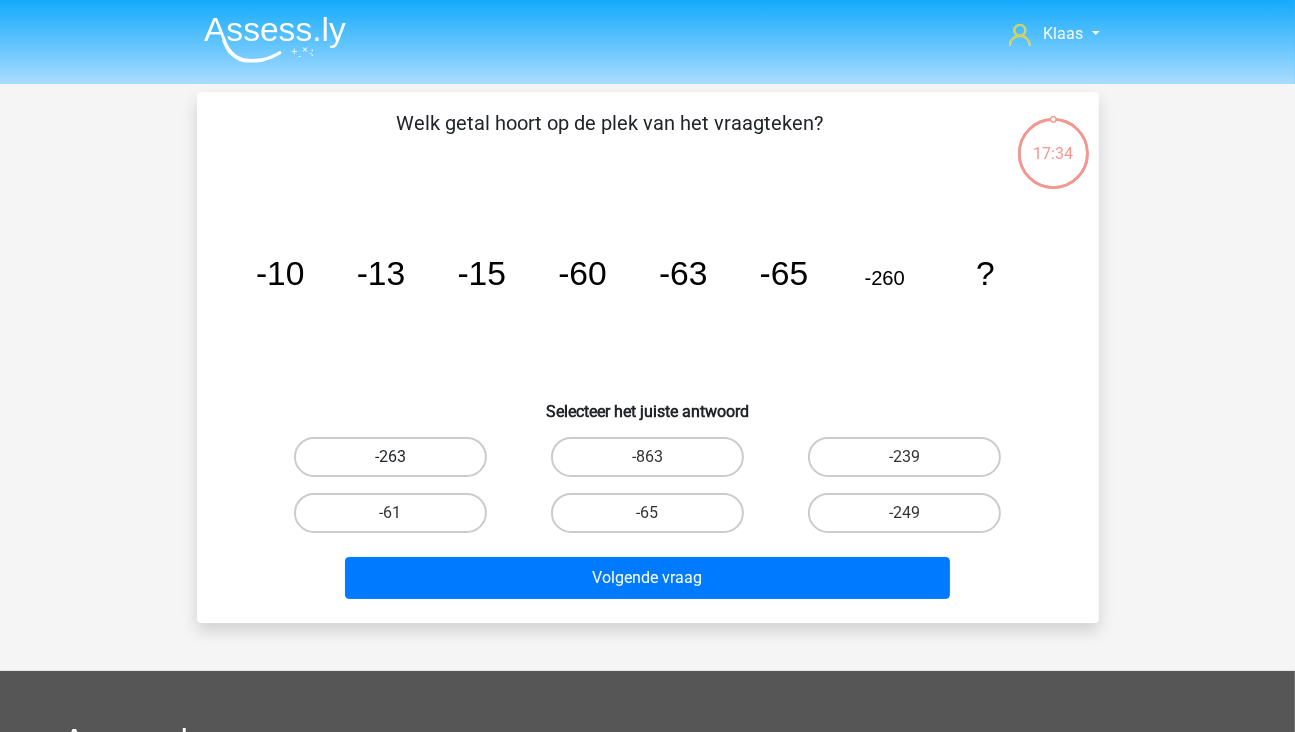click on "-263" at bounding box center [390, 457] 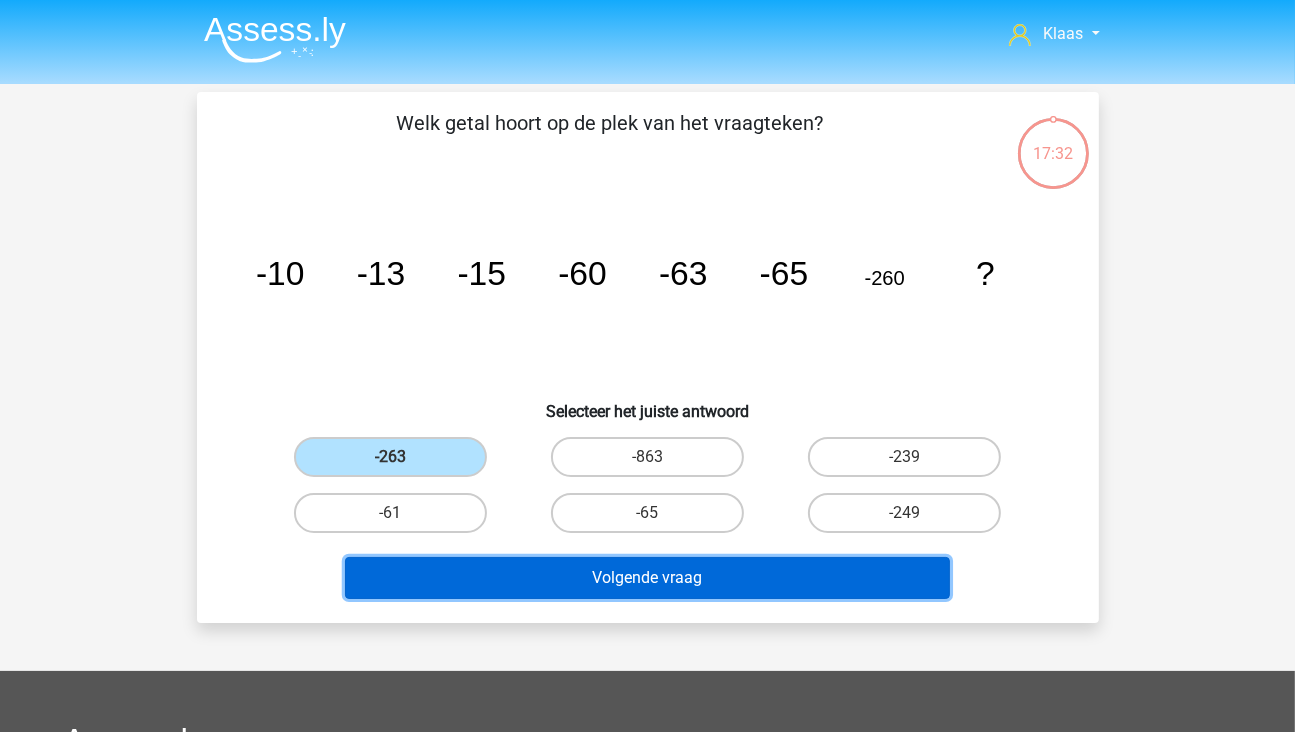 click on "Volgende vraag" at bounding box center (647, 578) 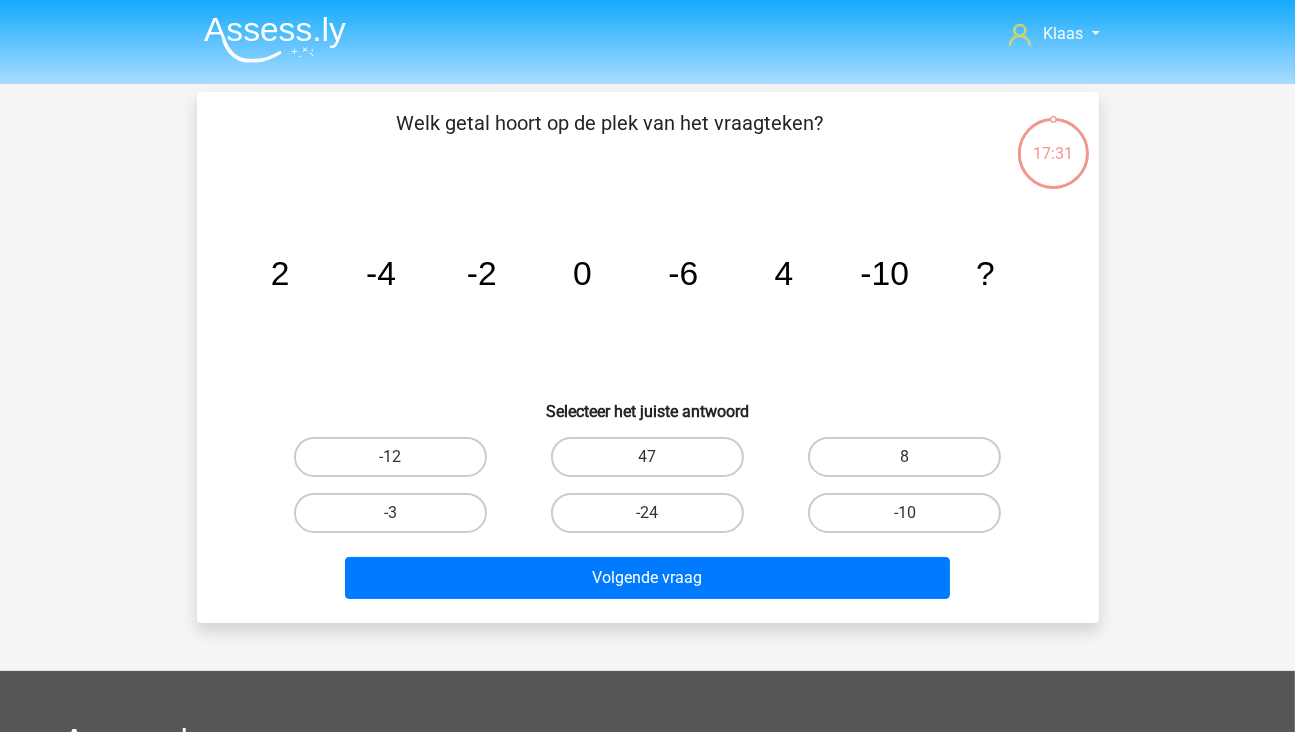 scroll, scrollTop: 92, scrollLeft: 0, axis: vertical 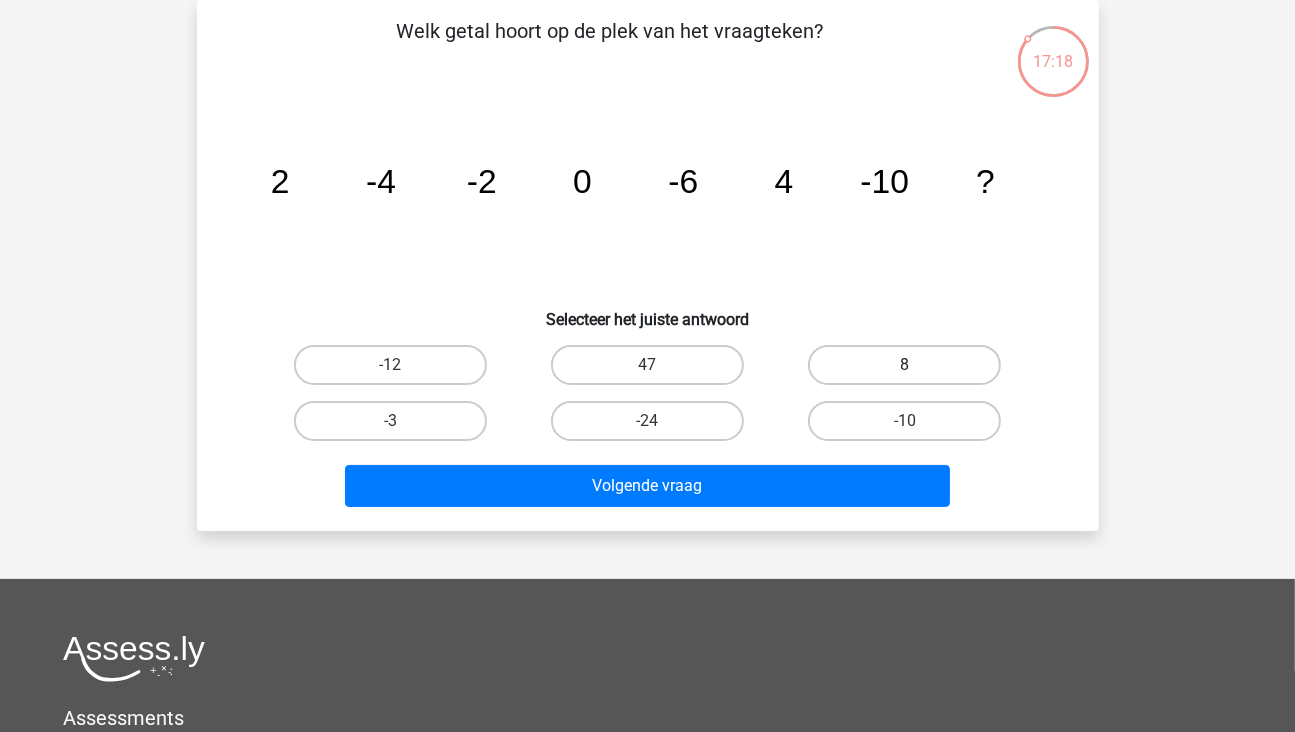 click on "8" at bounding box center (904, 365) 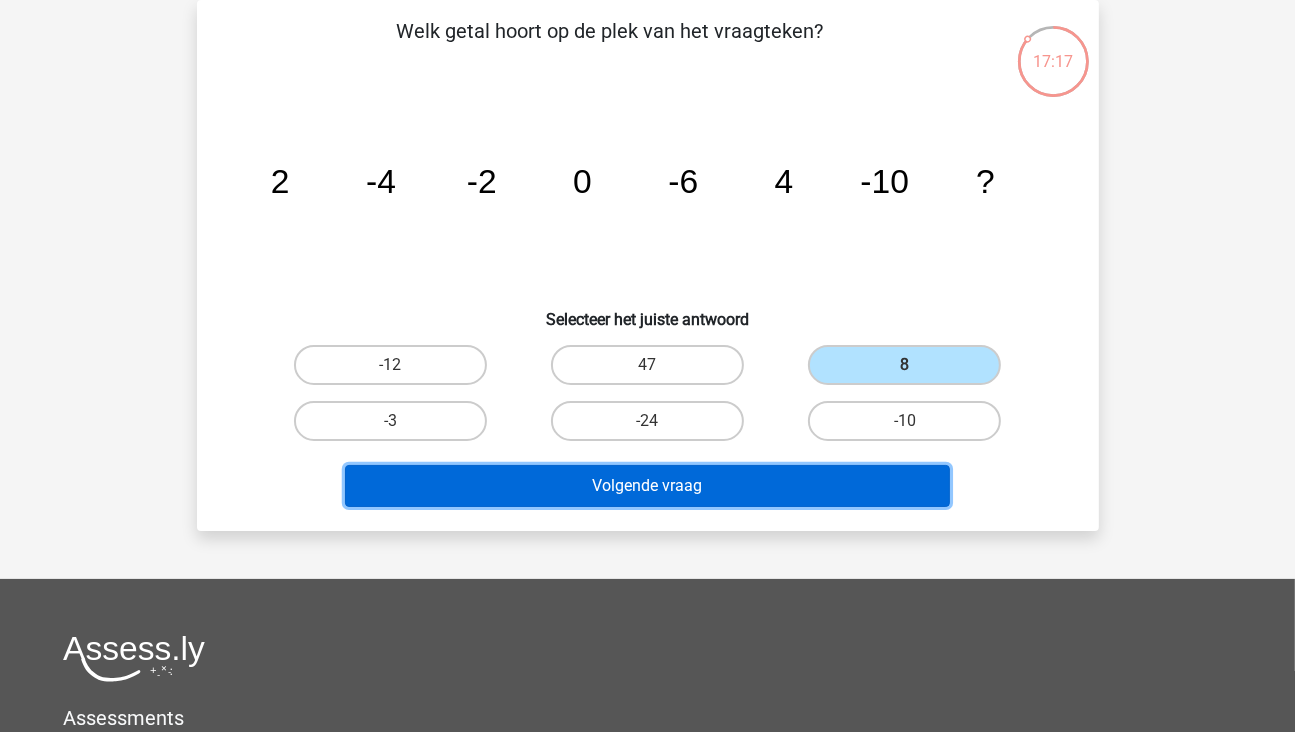 click on "Volgende vraag" at bounding box center [647, 486] 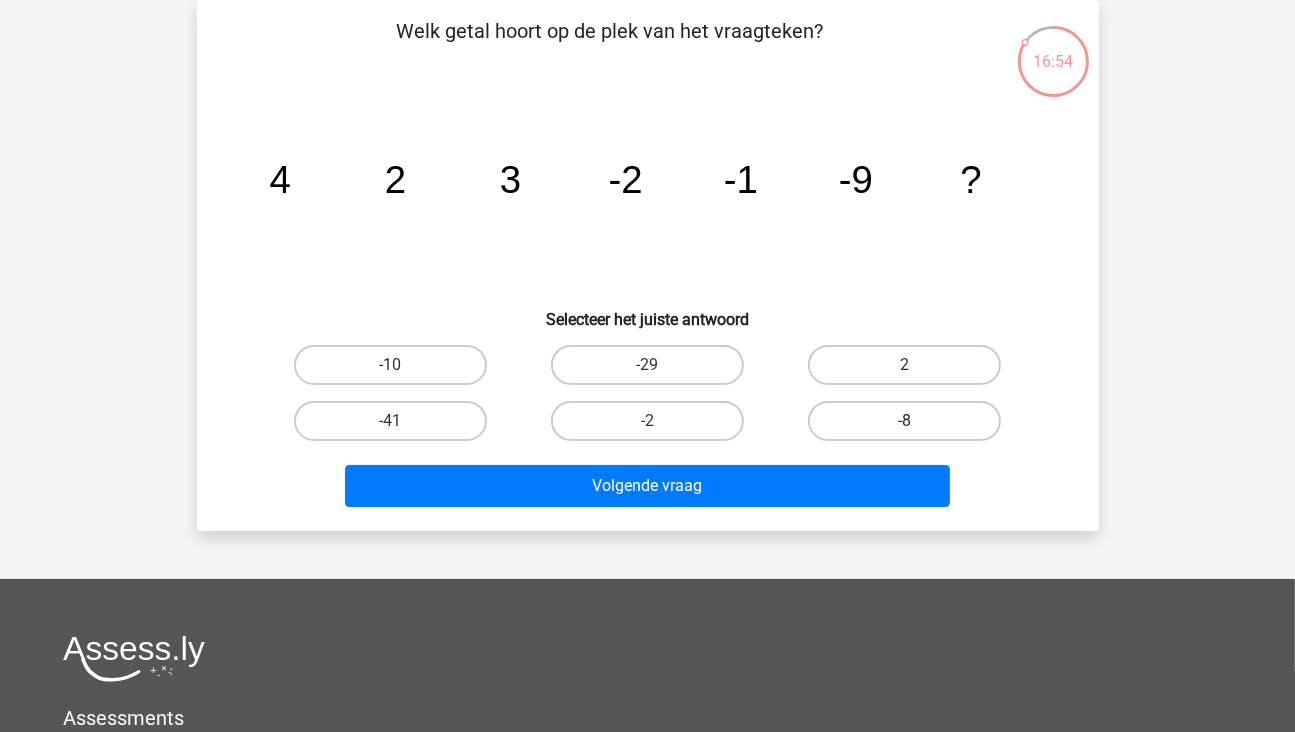 click on "-8" at bounding box center (904, 421) 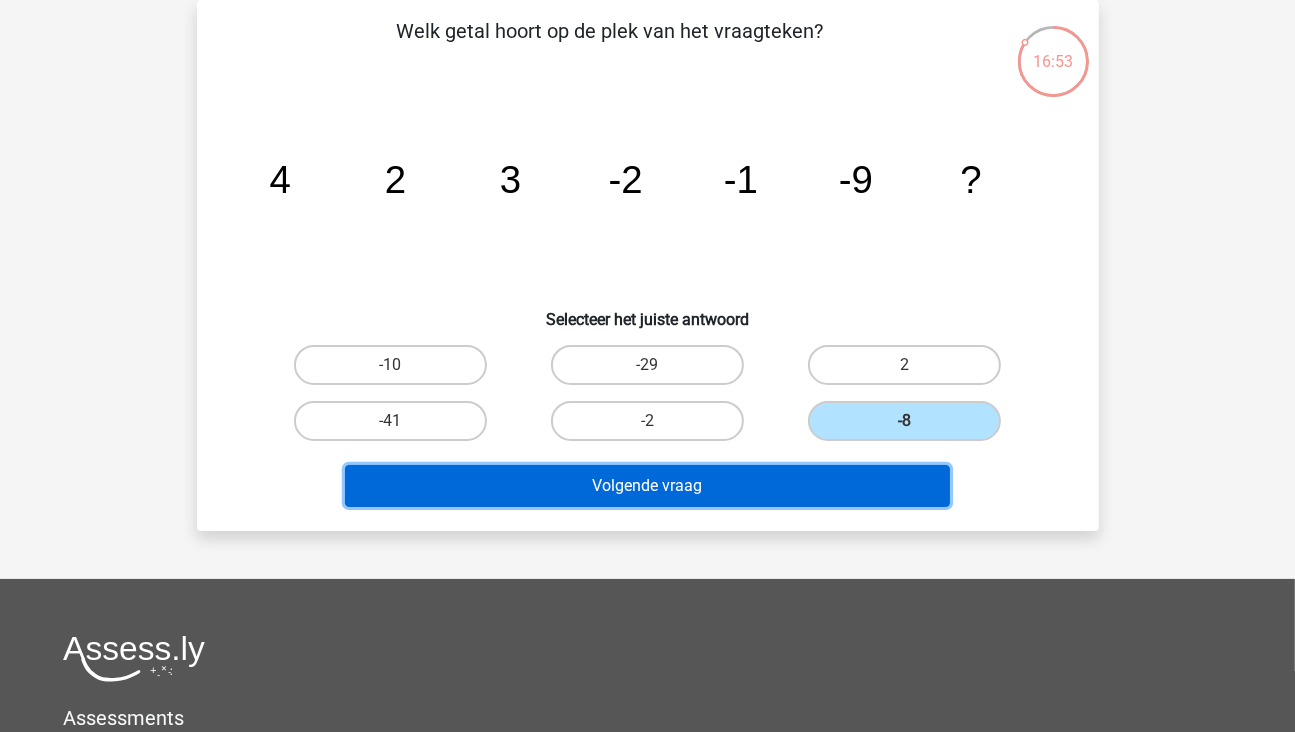 click on "Volgende vraag" at bounding box center (647, 486) 